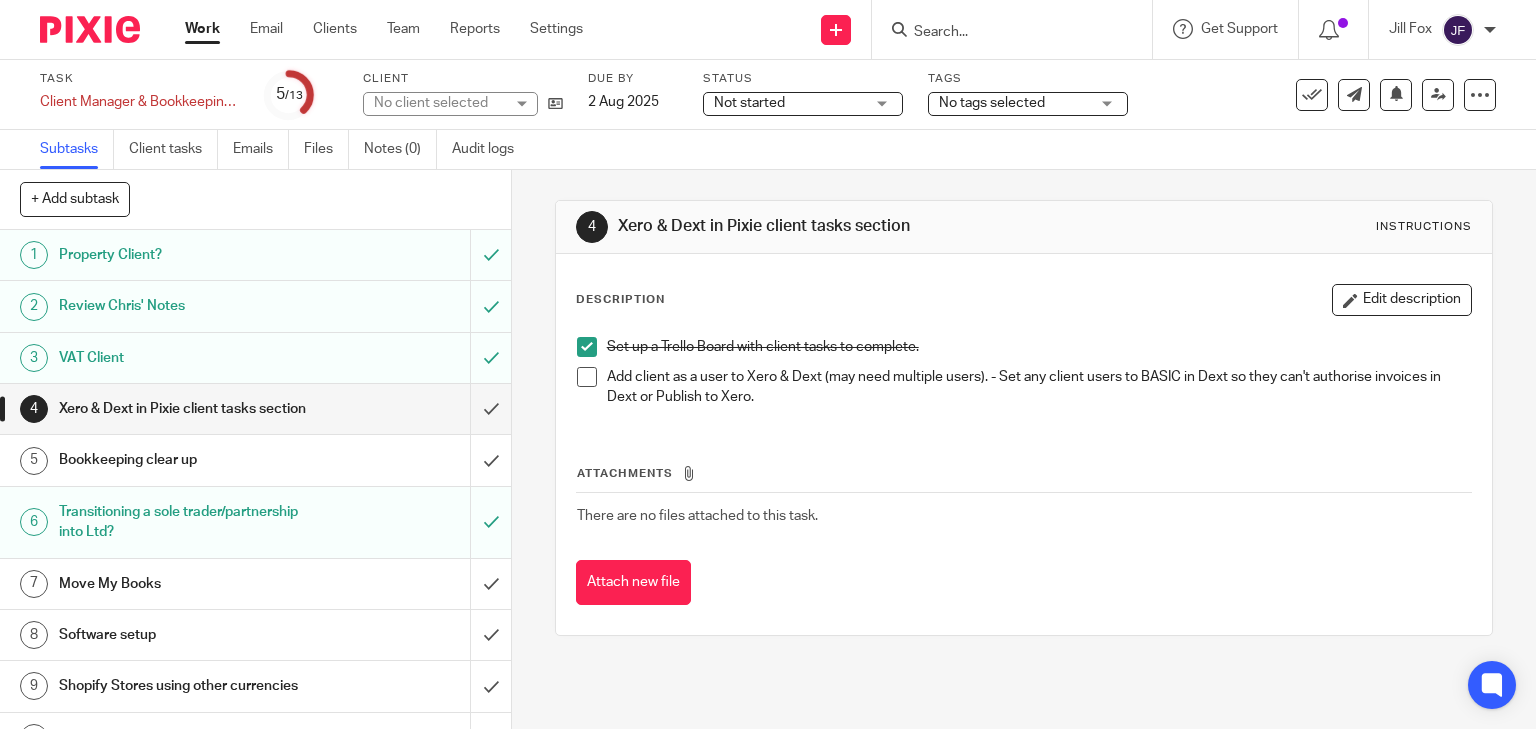 scroll, scrollTop: 0, scrollLeft: 0, axis: both 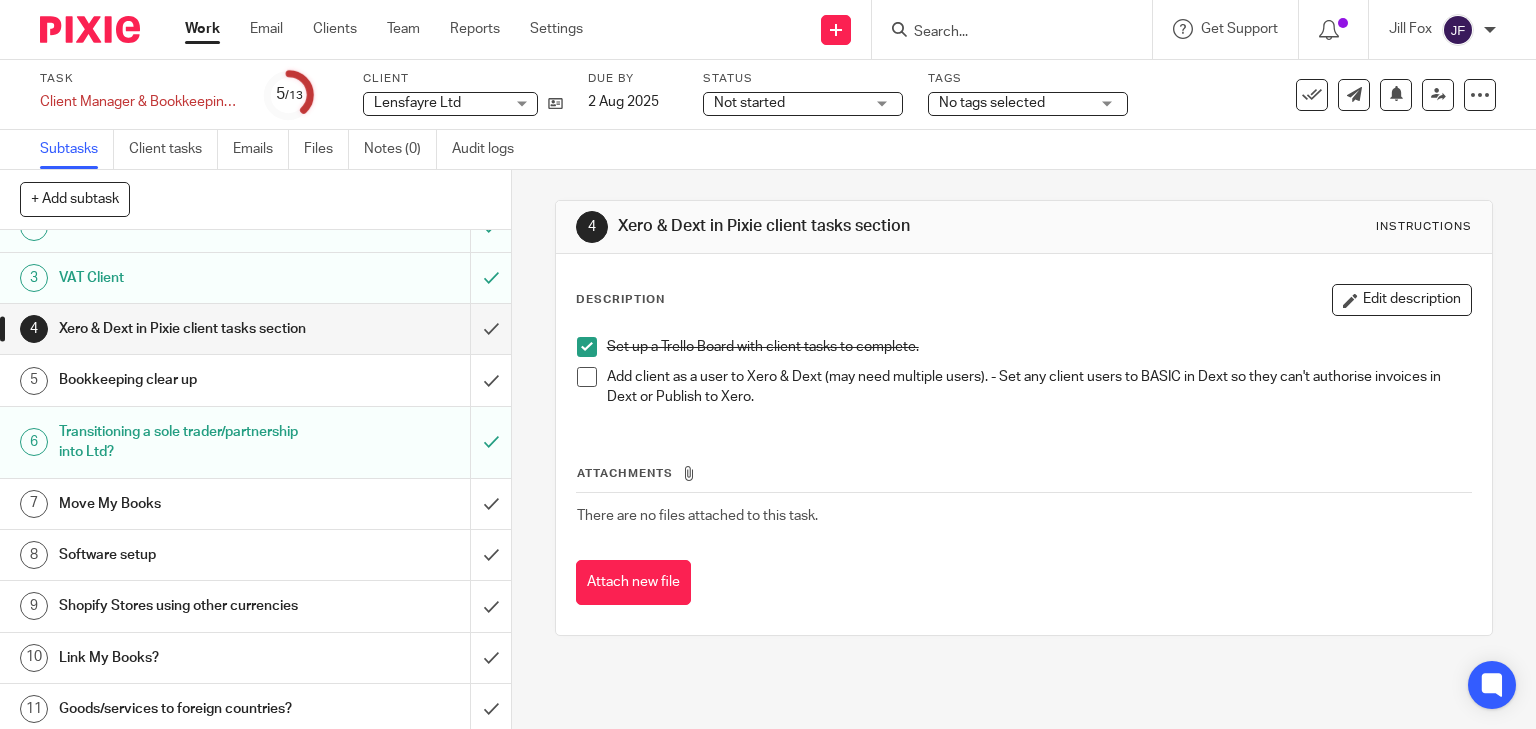 drag, startPoint x: 200, startPoint y: 512, endPoint x: 213, endPoint y: 513, distance: 13.038404 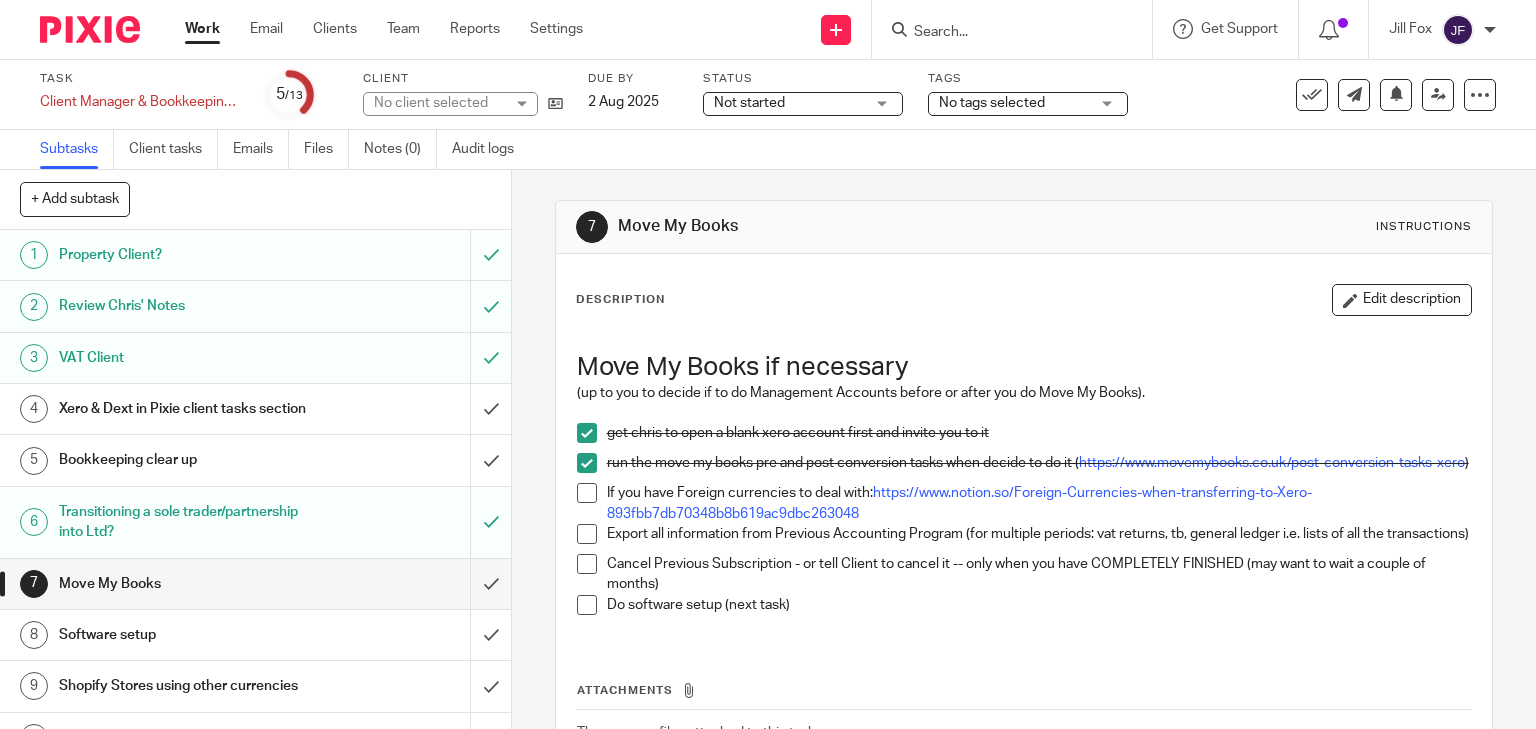 scroll, scrollTop: 0, scrollLeft: 0, axis: both 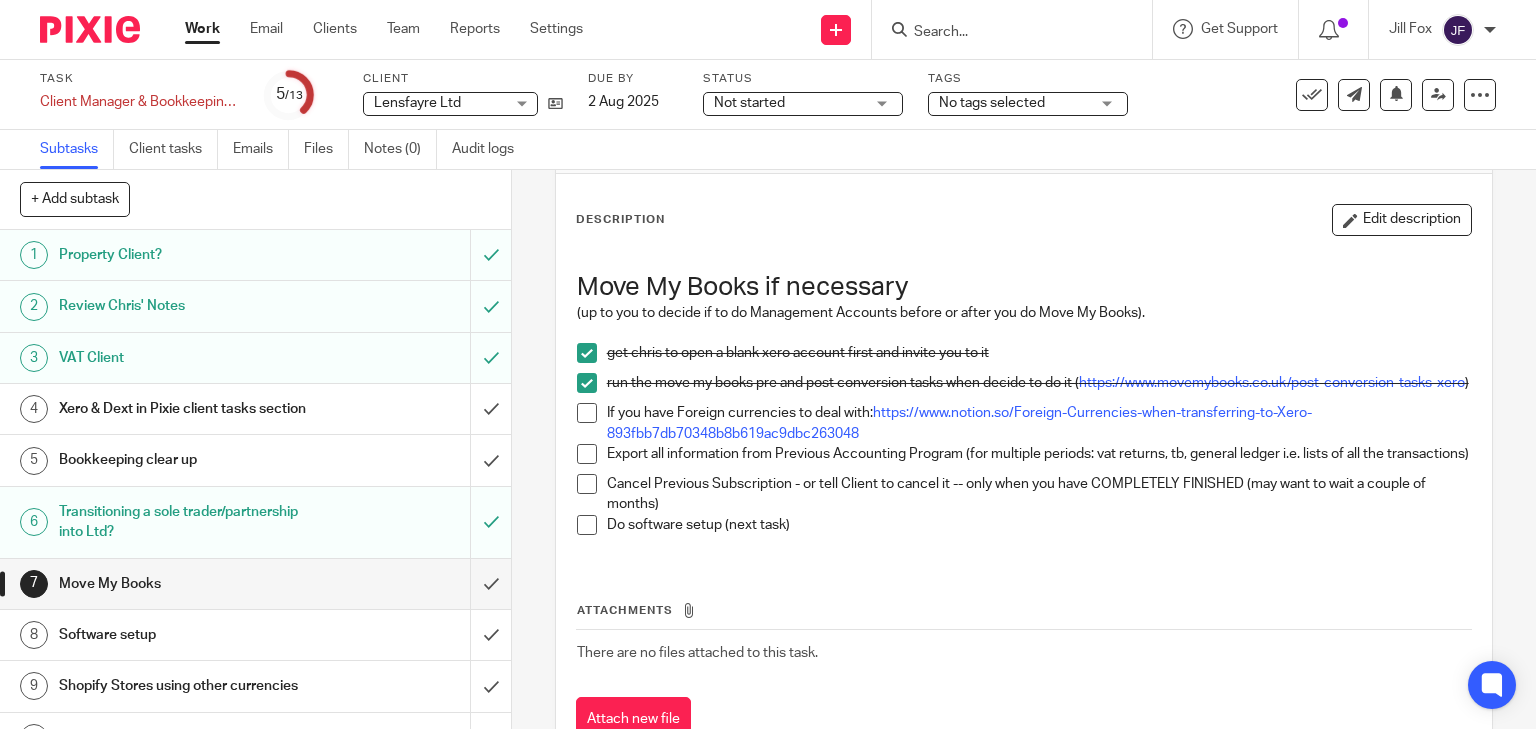 click at bounding box center [587, 413] 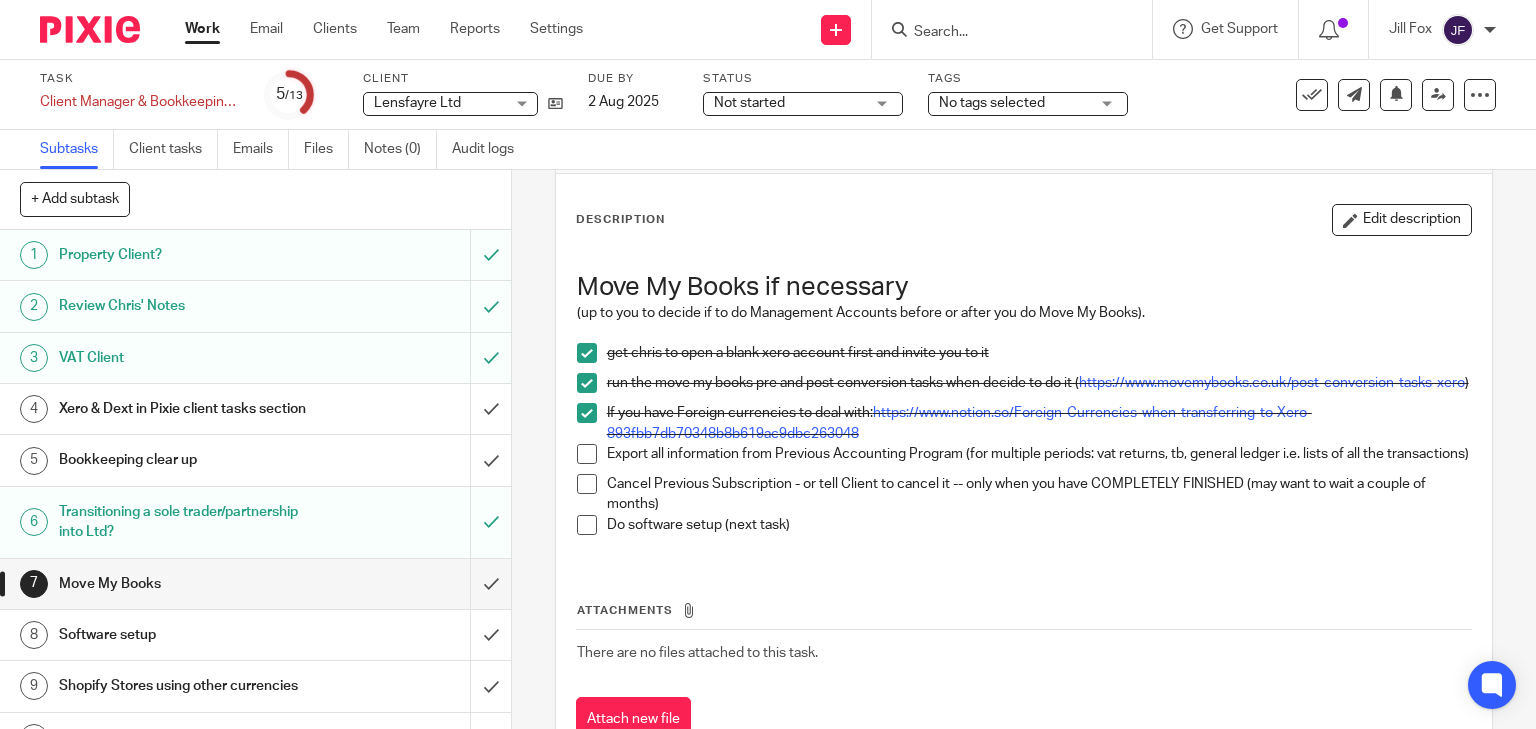 click on "Xero & Dext in Pixie client tasks section" at bounding box center [189, 409] 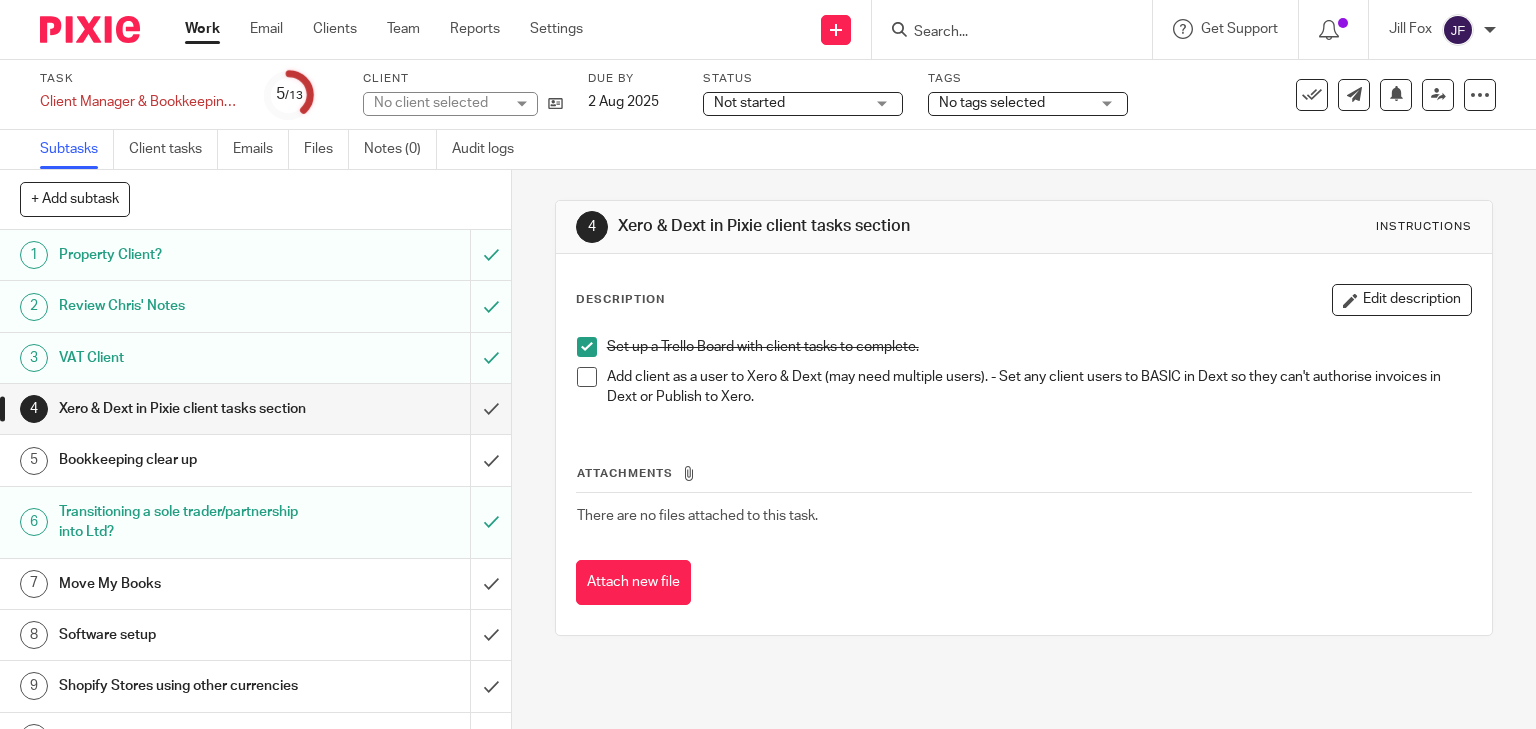 scroll, scrollTop: 0, scrollLeft: 0, axis: both 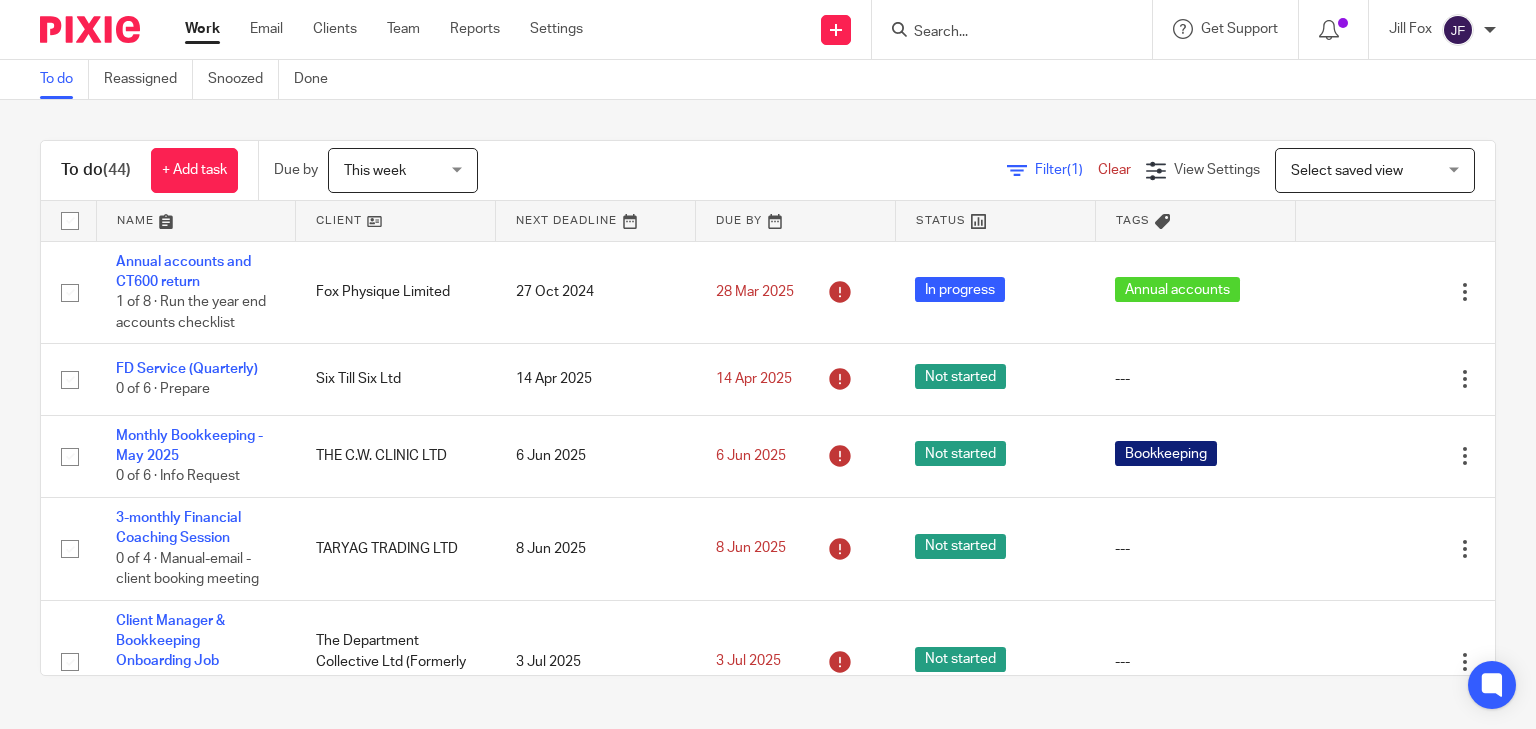 click at bounding box center (1002, 33) 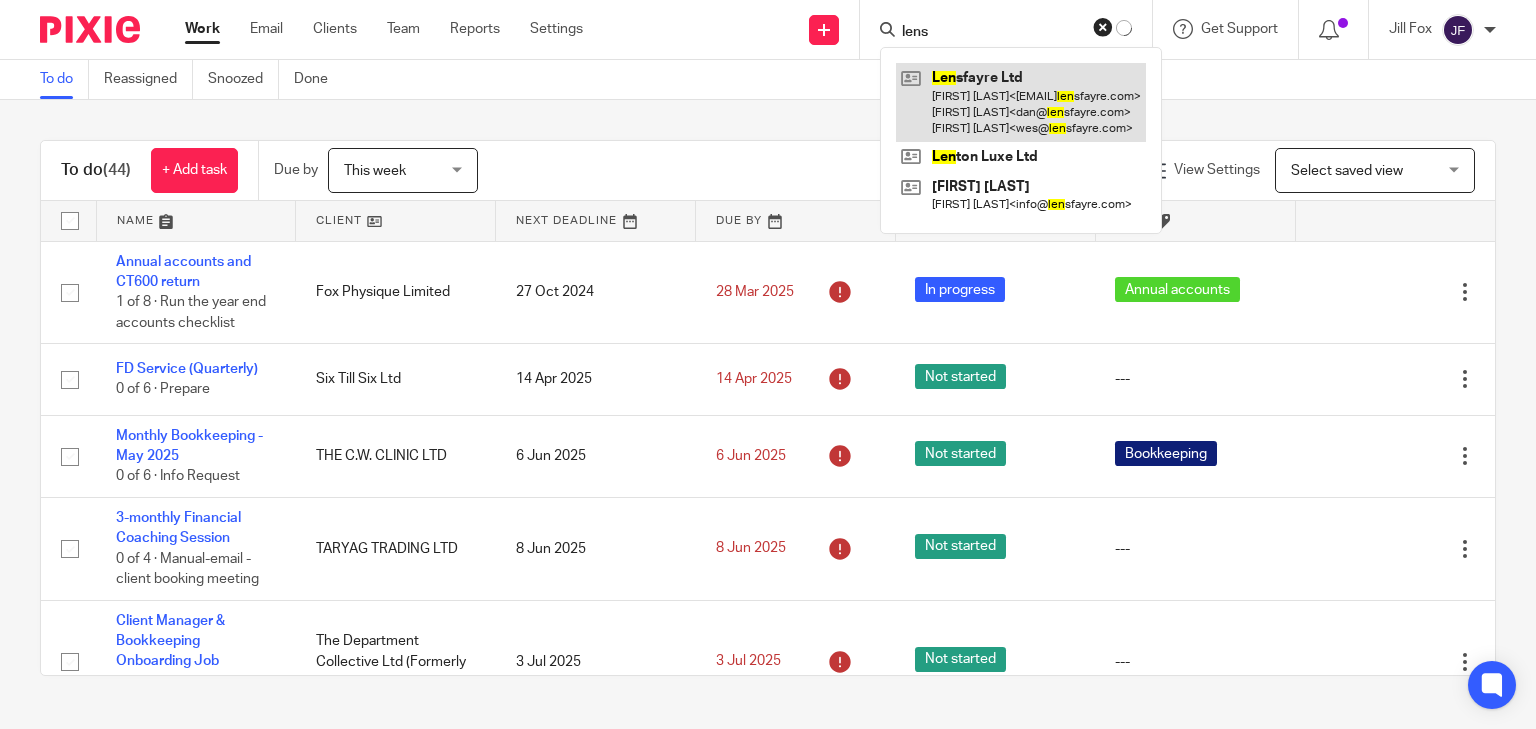 type on "lens" 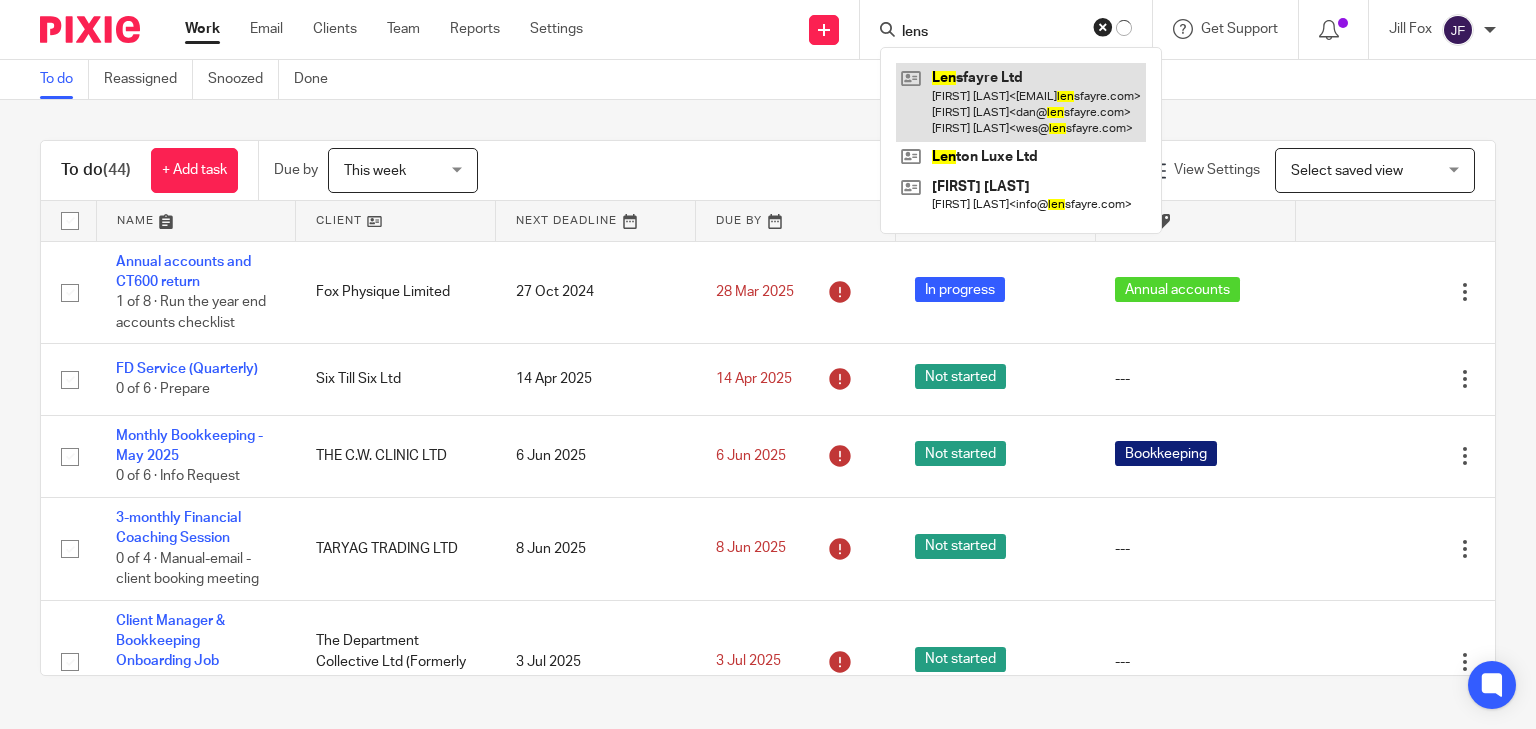 click at bounding box center (1021, 102) 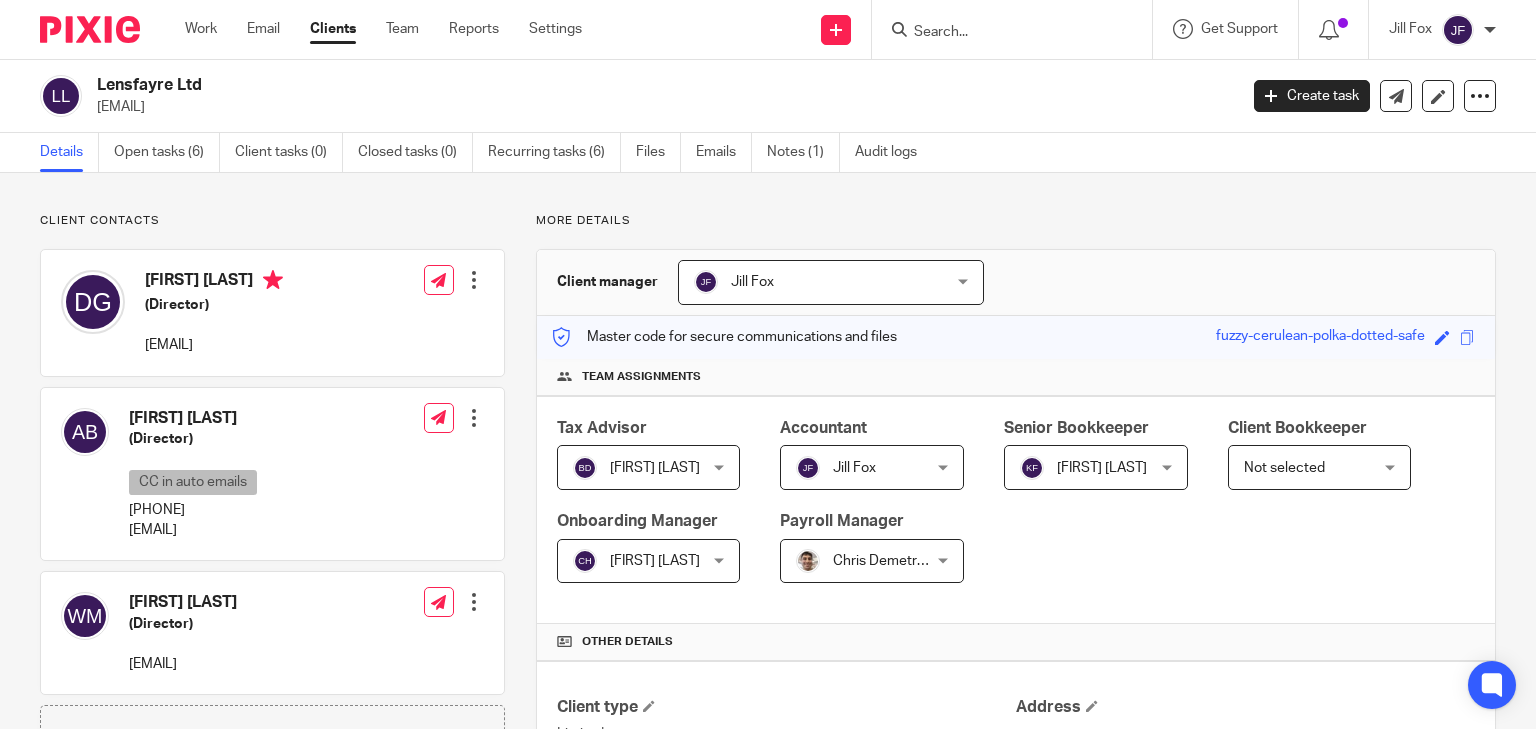 scroll, scrollTop: 0, scrollLeft: 0, axis: both 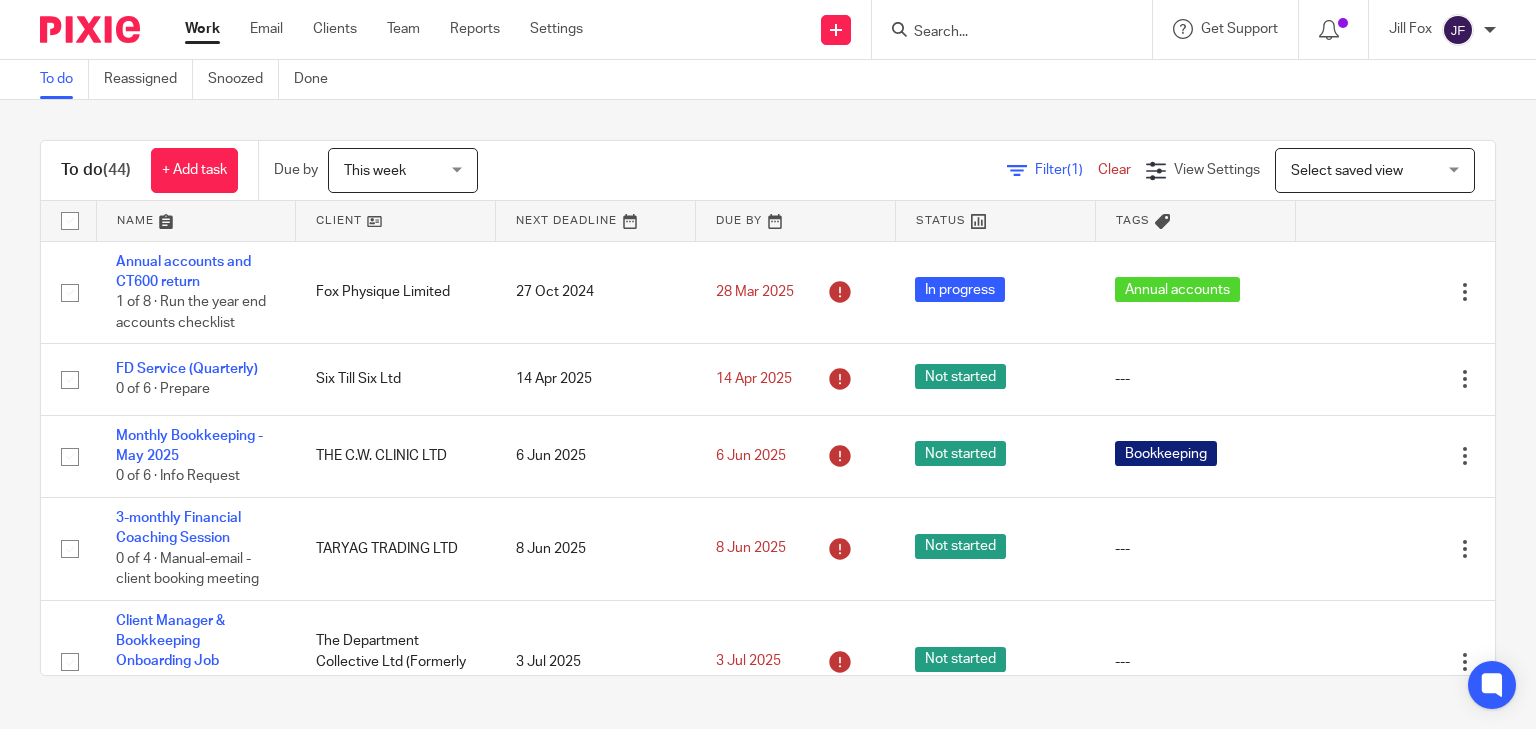 click at bounding box center (1012, 29) 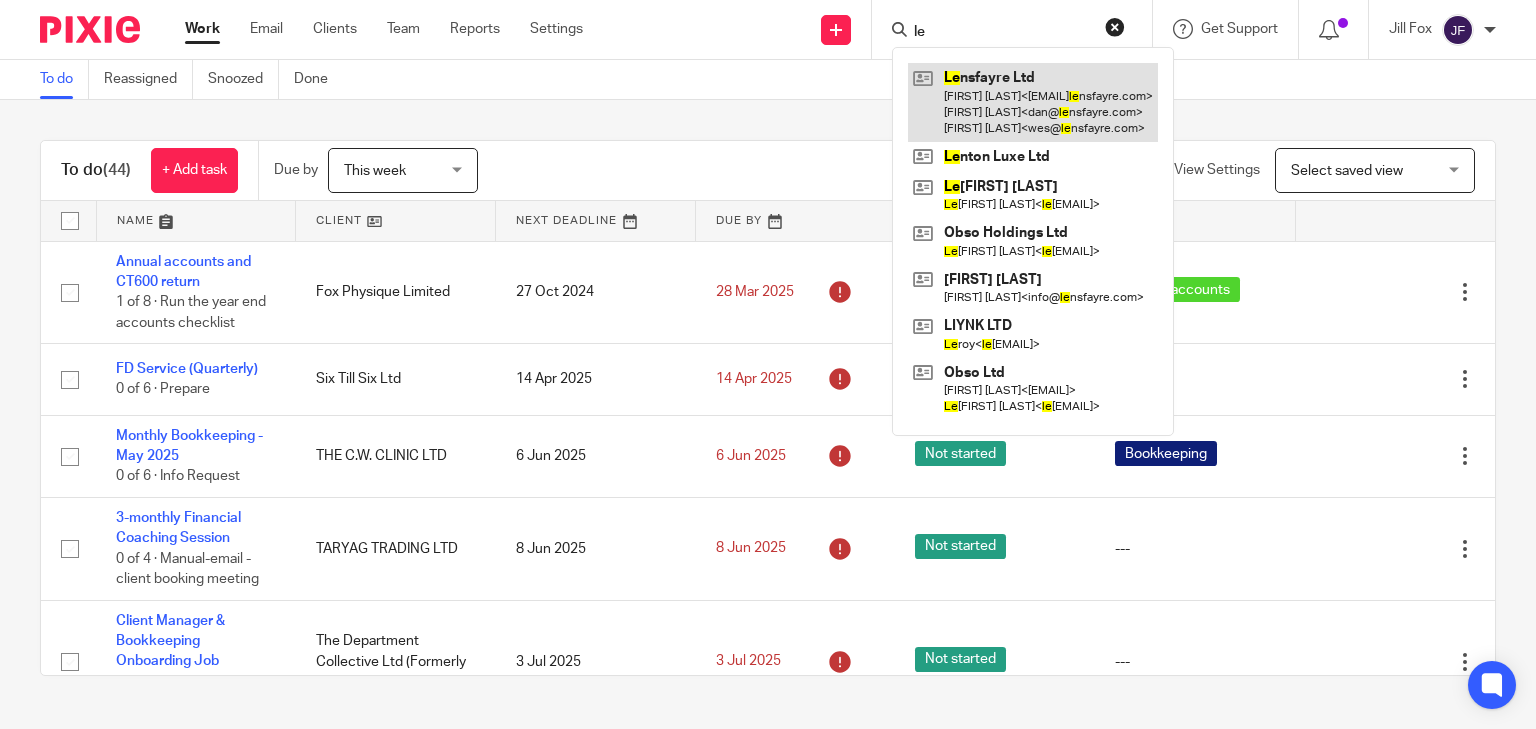 type on "le" 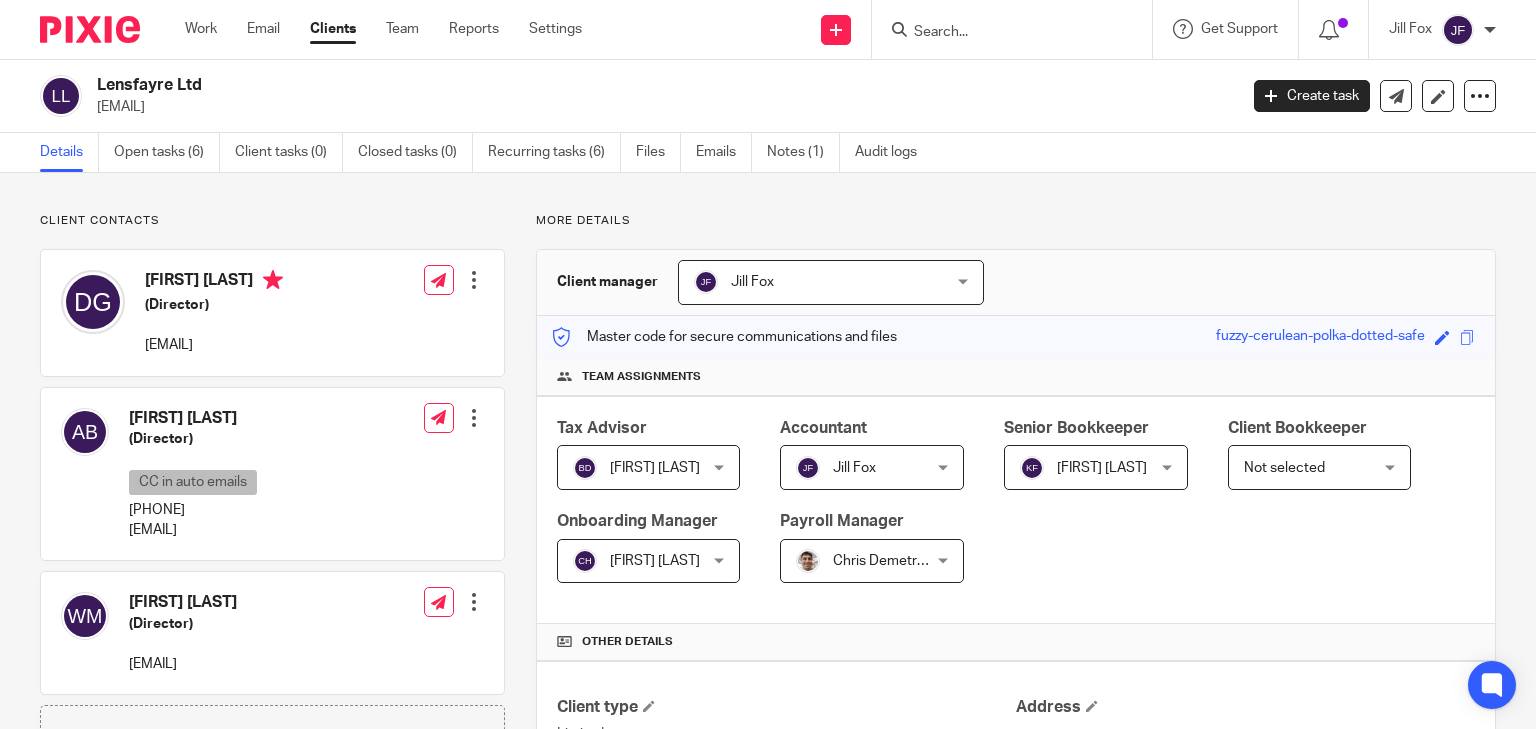scroll, scrollTop: 0, scrollLeft: 0, axis: both 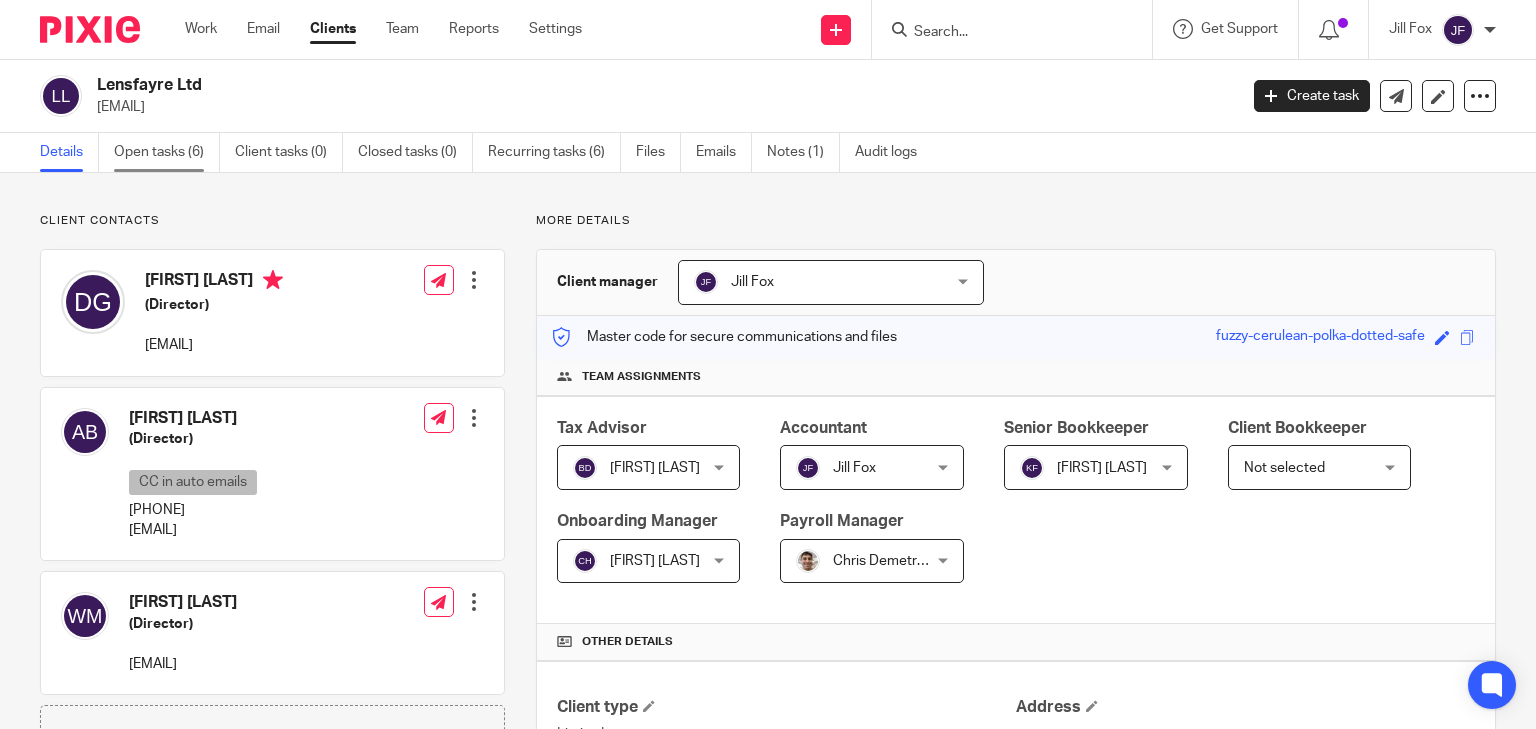 click on "Open tasks (6)" at bounding box center (167, 152) 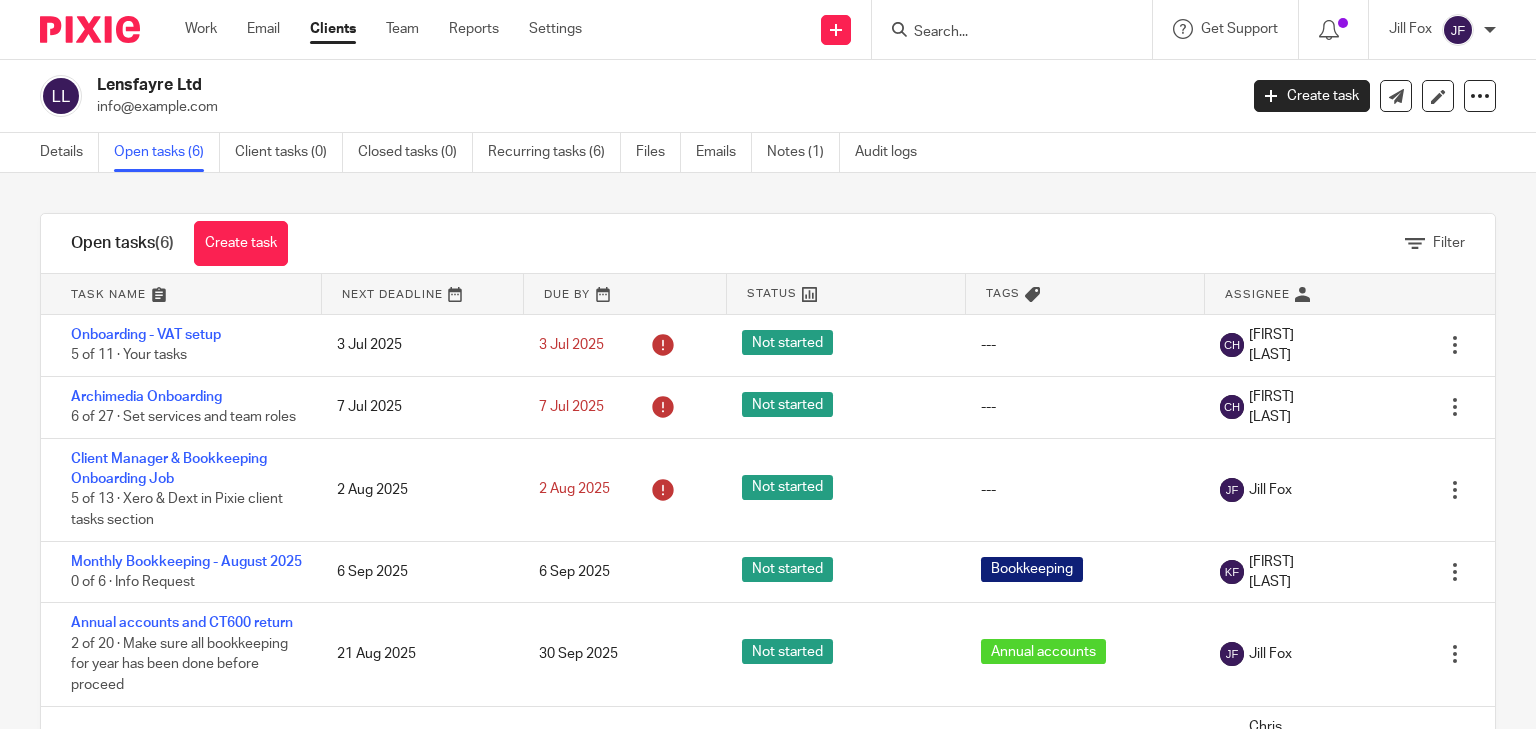 scroll, scrollTop: 0, scrollLeft: 0, axis: both 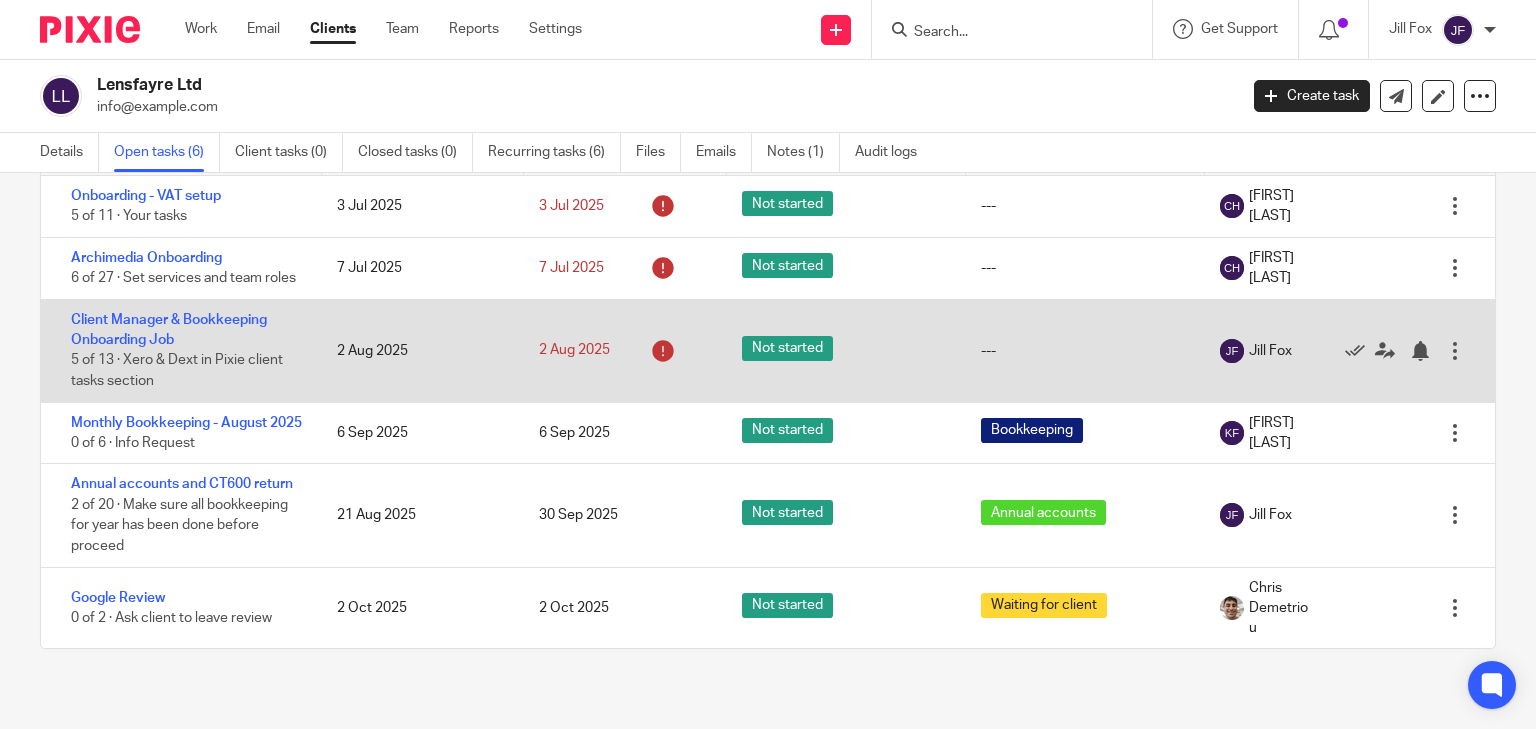 click on "Client Manager & Bookkeeping Onboarding Job
5
of
13 ·
Xero & Dext in Pixie client tasks section" at bounding box center (179, 351) 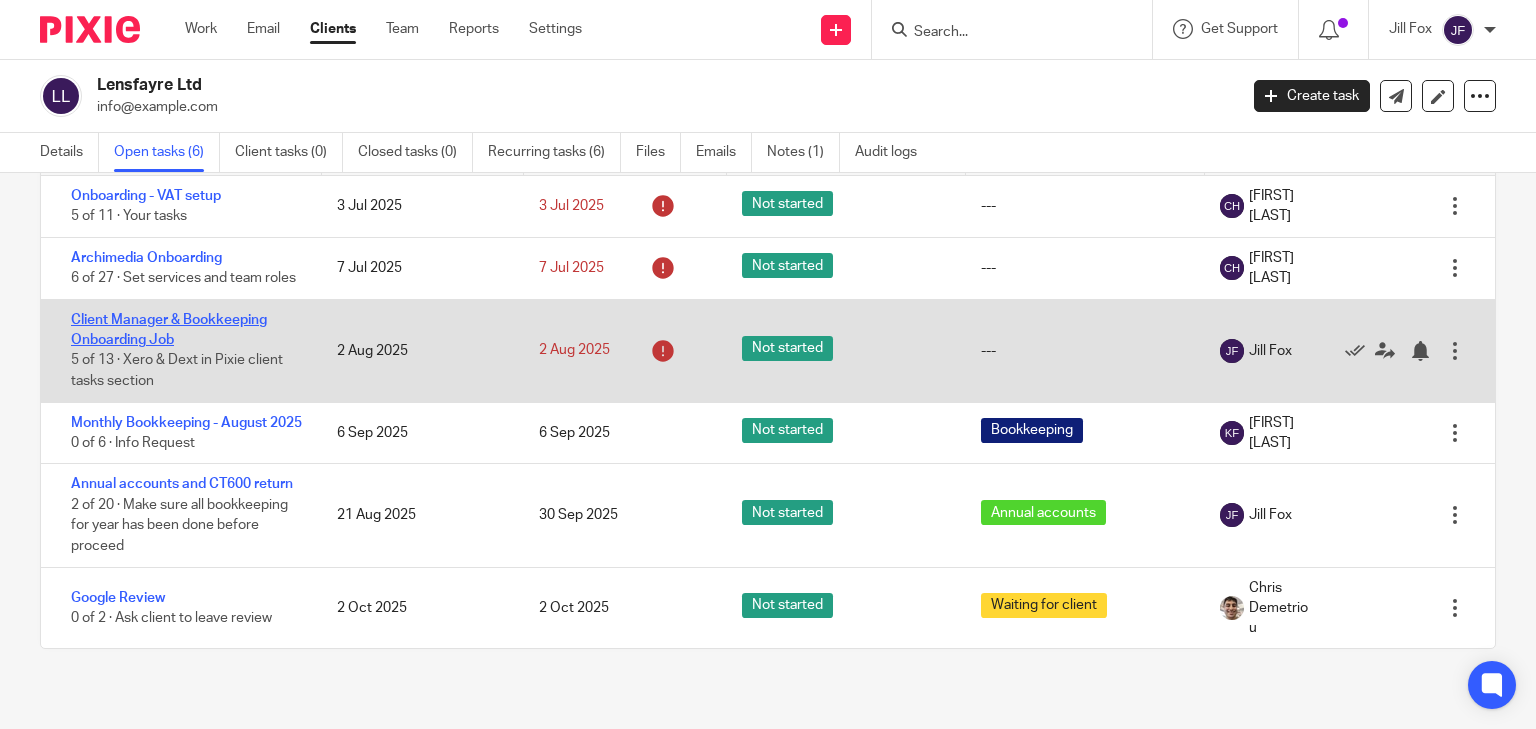 click on "Client Manager & Bookkeeping Onboarding Job" at bounding box center [169, 330] 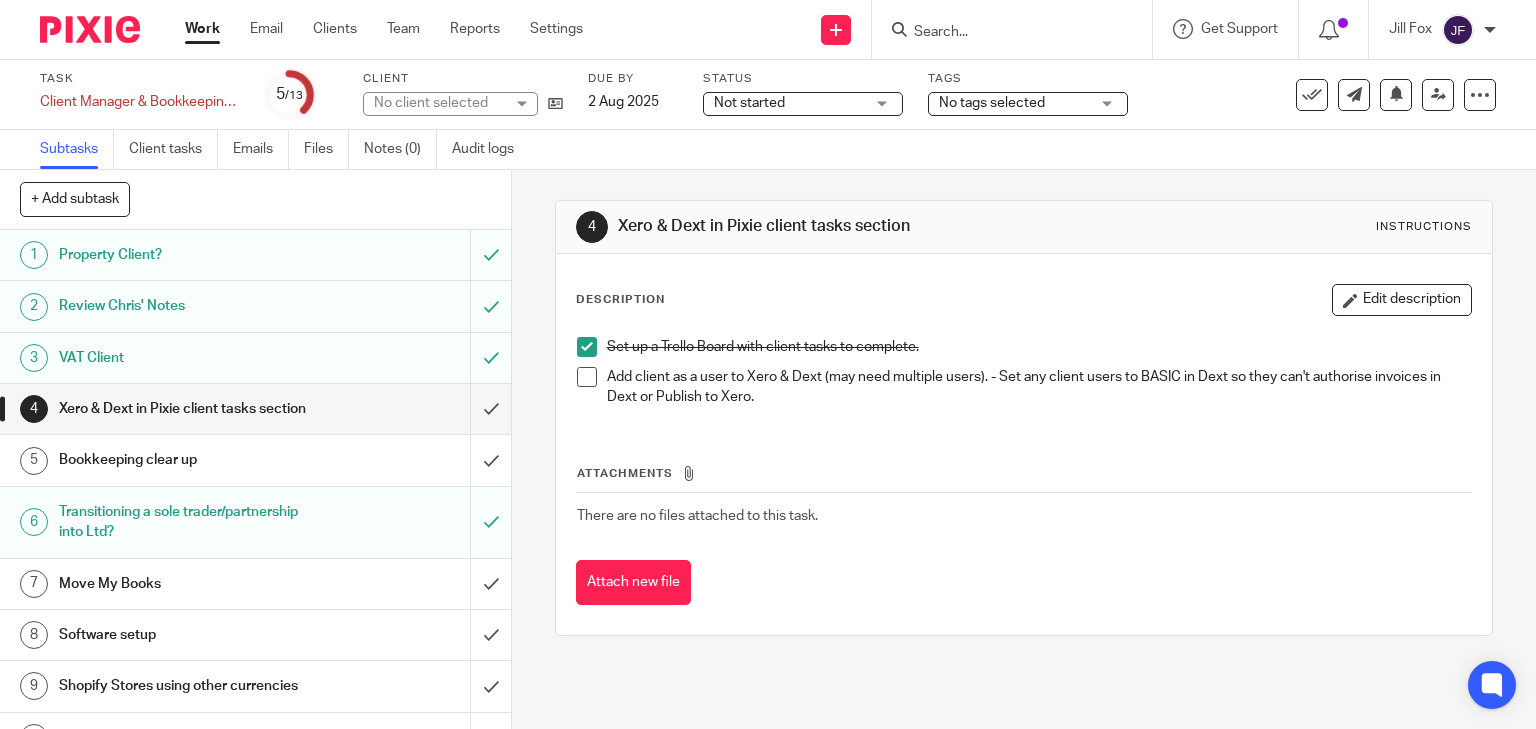 scroll, scrollTop: 0, scrollLeft: 0, axis: both 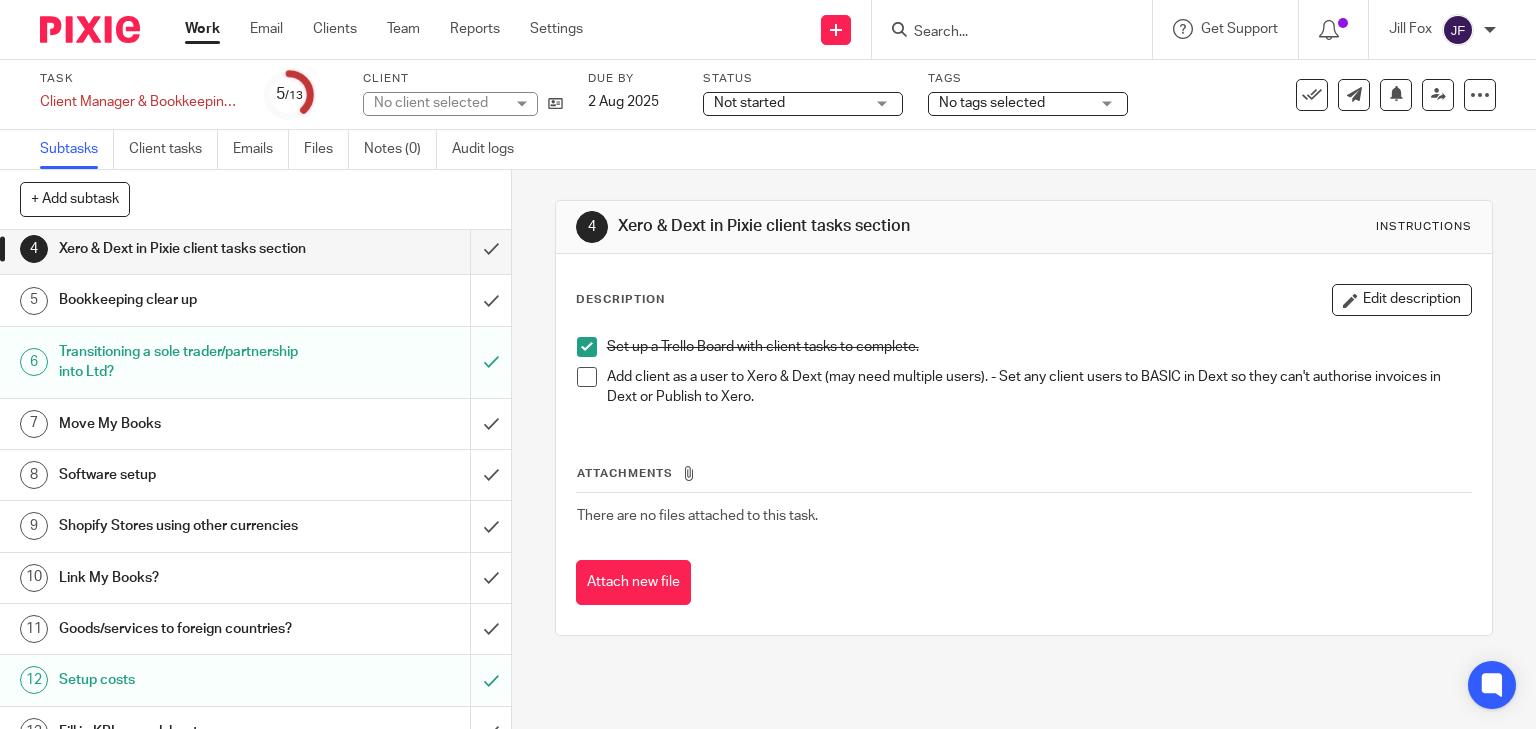 click on "Move My Books" at bounding box center (189, 424) 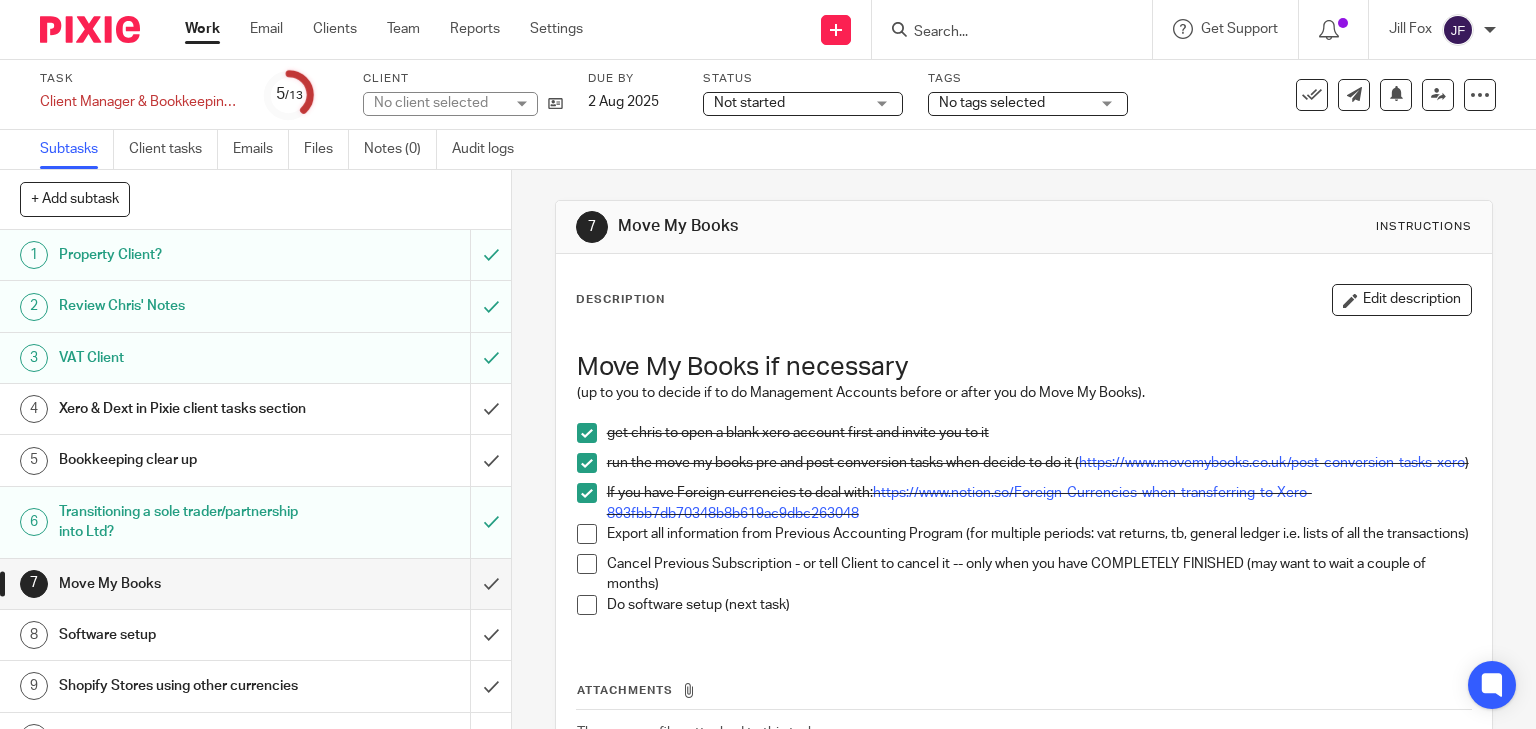 scroll, scrollTop: 0, scrollLeft: 0, axis: both 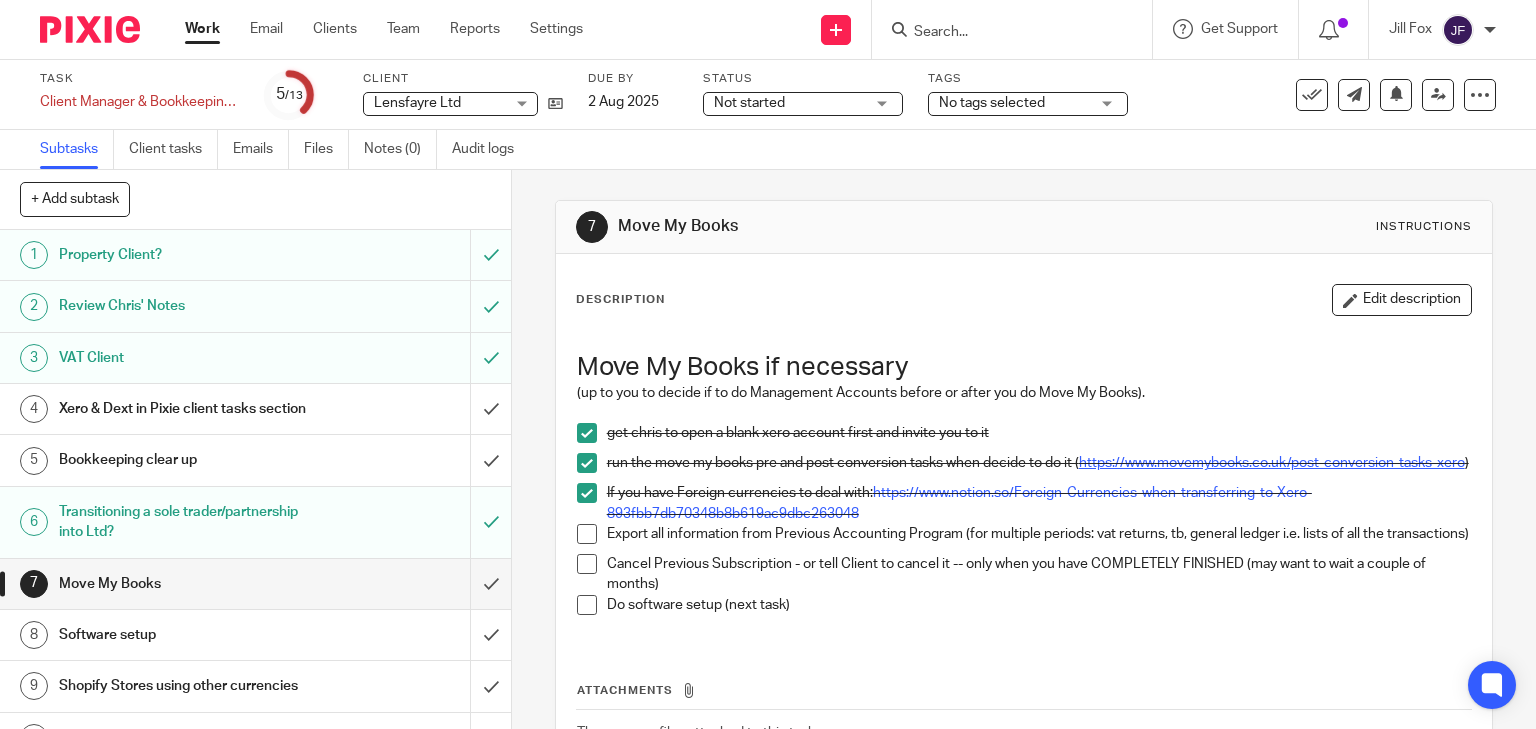 click on "https://www.movemybooks.co.uk/post-conversion-tasks-xero" at bounding box center (1272, 463) 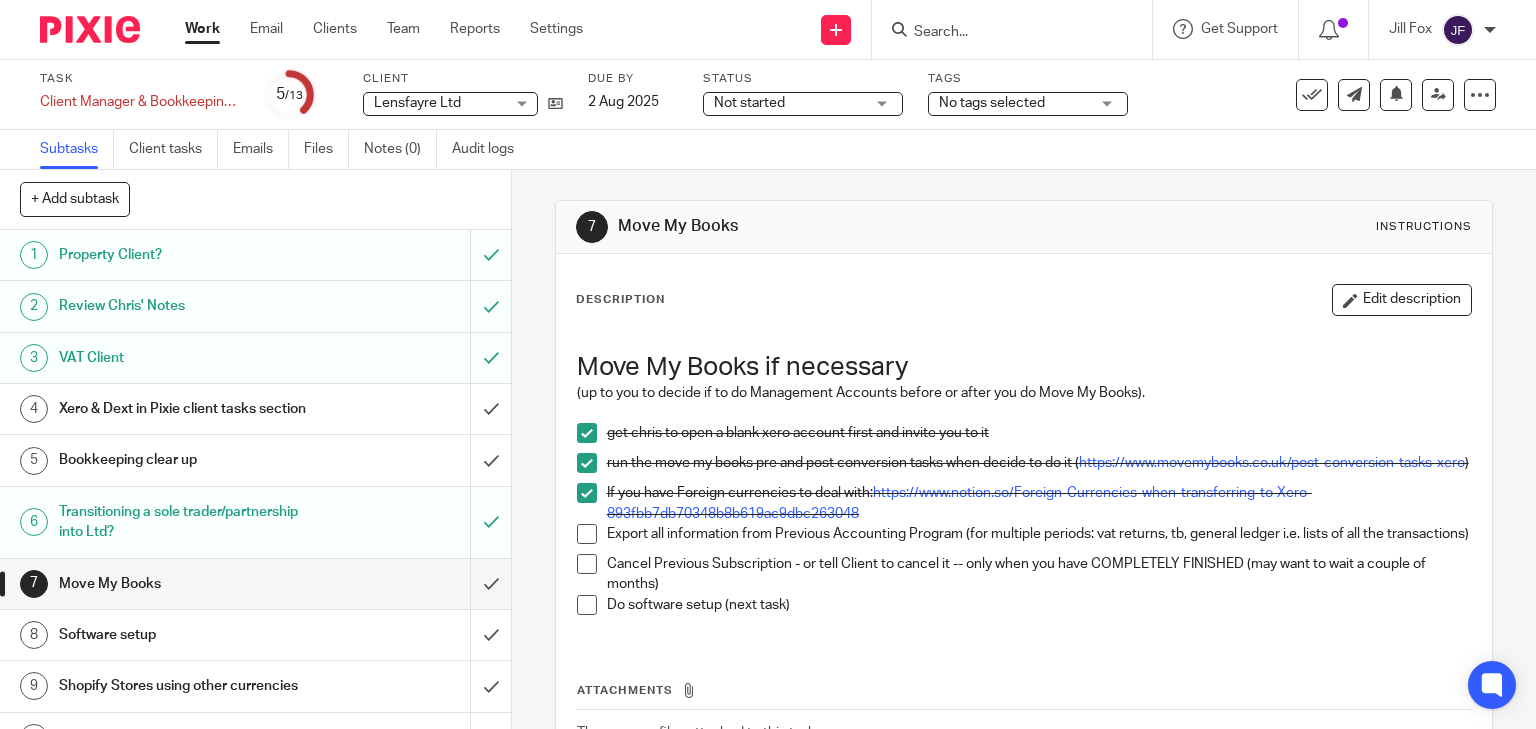 click at bounding box center [587, 534] 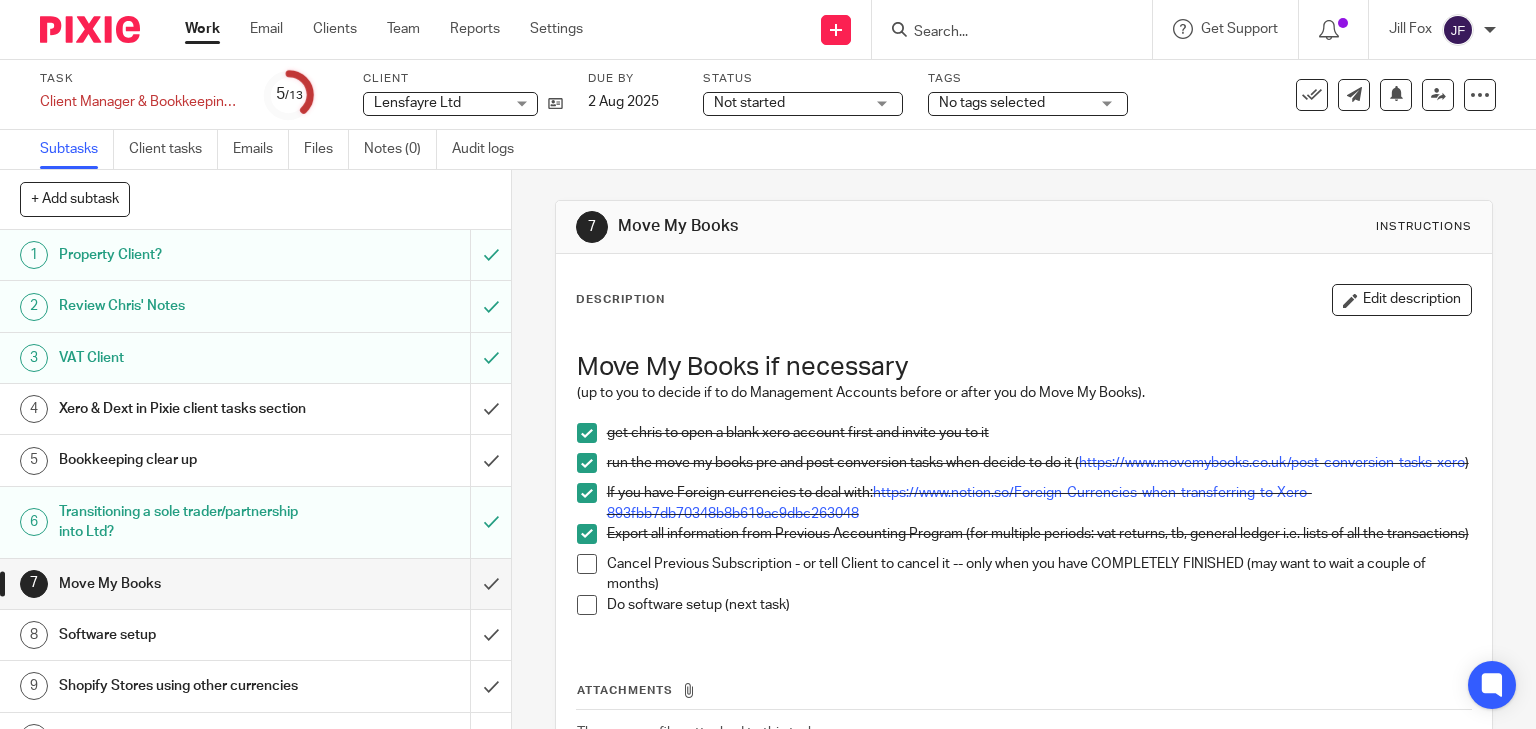 scroll, scrollTop: 80, scrollLeft: 0, axis: vertical 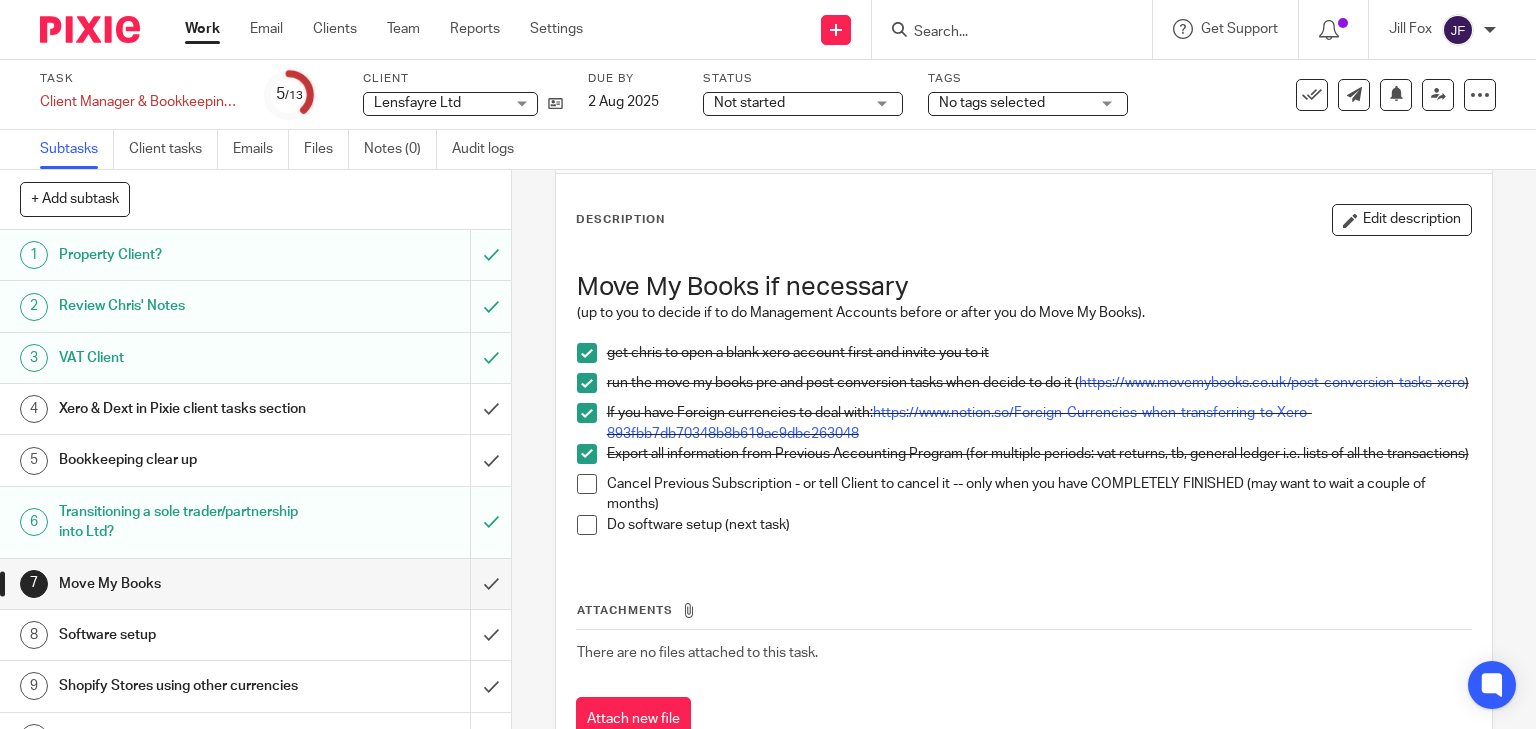 click at bounding box center [587, 525] 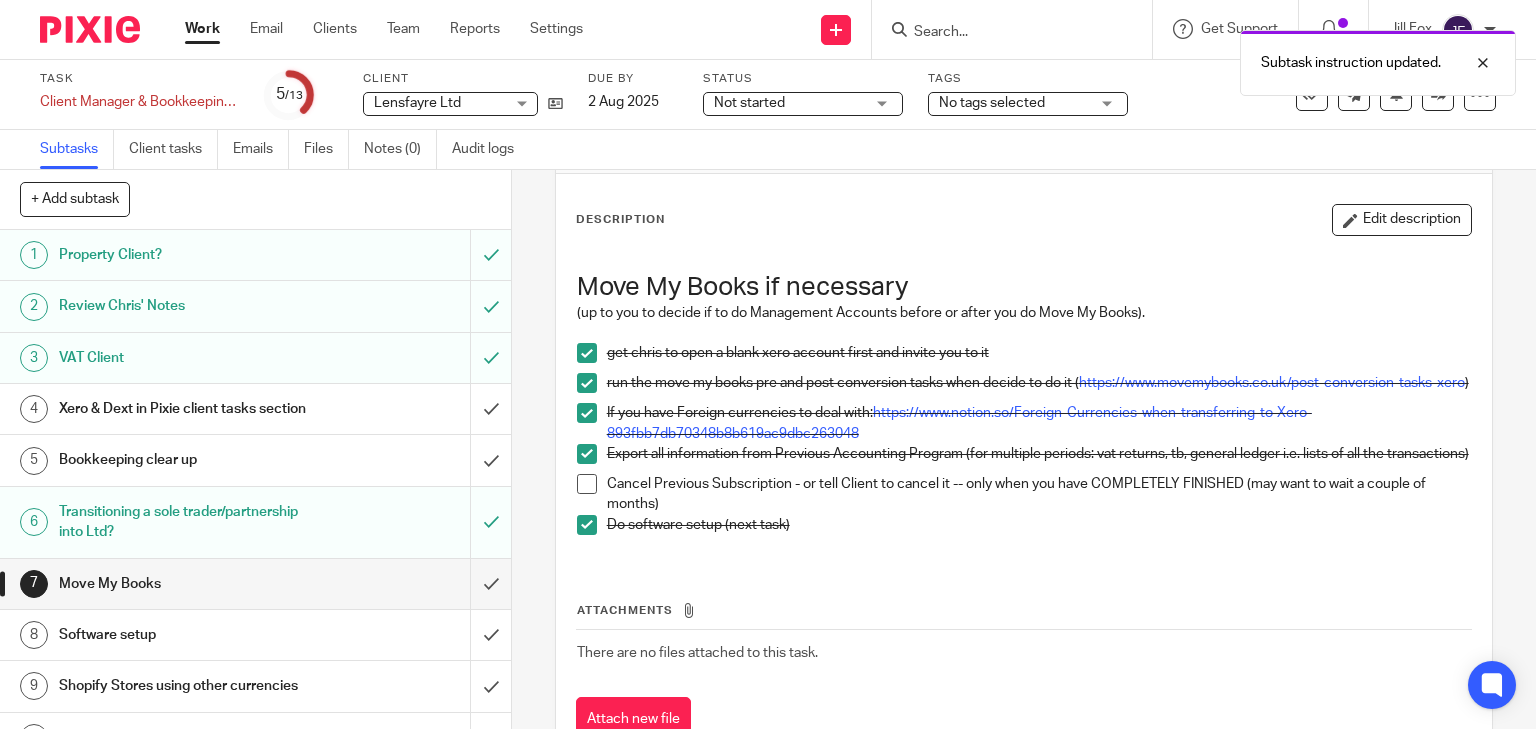 scroll, scrollTop: 80, scrollLeft: 0, axis: vertical 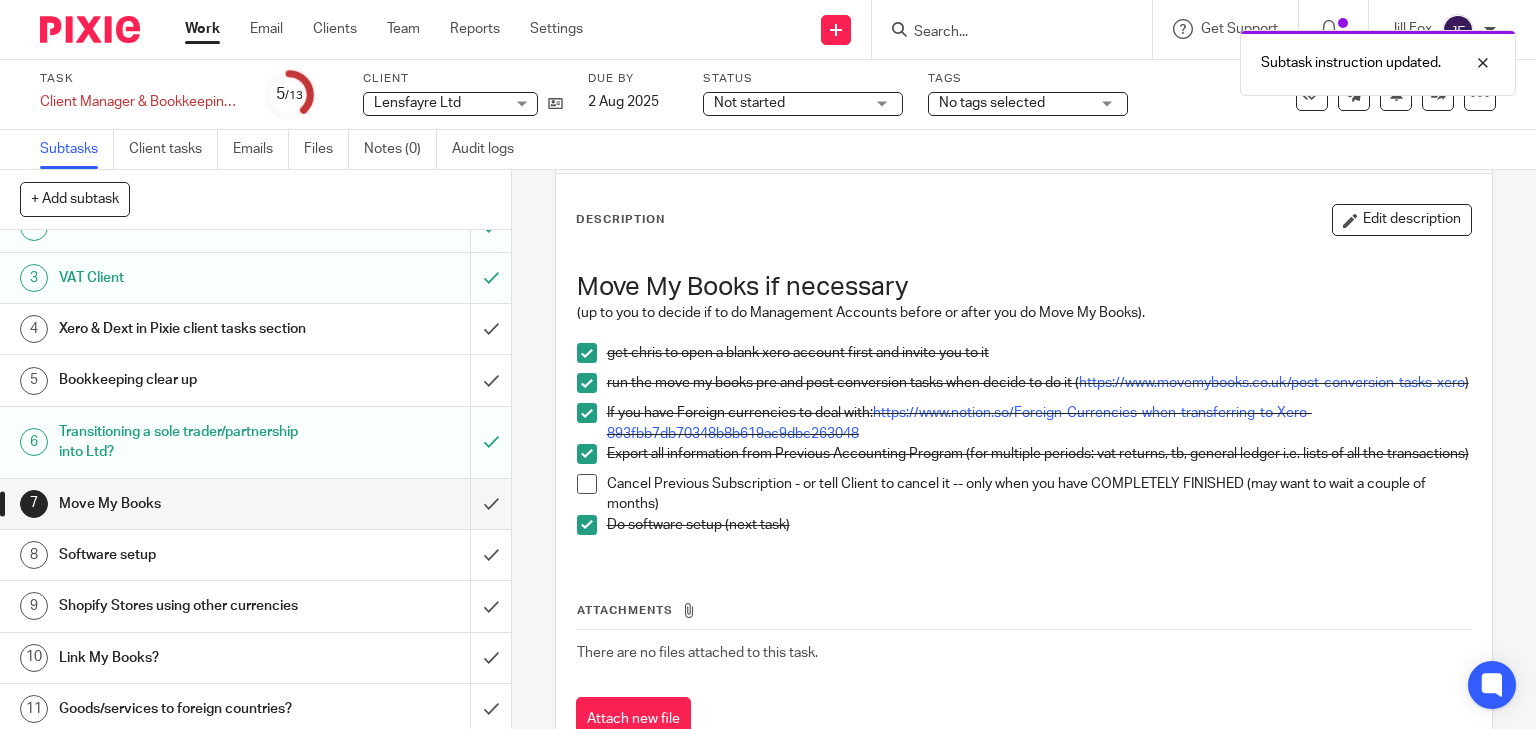 click on "Xero & Dext in Pixie client tasks section" at bounding box center [189, 329] 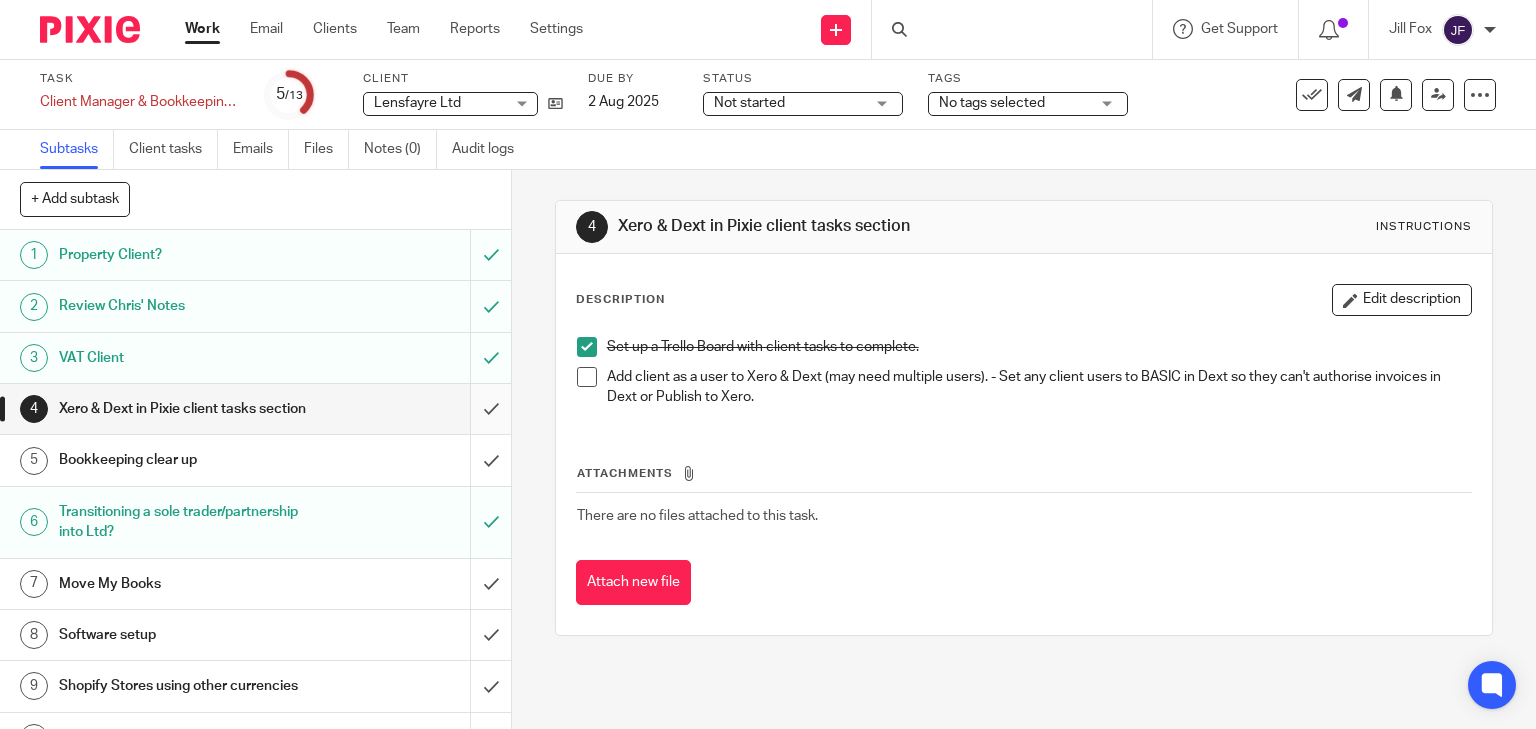 scroll, scrollTop: 0, scrollLeft: 0, axis: both 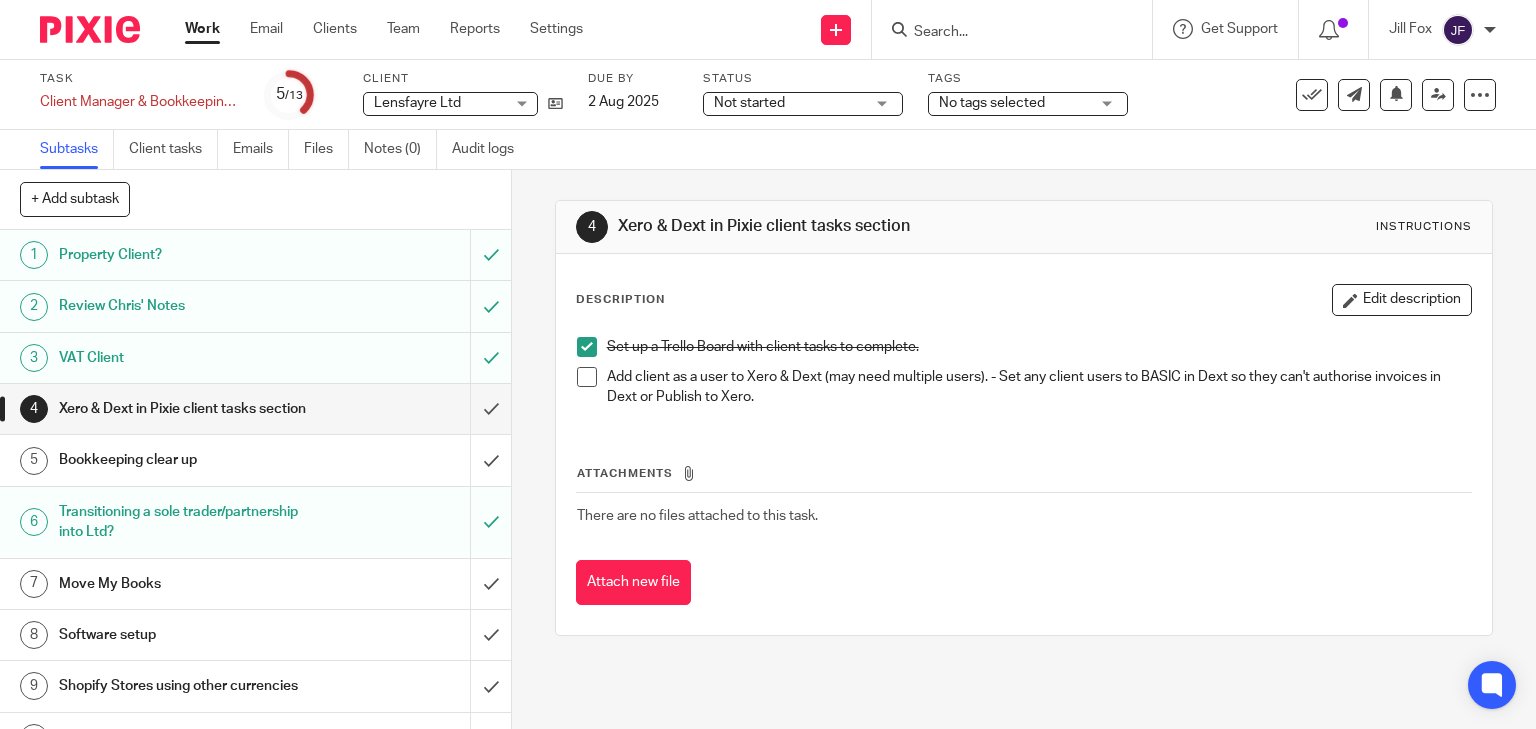click on "Bookkeeping clear up" at bounding box center (254, 460) 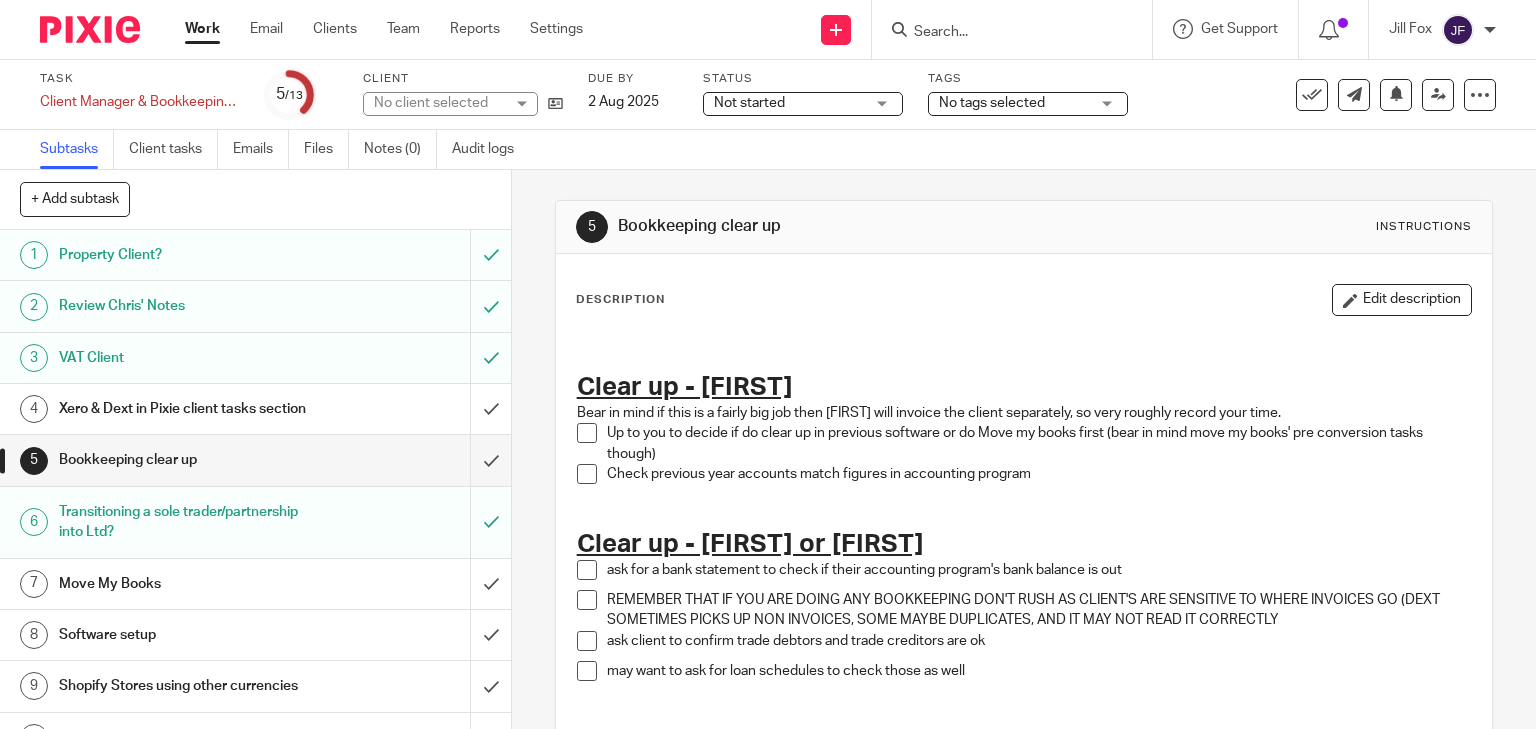 scroll, scrollTop: 0, scrollLeft: 0, axis: both 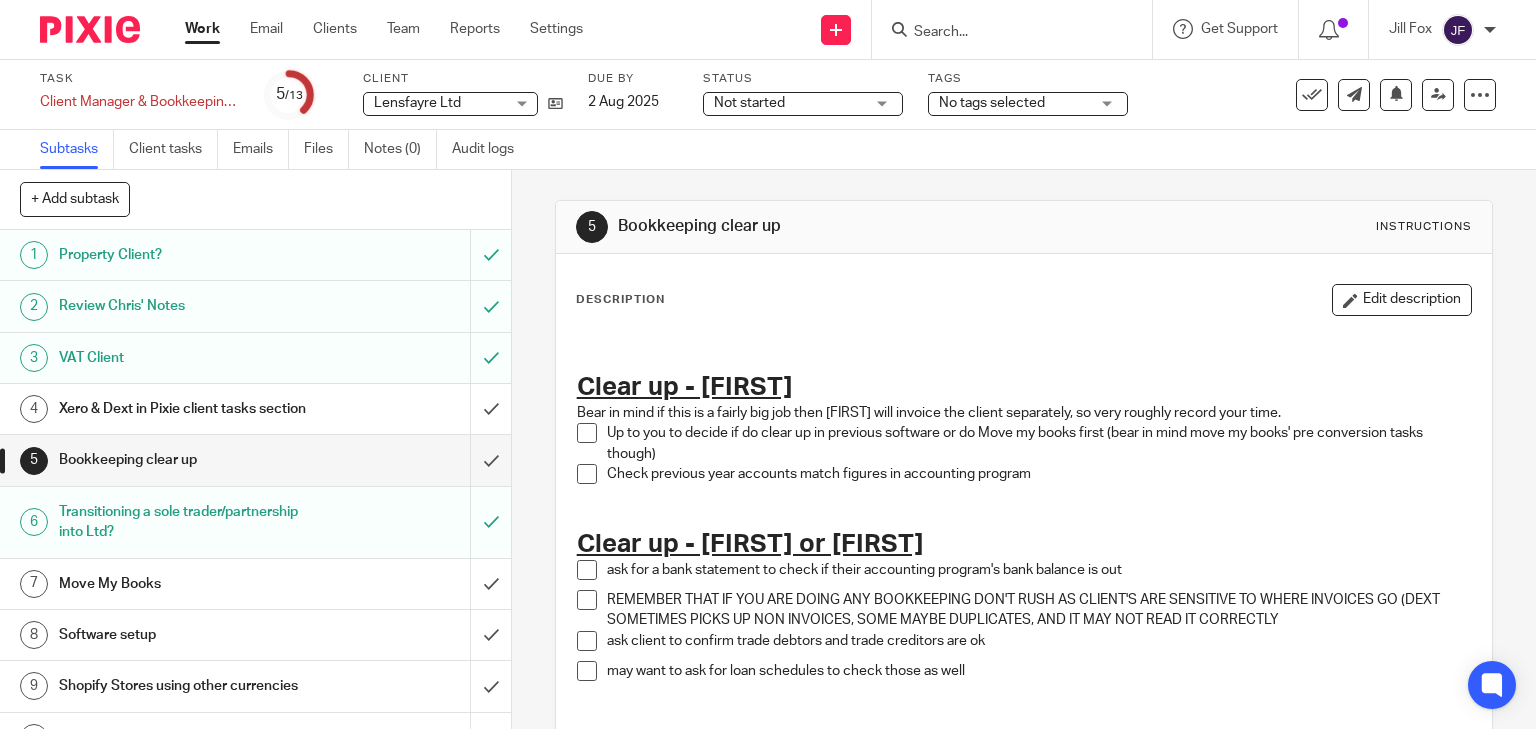 click at bounding box center (587, 433) 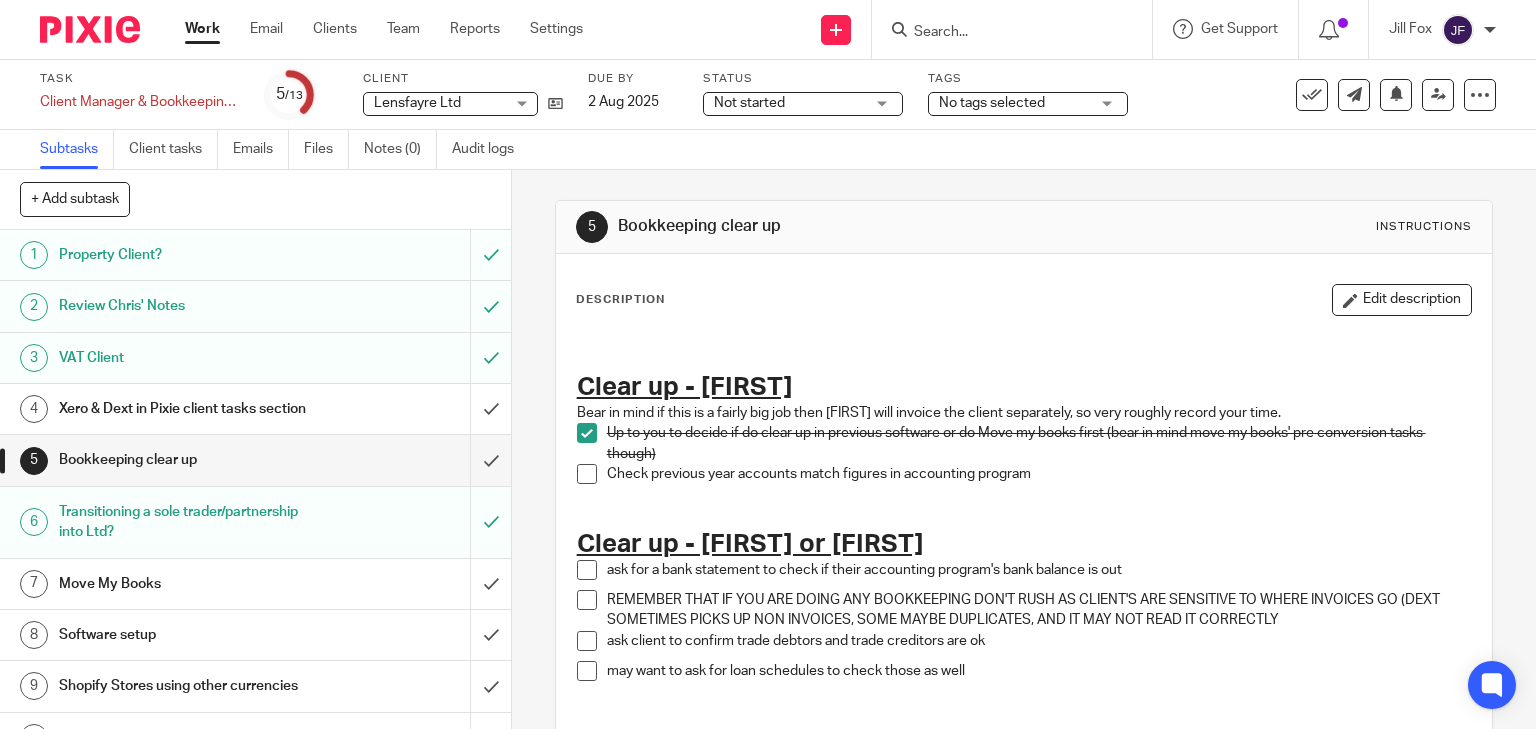 click at bounding box center (587, 474) 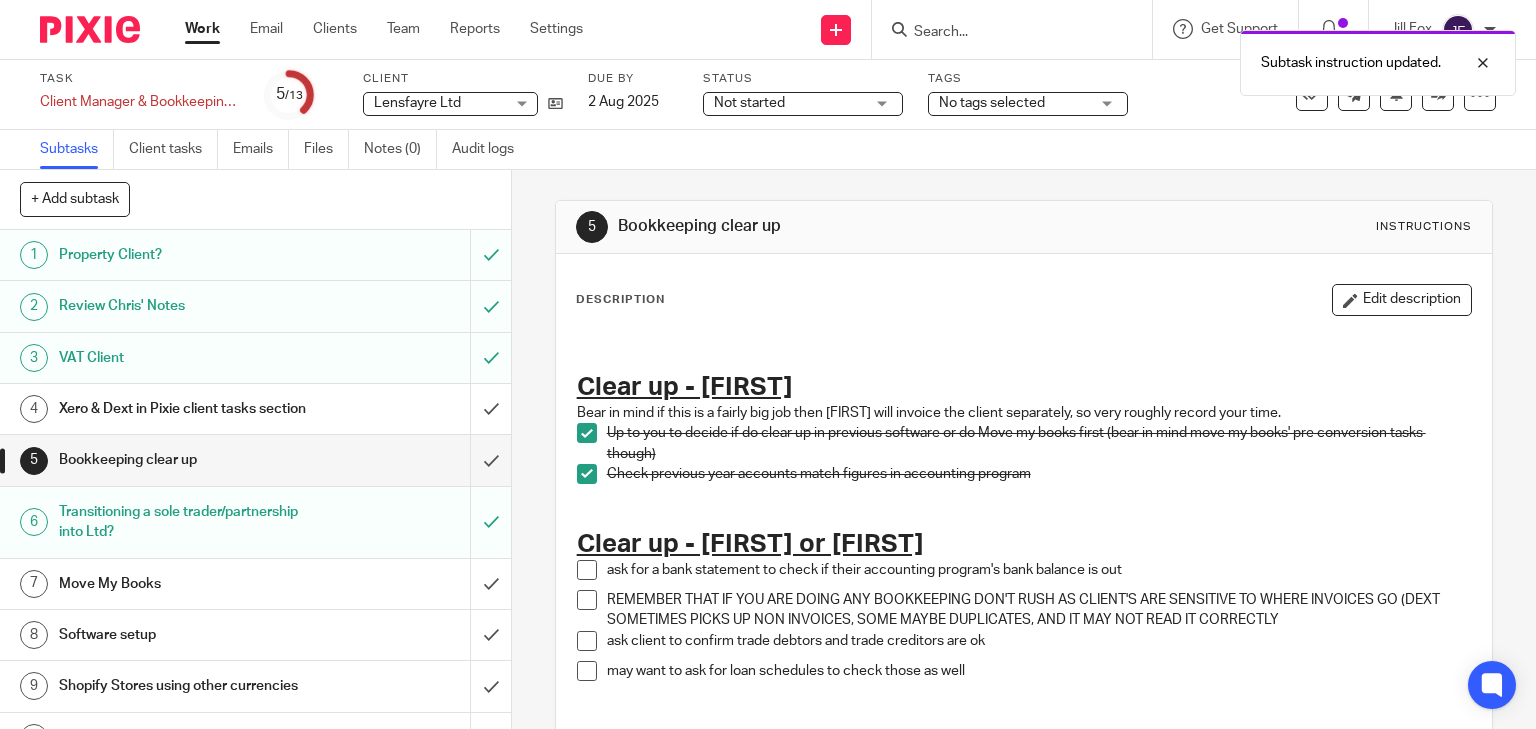 click on "Xero & Dext in Pixie client tasks section" at bounding box center (254, 409) 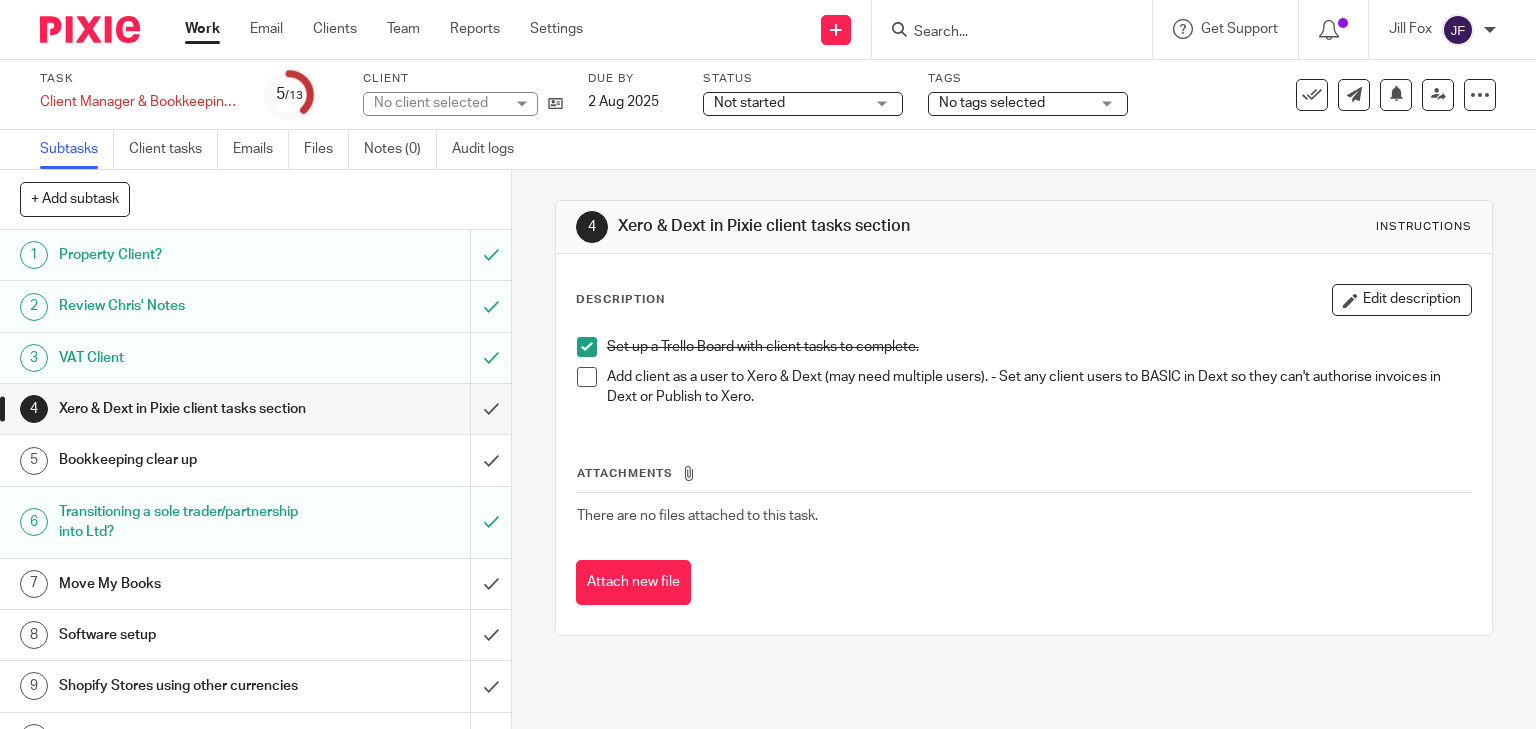 scroll, scrollTop: 0, scrollLeft: 0, axis: both 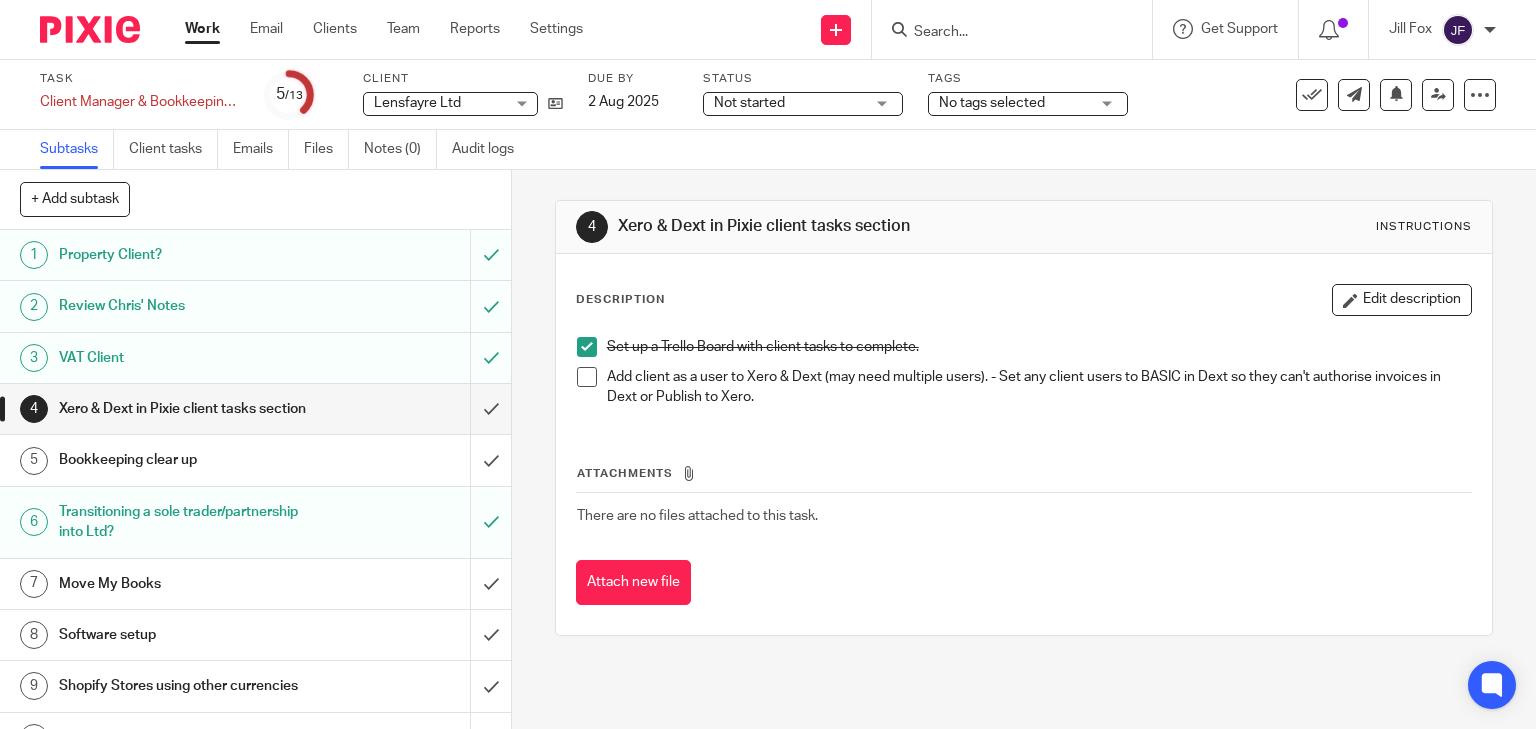 click on "Move My Books" at bounding box center [189, 584] 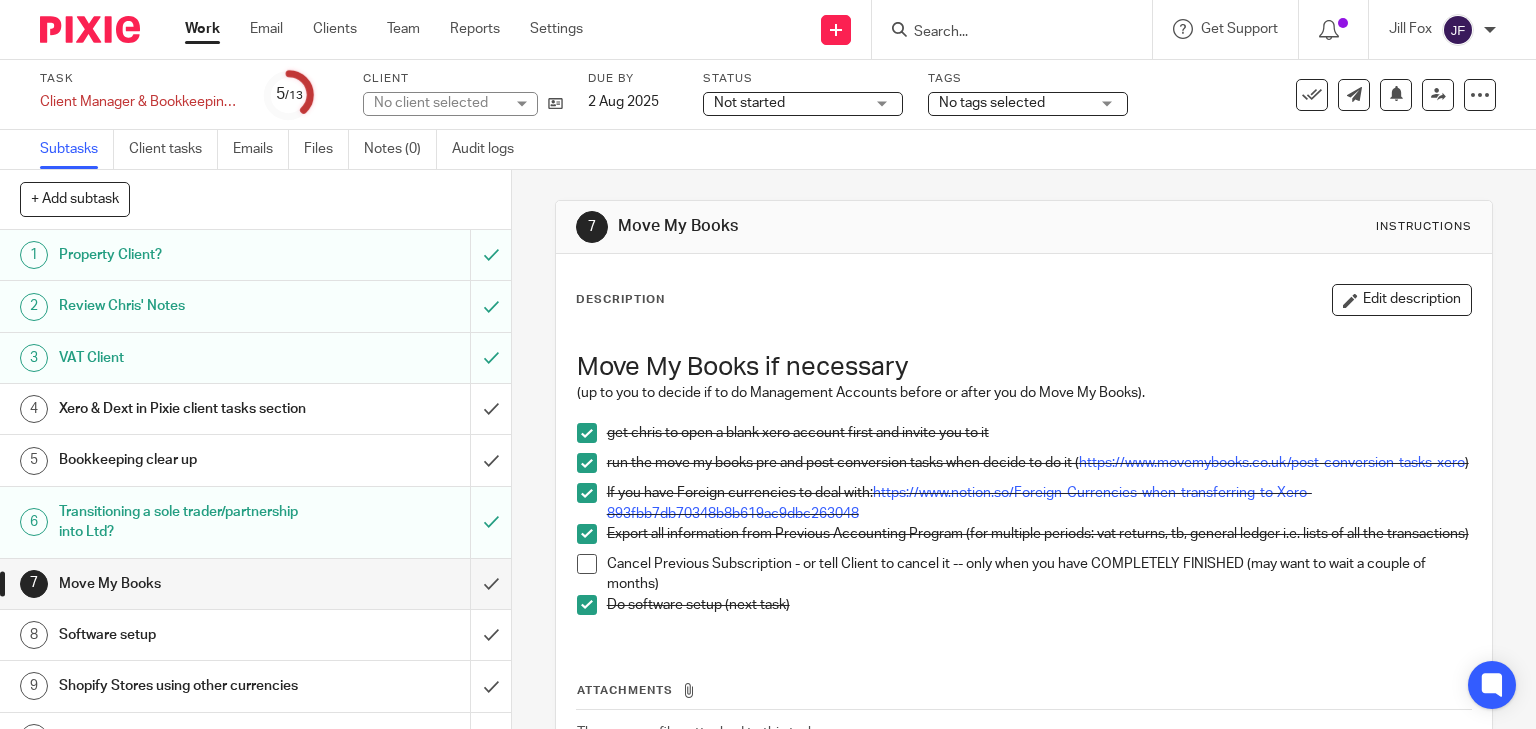 scroll, scrollTop: 0, scrollLeft: 0, axis: both 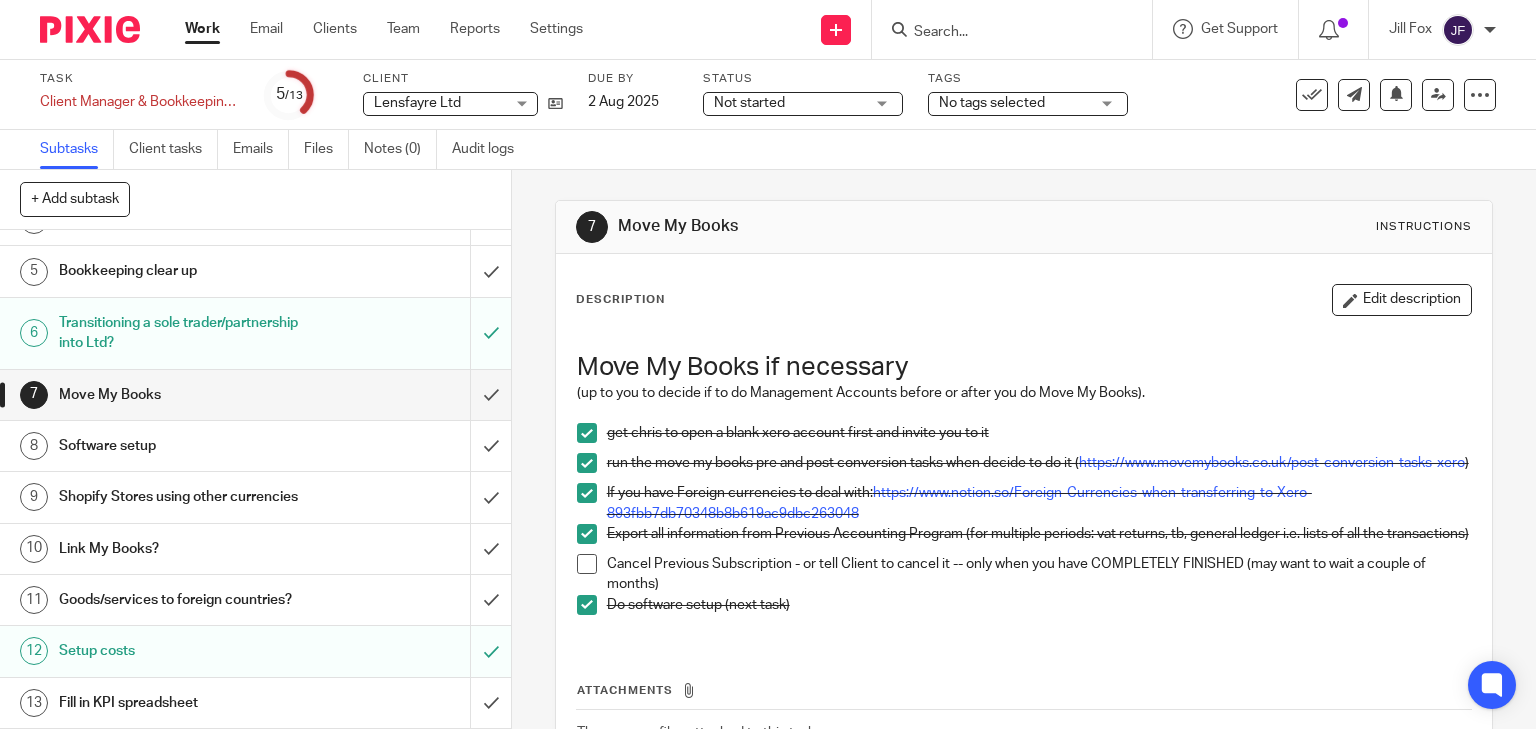 click on "Software setup" at bounding box center [254, 446] 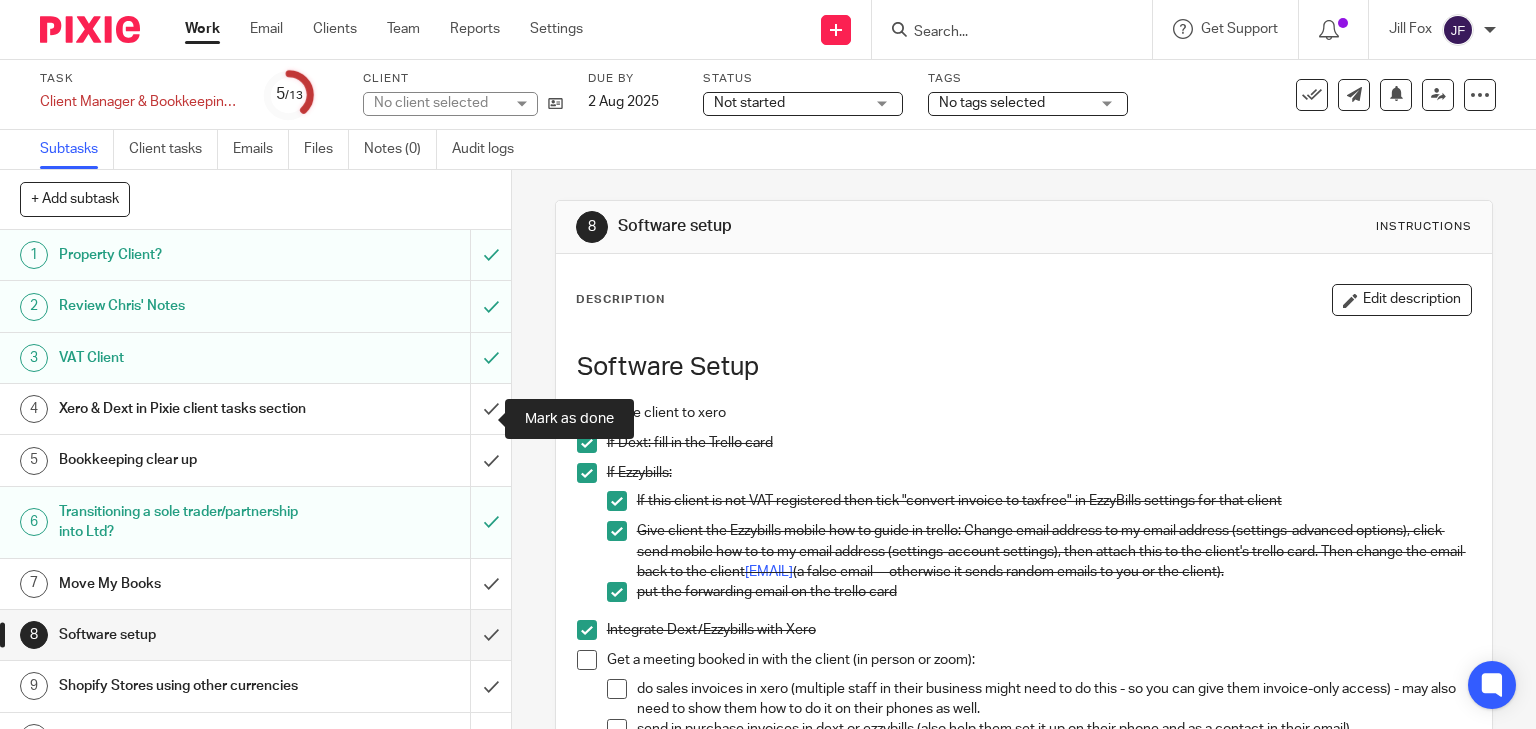 scroll, scrollTop: 0, scrollLeft: 0, axis: both 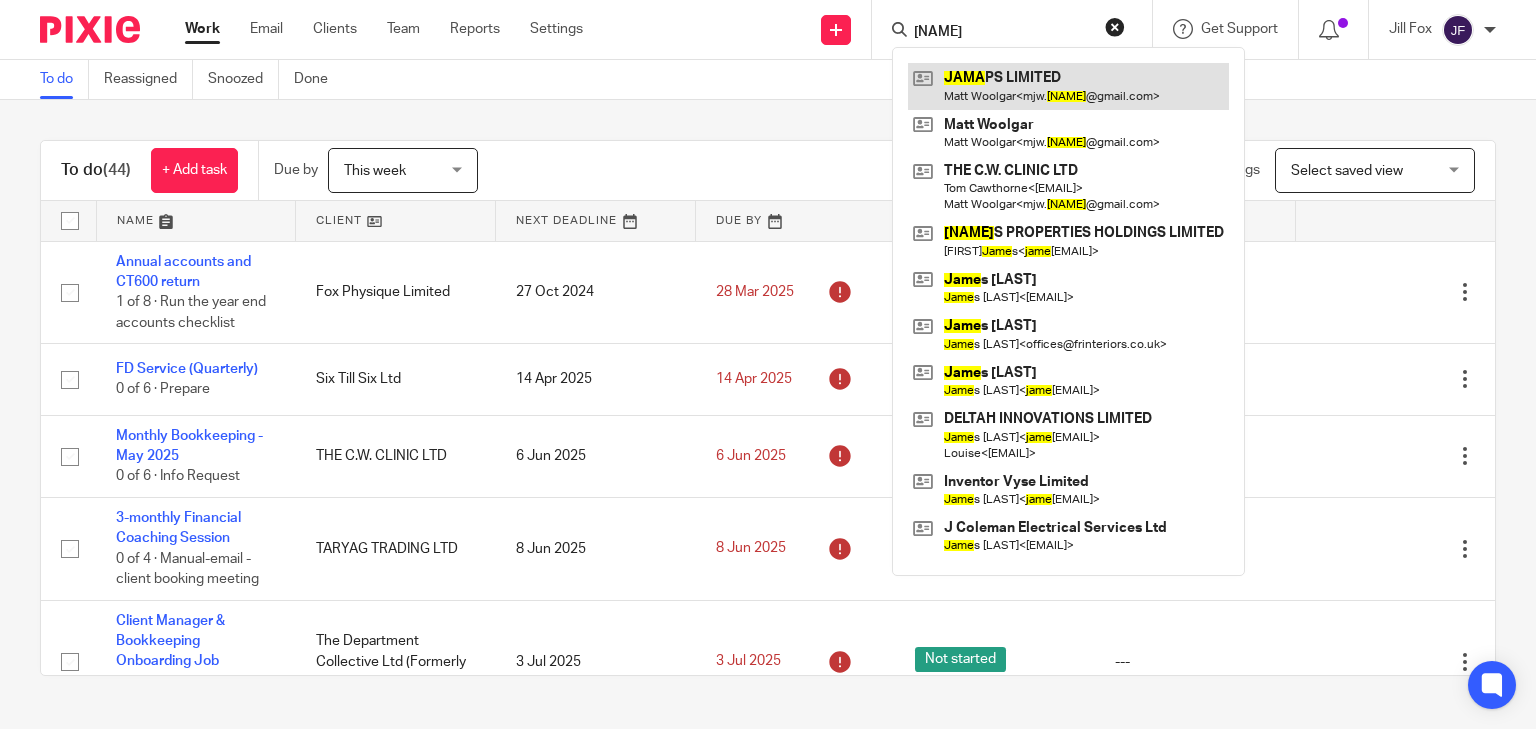 type on "jama" 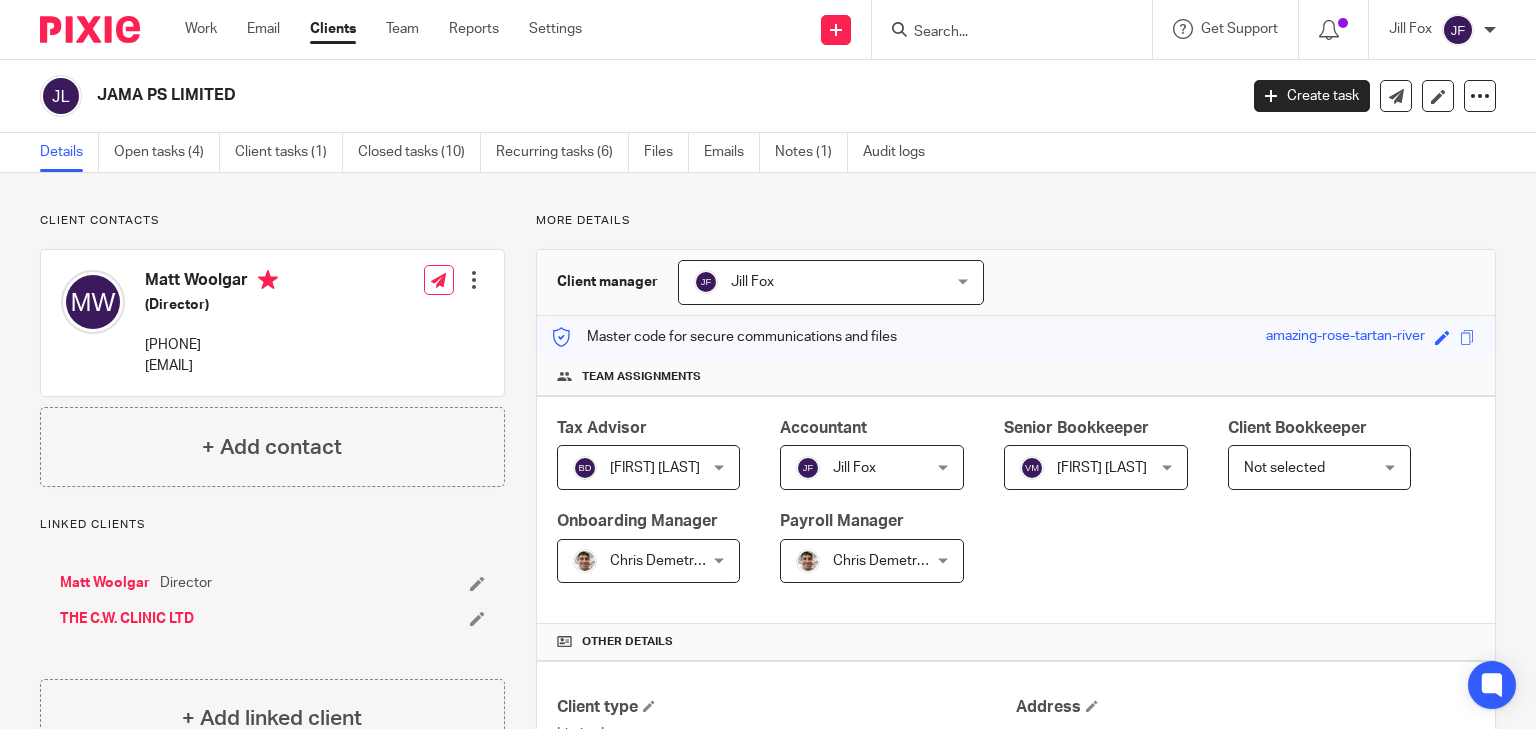 scroll, scrollTop: 0, scrollLeft: 0, axis: both 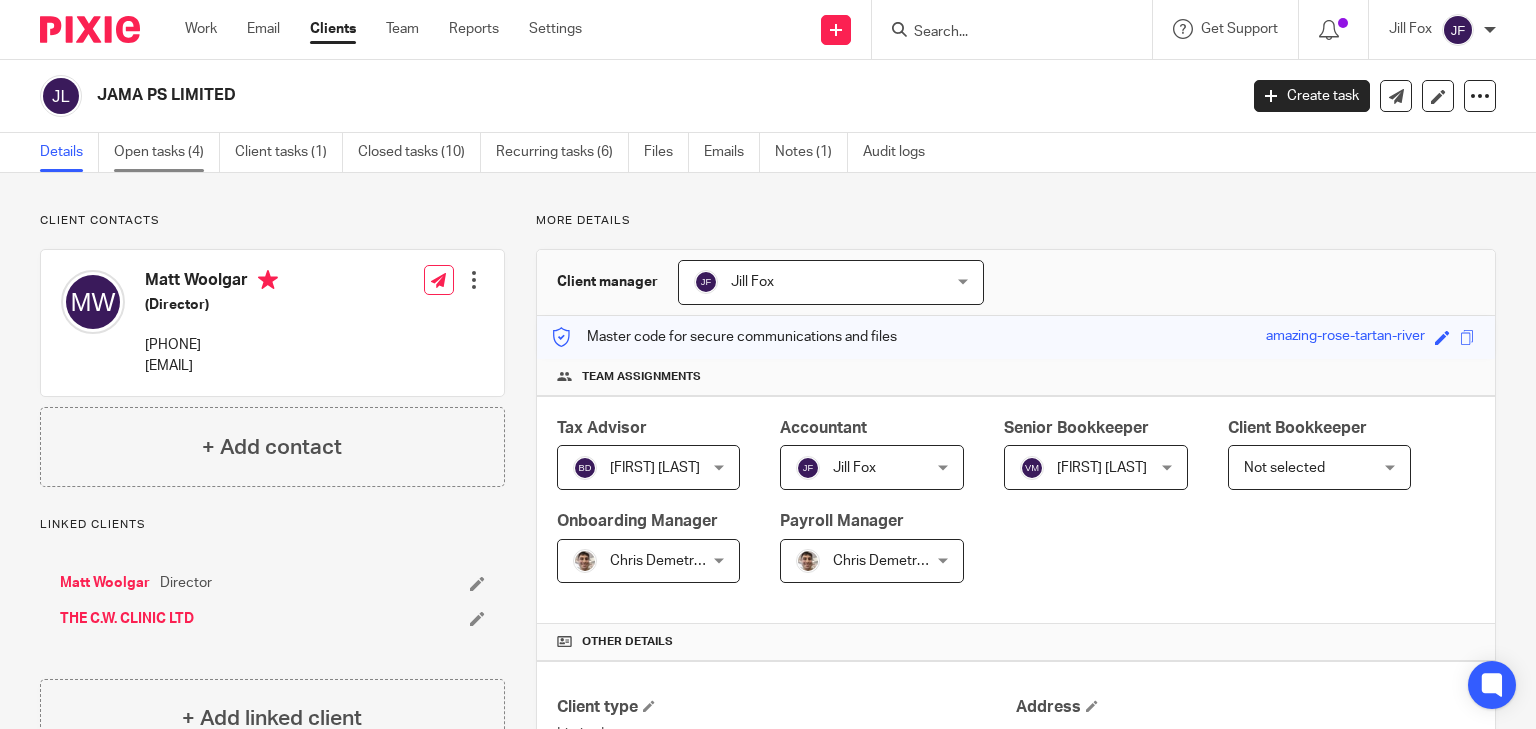 click on "Open tasks (4)" at bounding box center [167, 152] 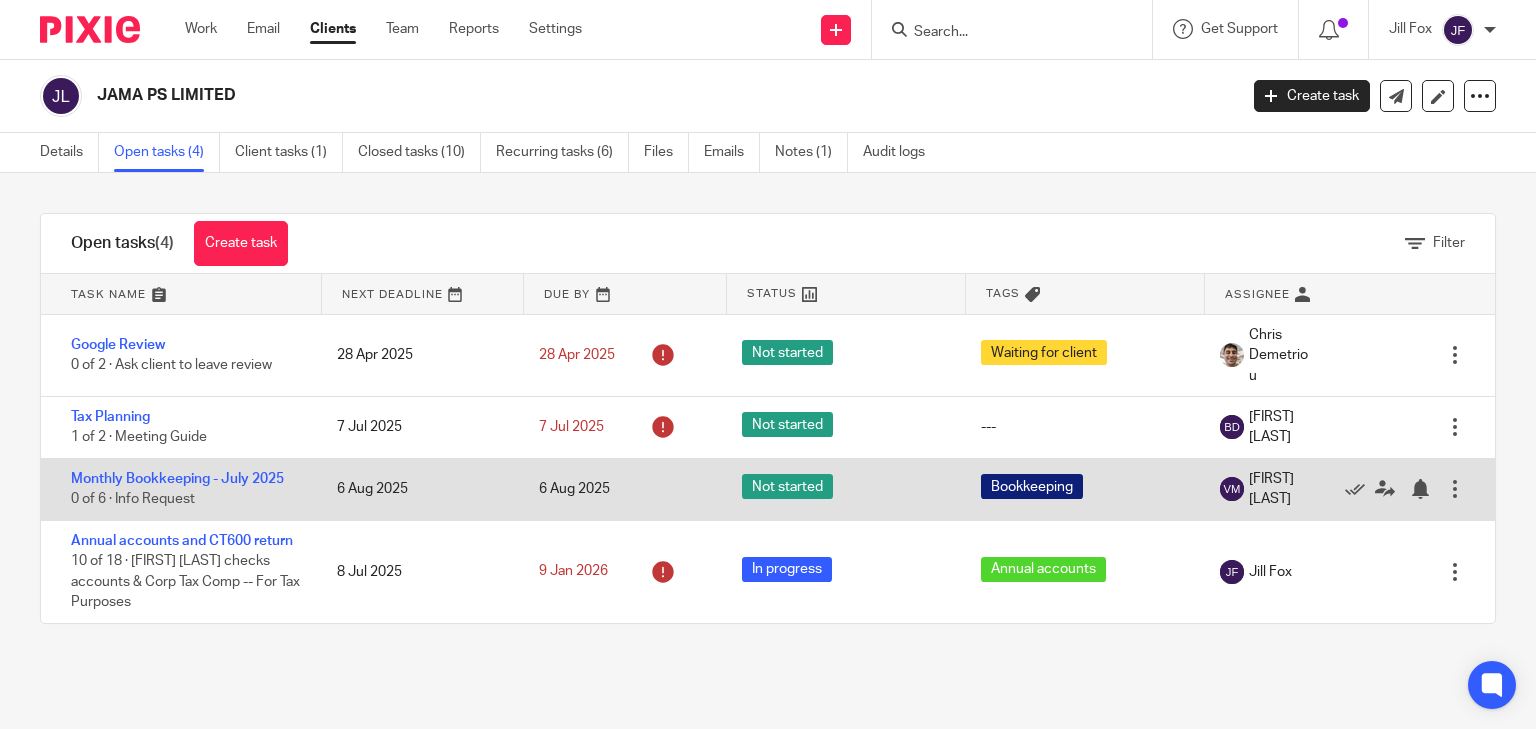 scroll, scrollTop: 0, scrollLeft: 0, axis: both 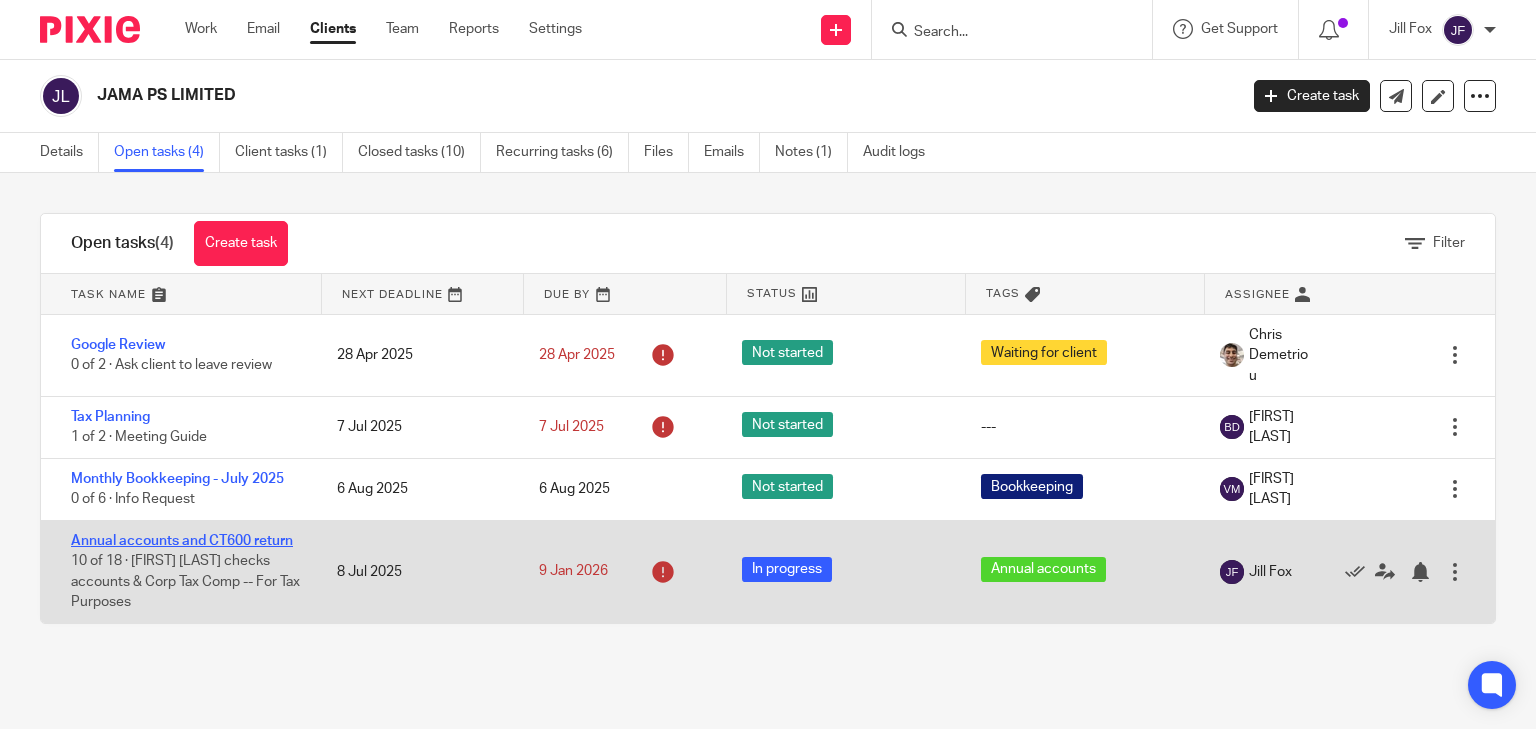 click on "Annual accounts and CT600 return" at bounding box center (182, 541) 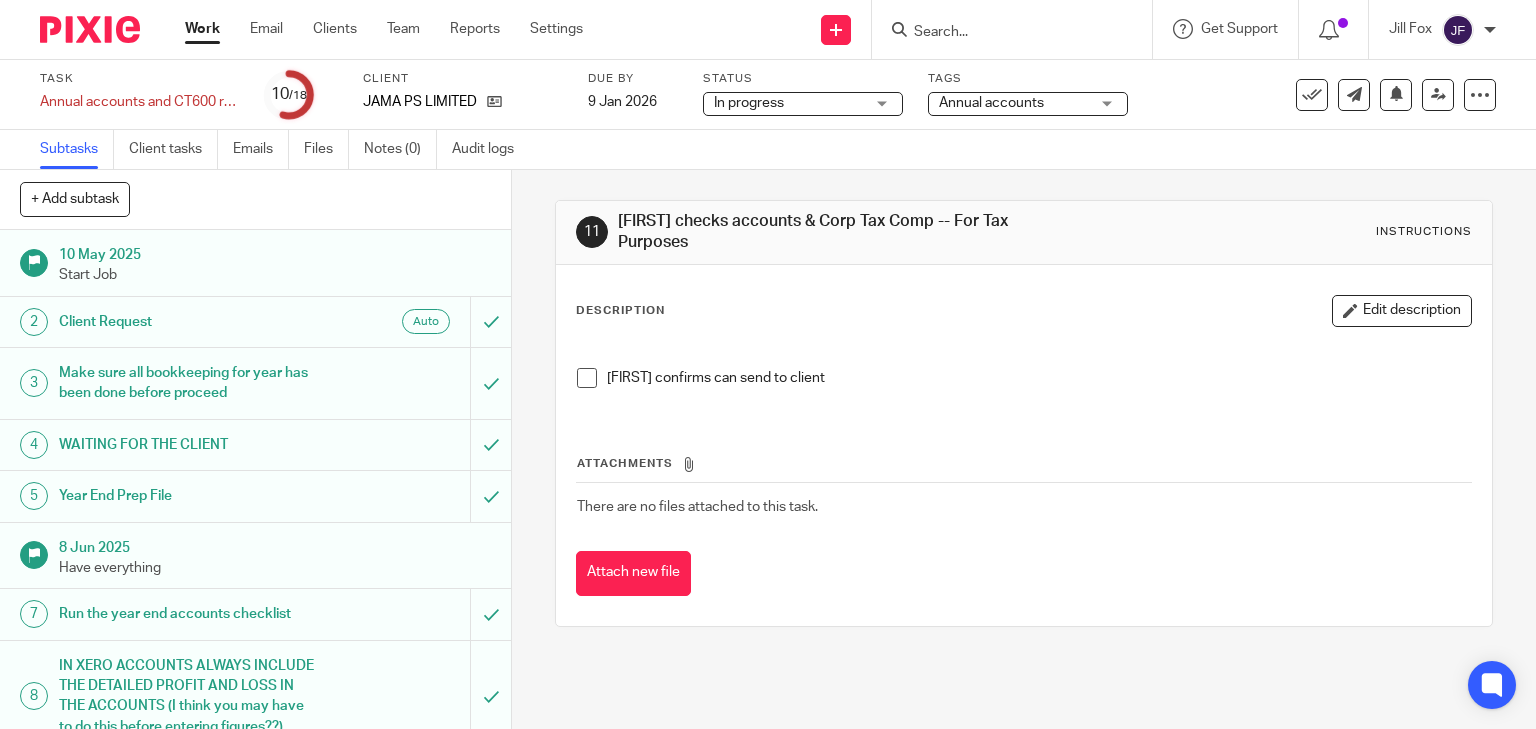 scroll, scrollTop: 0, scrollLeft: 0, axis: both 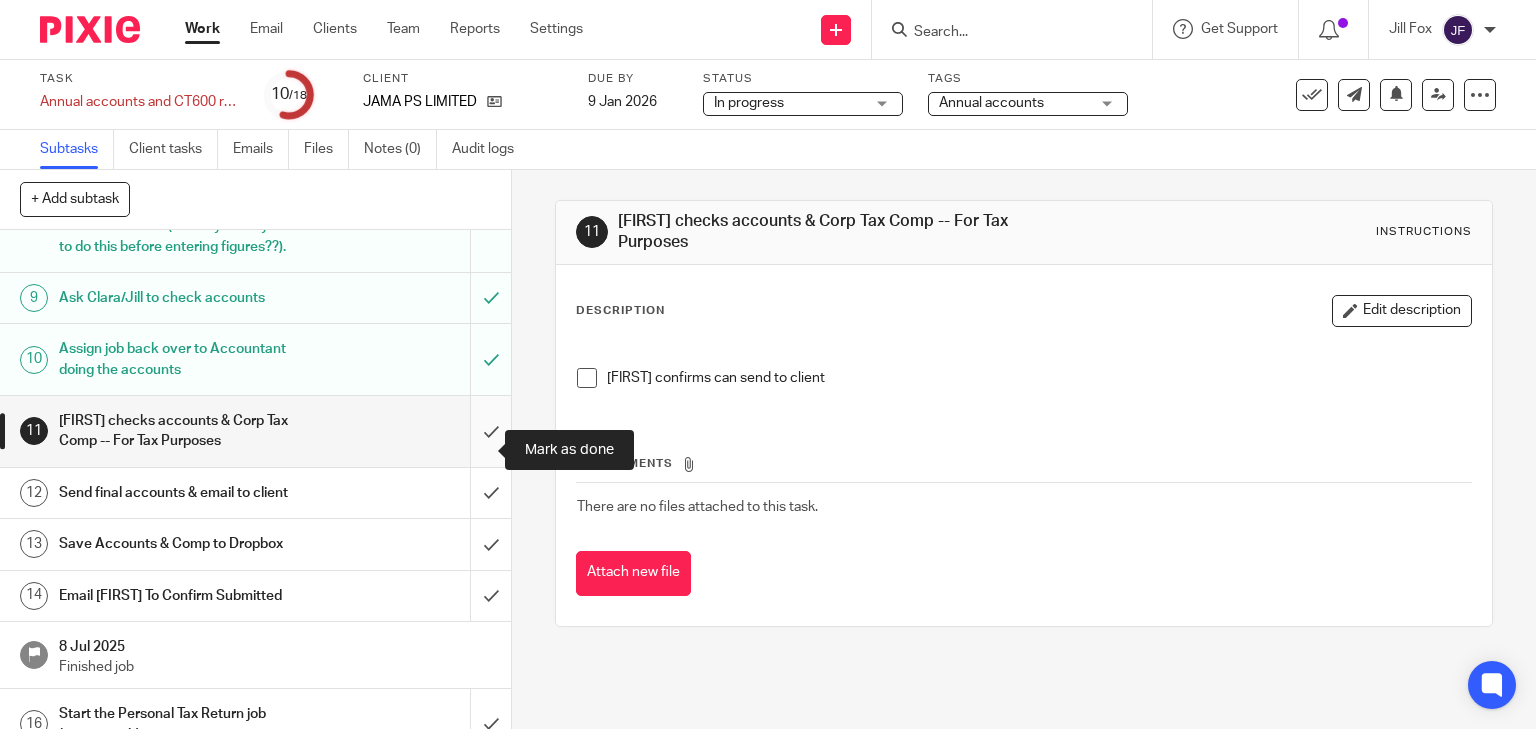 click at bounding box center [255, 431] 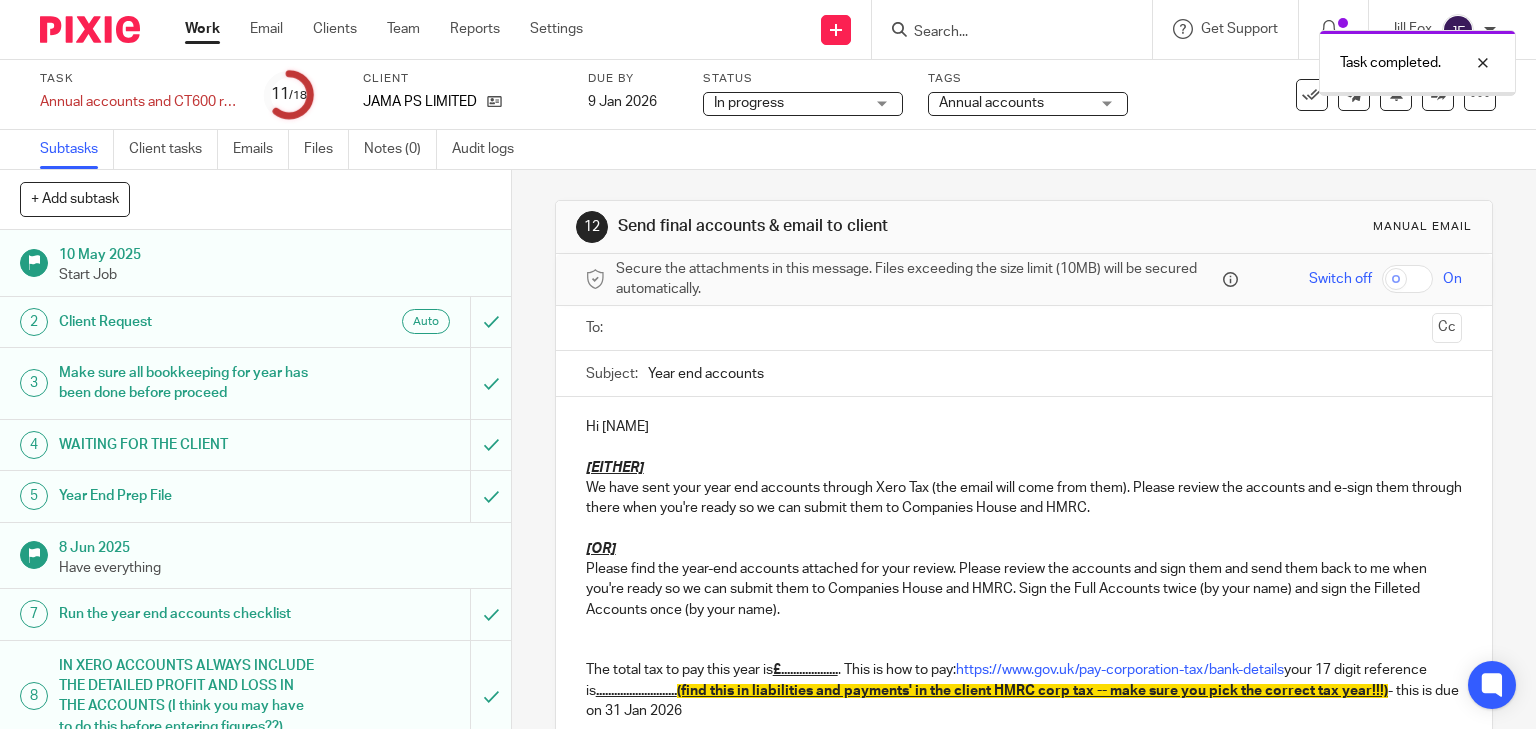 scroll, scrollTop: 0, scrollLeft: 0, axis: both 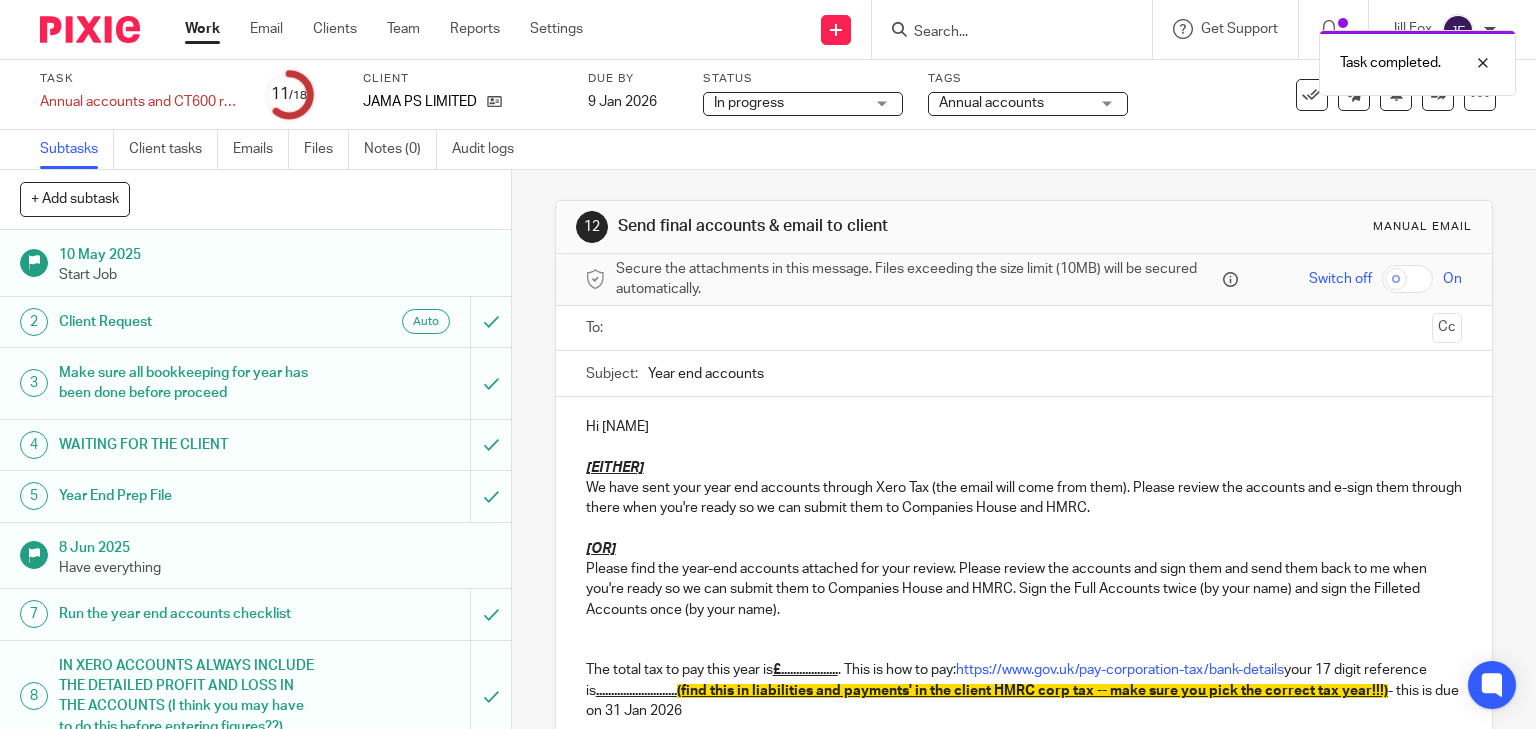 click at bounding box center (1025, 328) 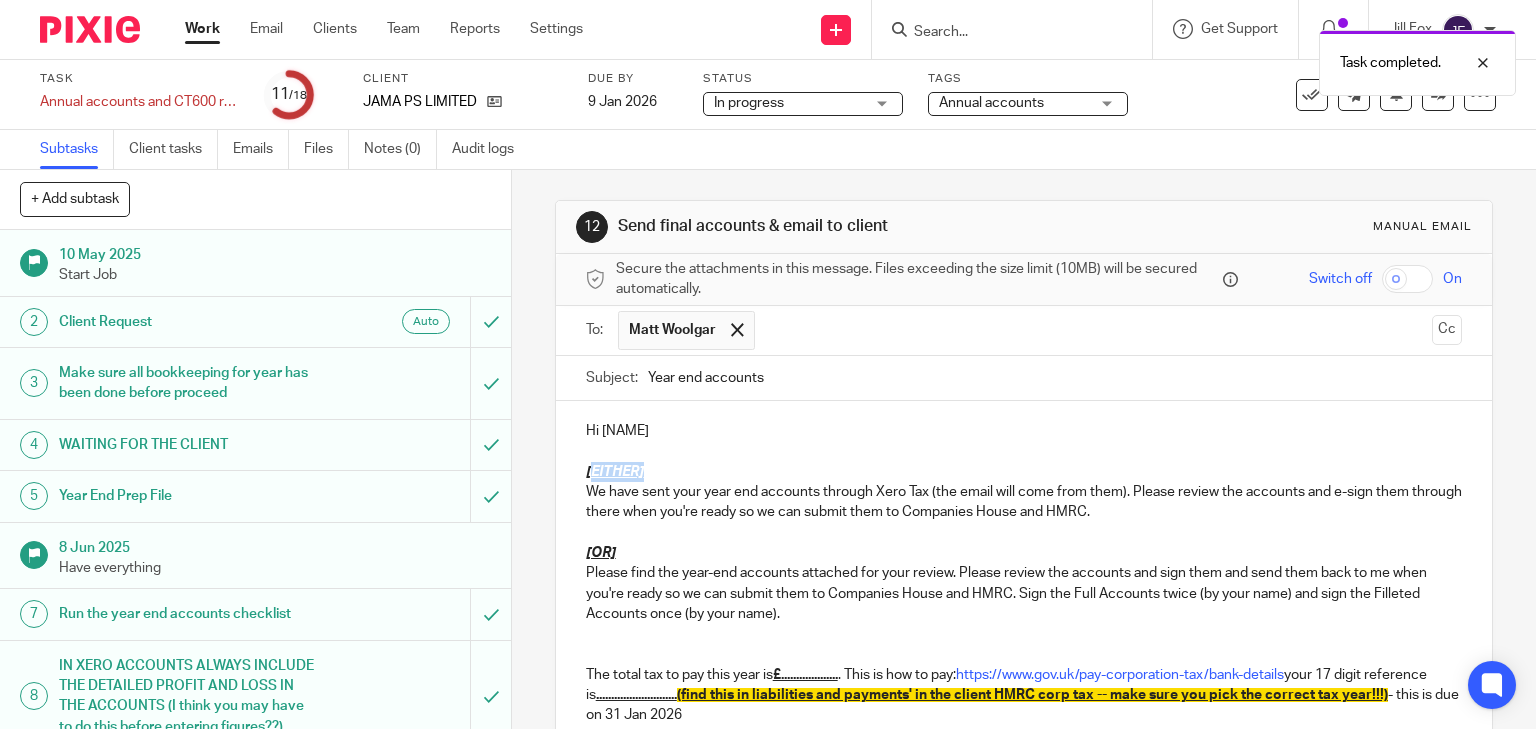 drag, startPoint x: 583, startPoint y: 469, endPoint x: 660, endPoint y: 469, distance: 77 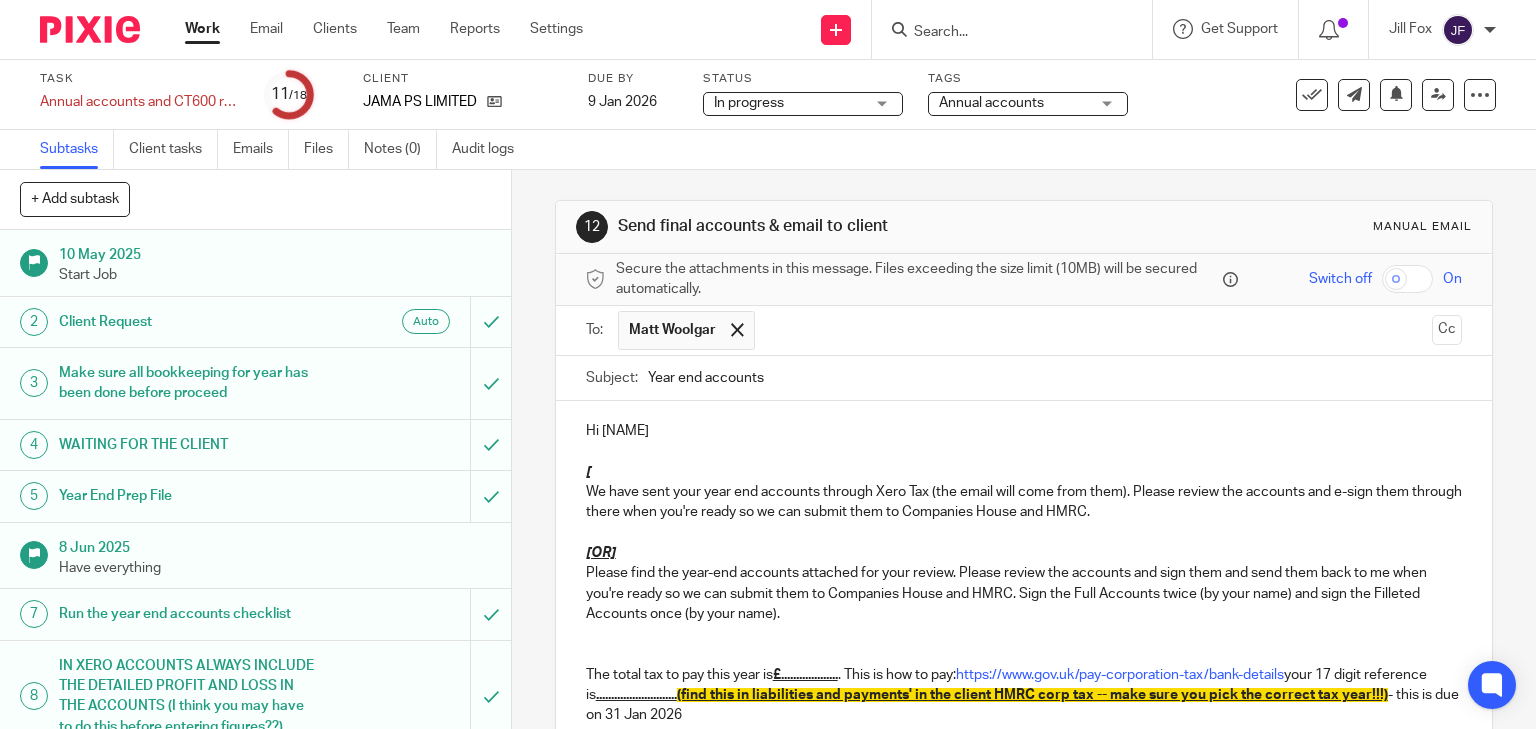 type 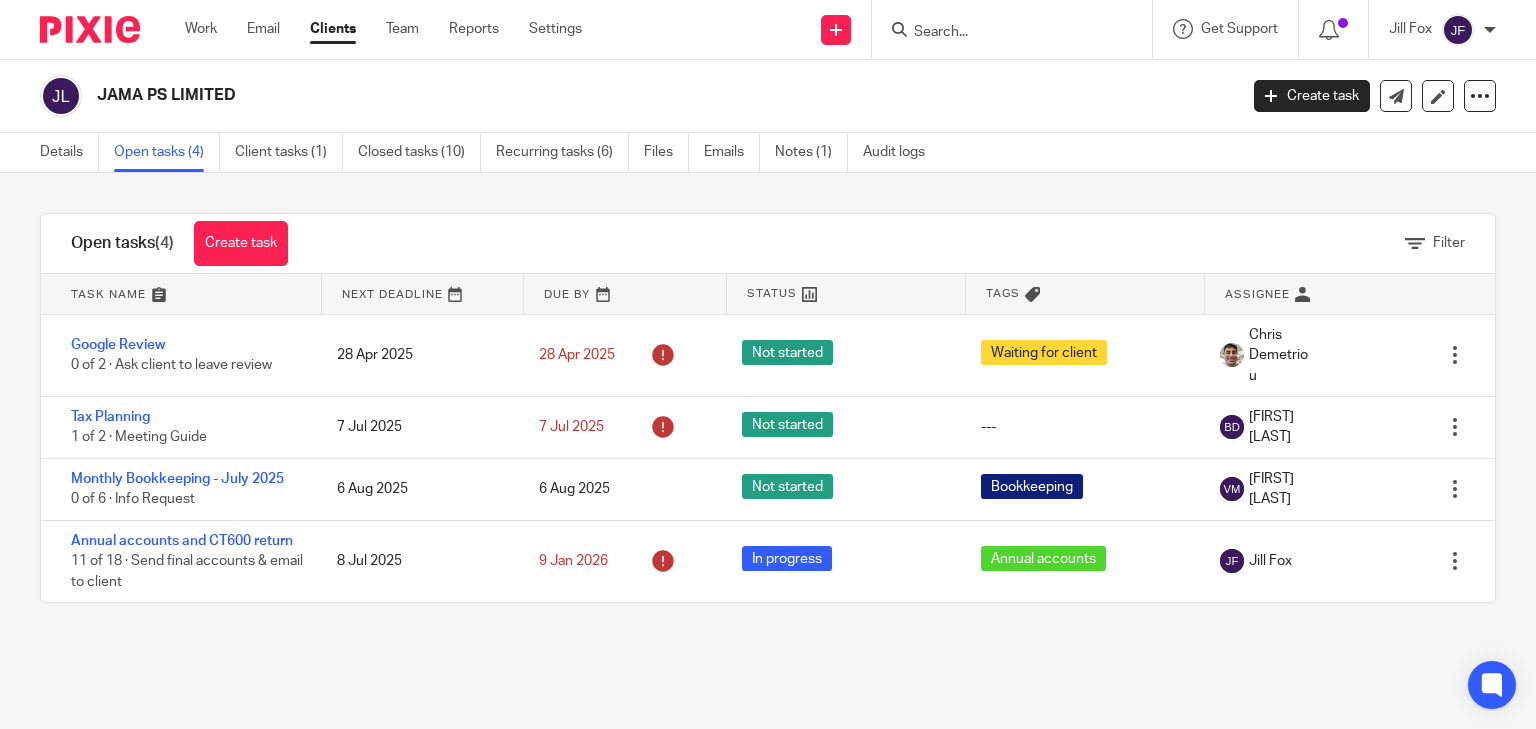 scroll, scrollTop: 0, scrollLeft: 0, axis: both 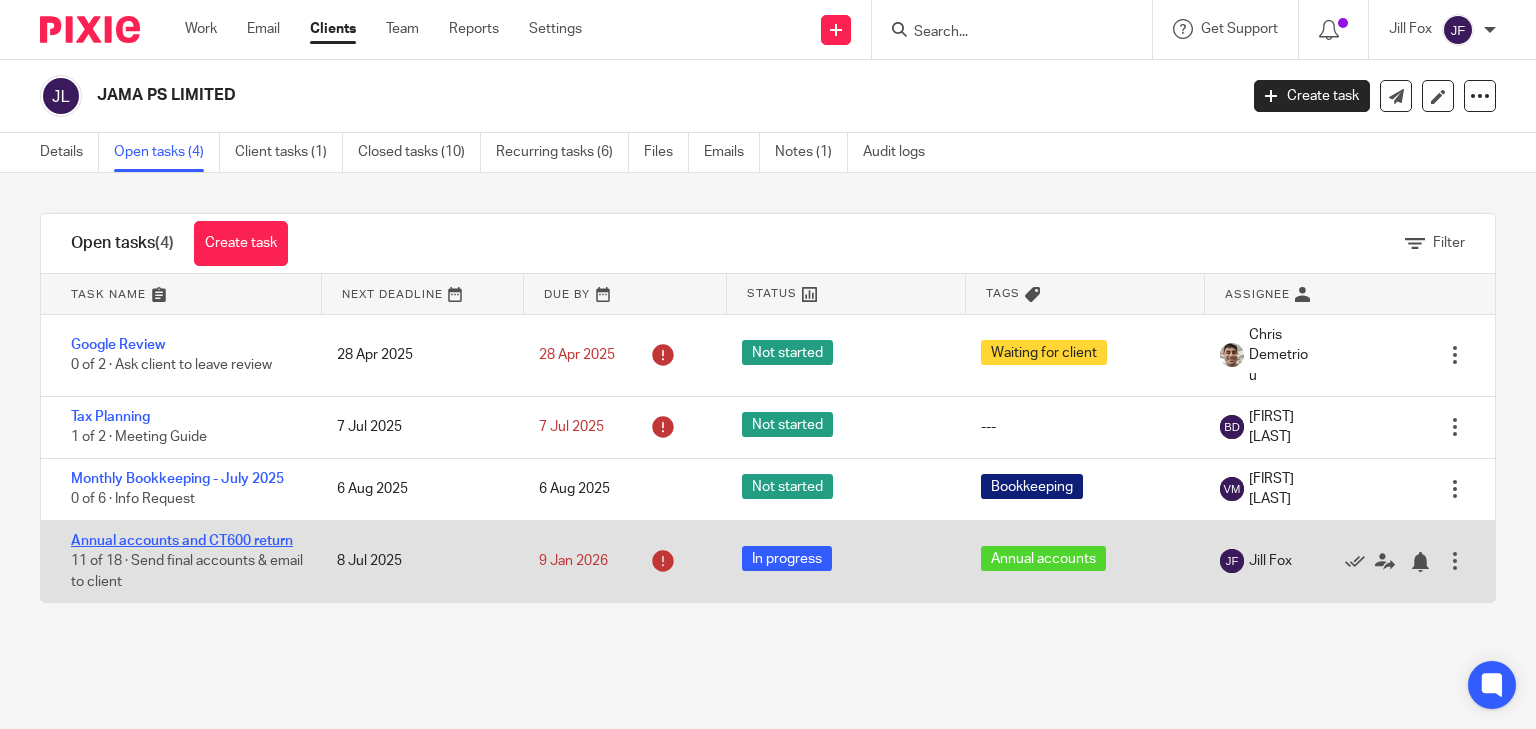 click on "Annual accounts and CT600 return" at bounding box center (182, 541) 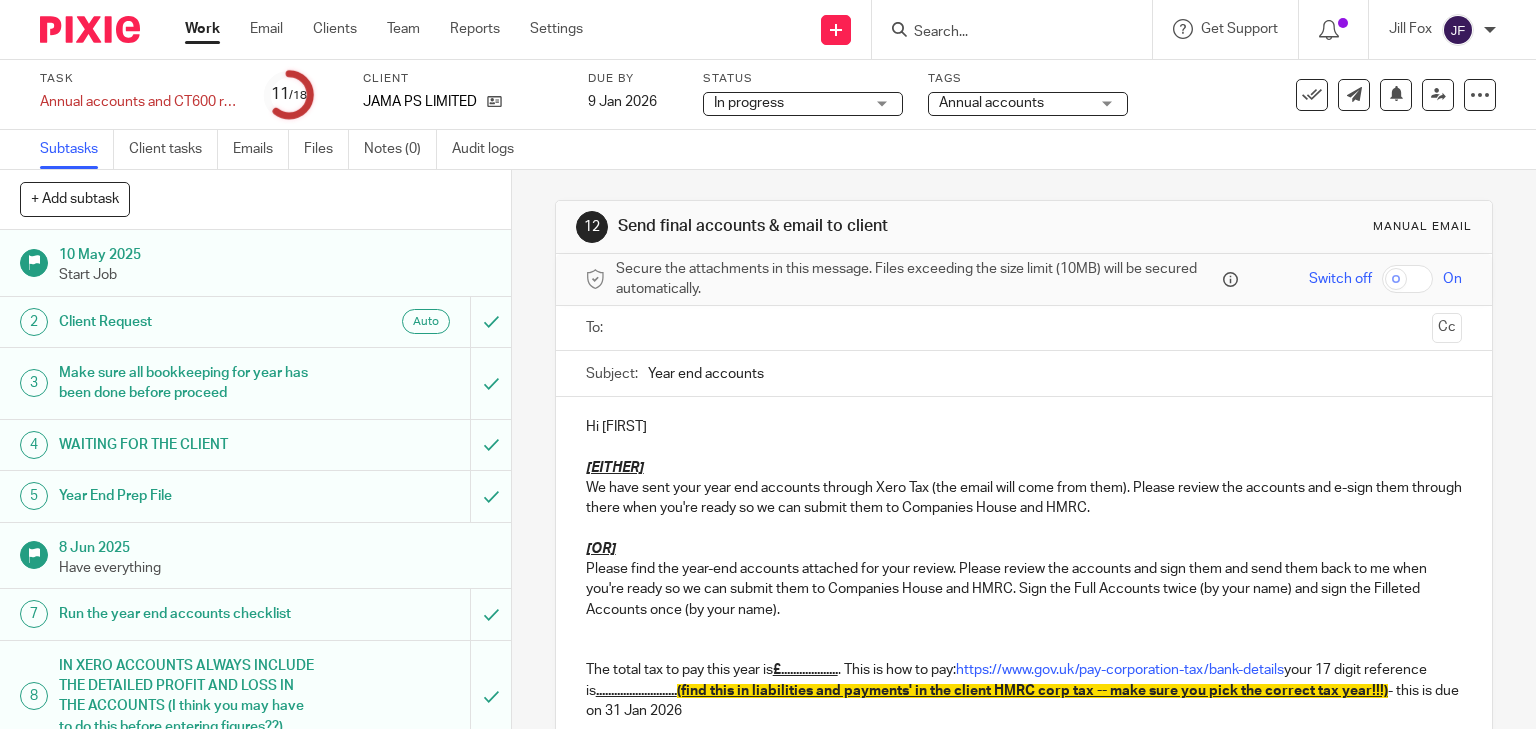 scroll, scrollTop: 0, scrollLeft: 0, axis: both 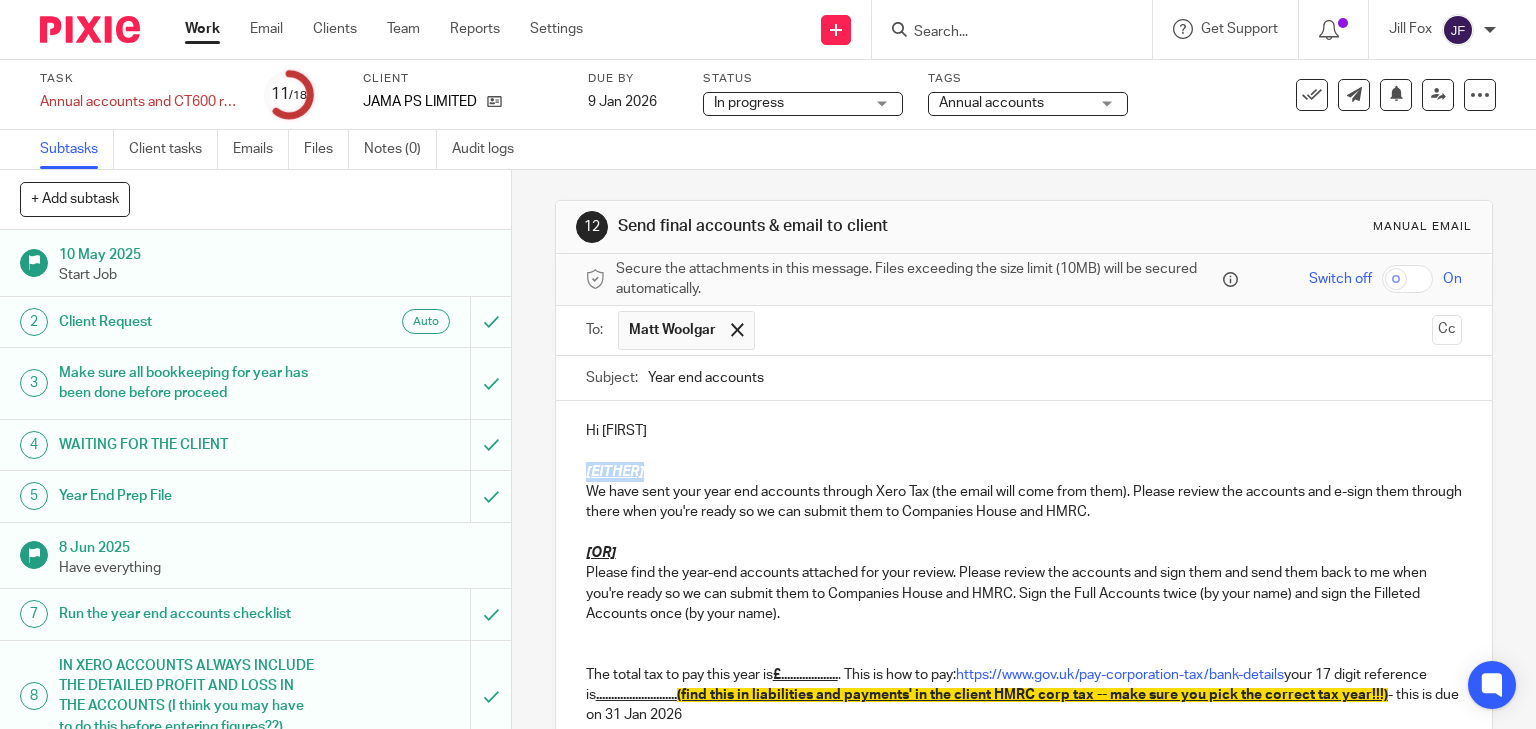drag, startPoint x: 578, startPoint y: 472, endPoint x: 661, endPoint y: 472, distance: 83 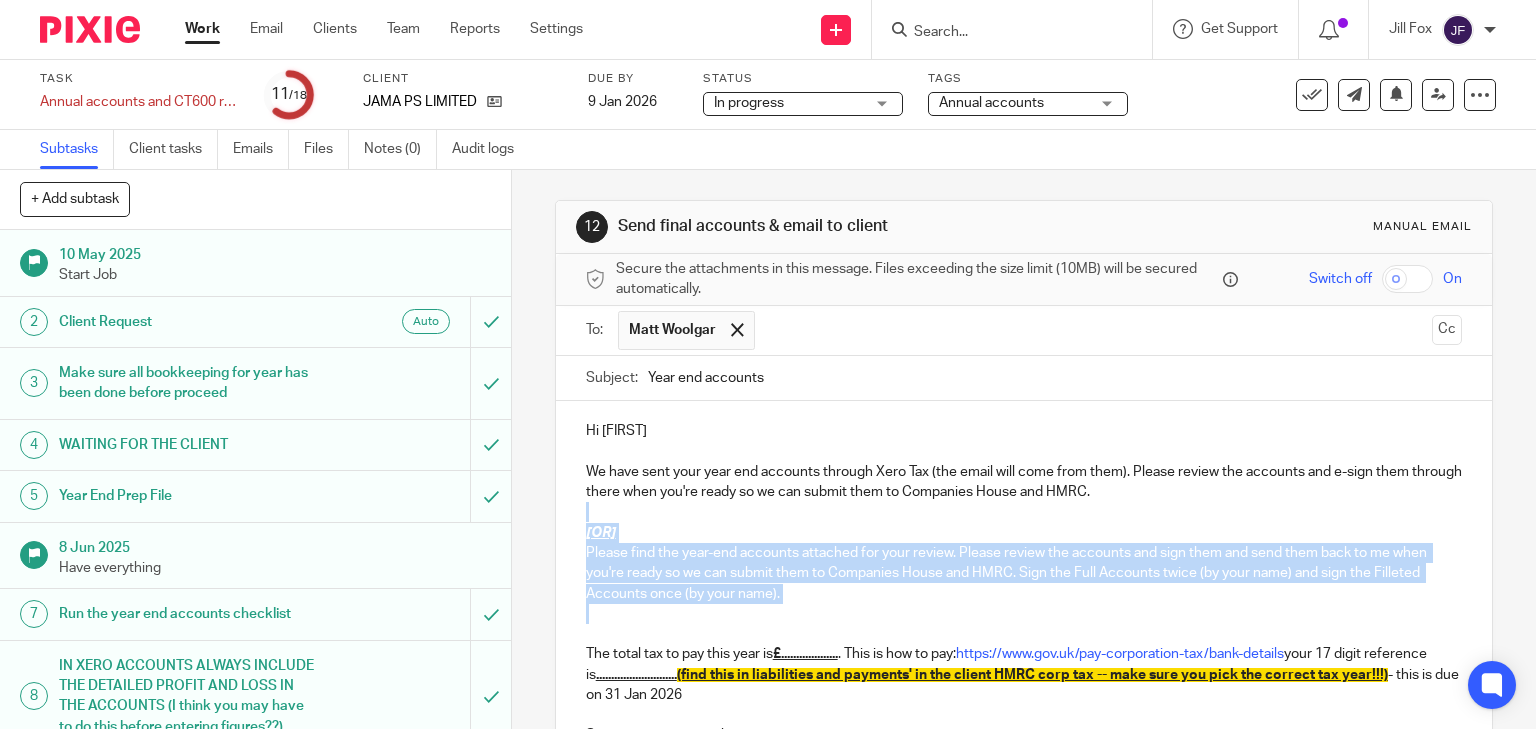 drag, startPoint x: 585, startPoint y: 505, endPoint x: 593, endPoint y: 630, distance: 125.25574 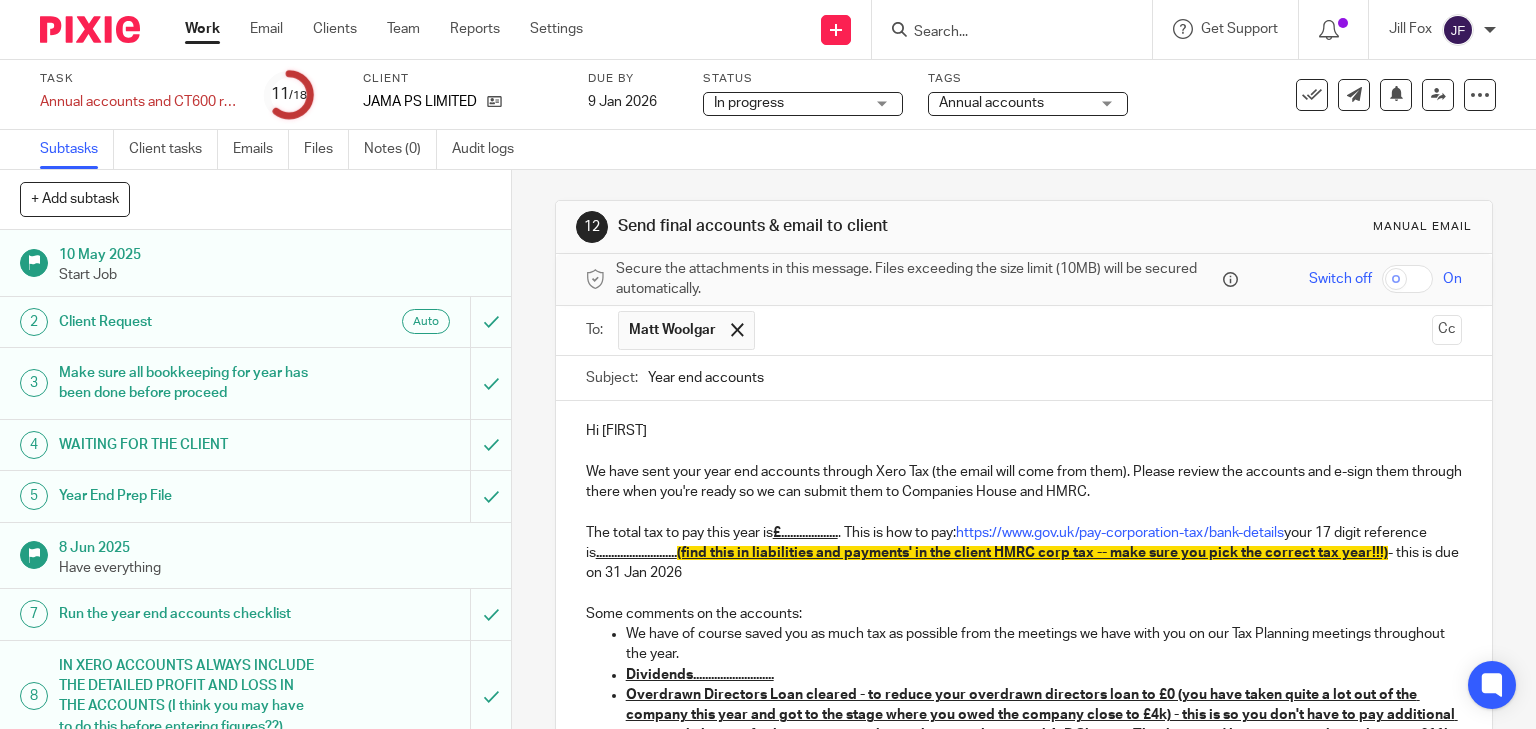 click on "£..................." at bounding box center (805, 533) 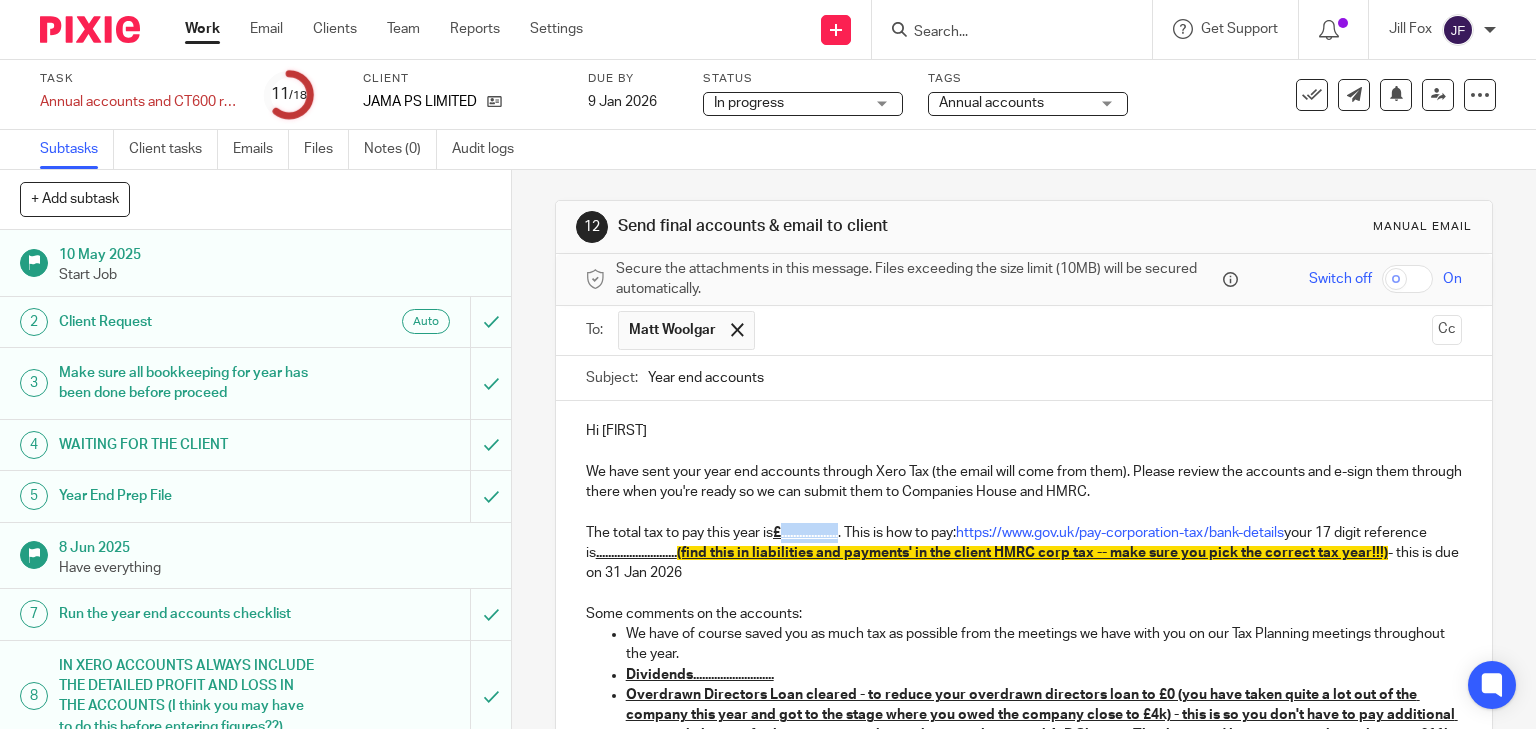 type 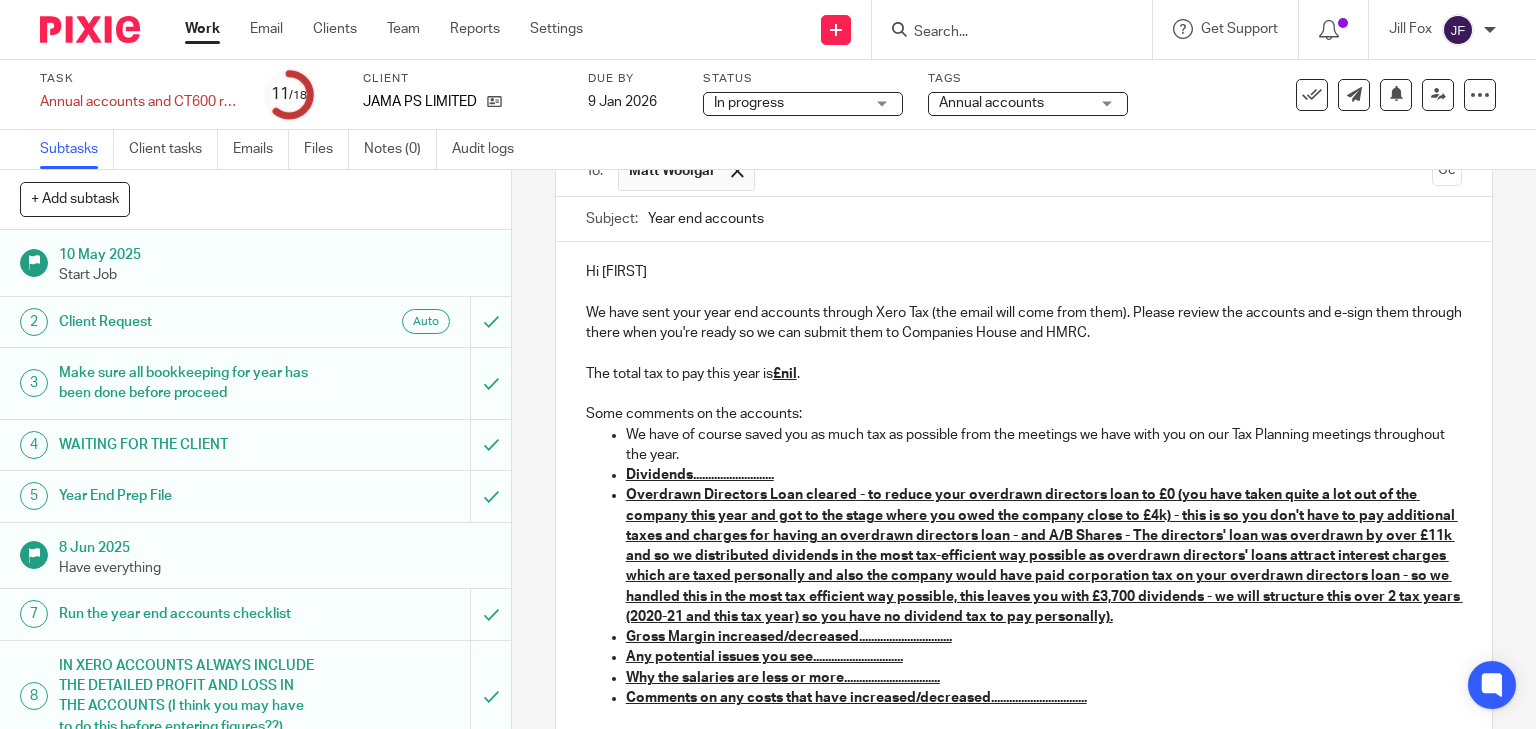 scroll, scrollTop: 160, scrollLeft: 0, axis: vertical 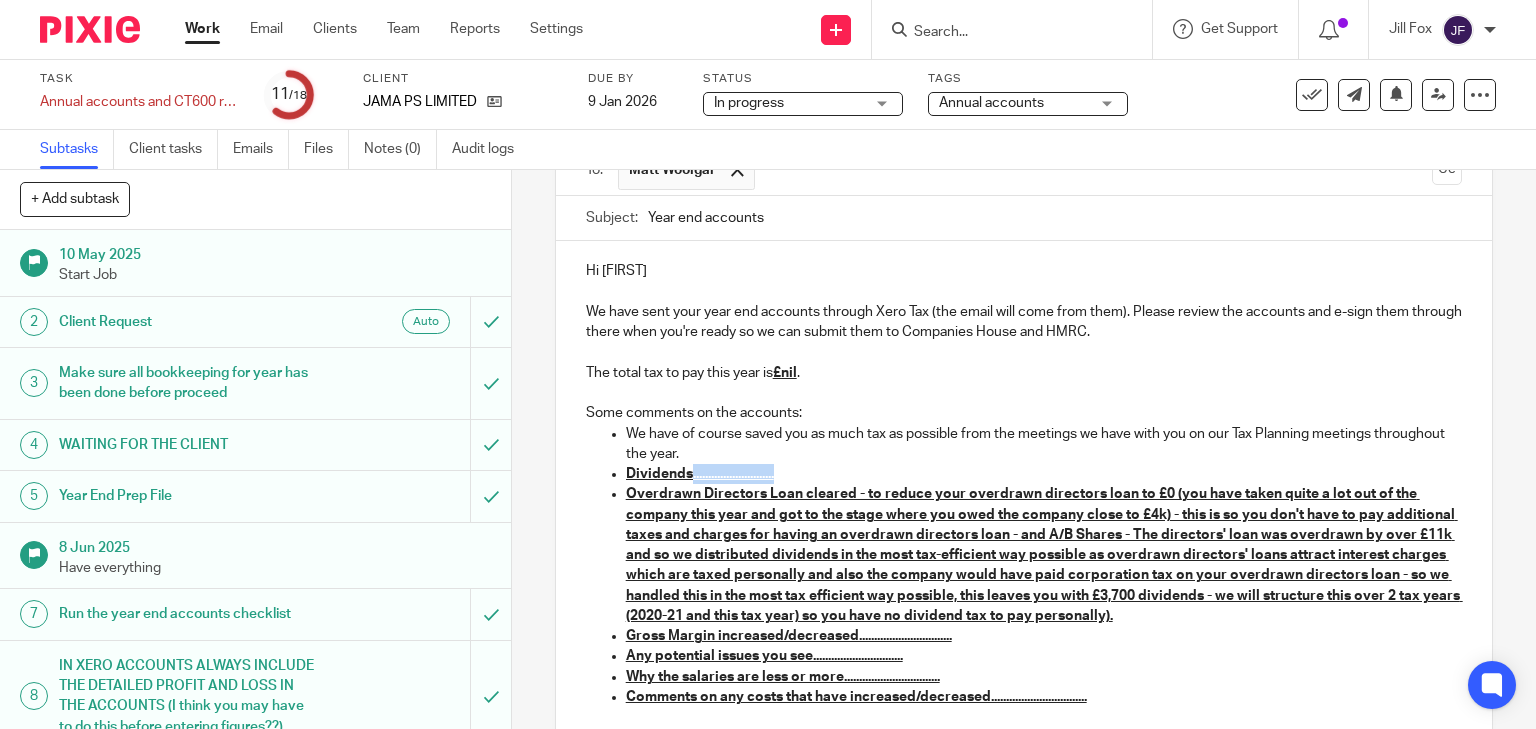 drag, startPoint x: 686, startPoint y: 478, endPoint x: 778, endPoint y: 477, distance: 92.00543 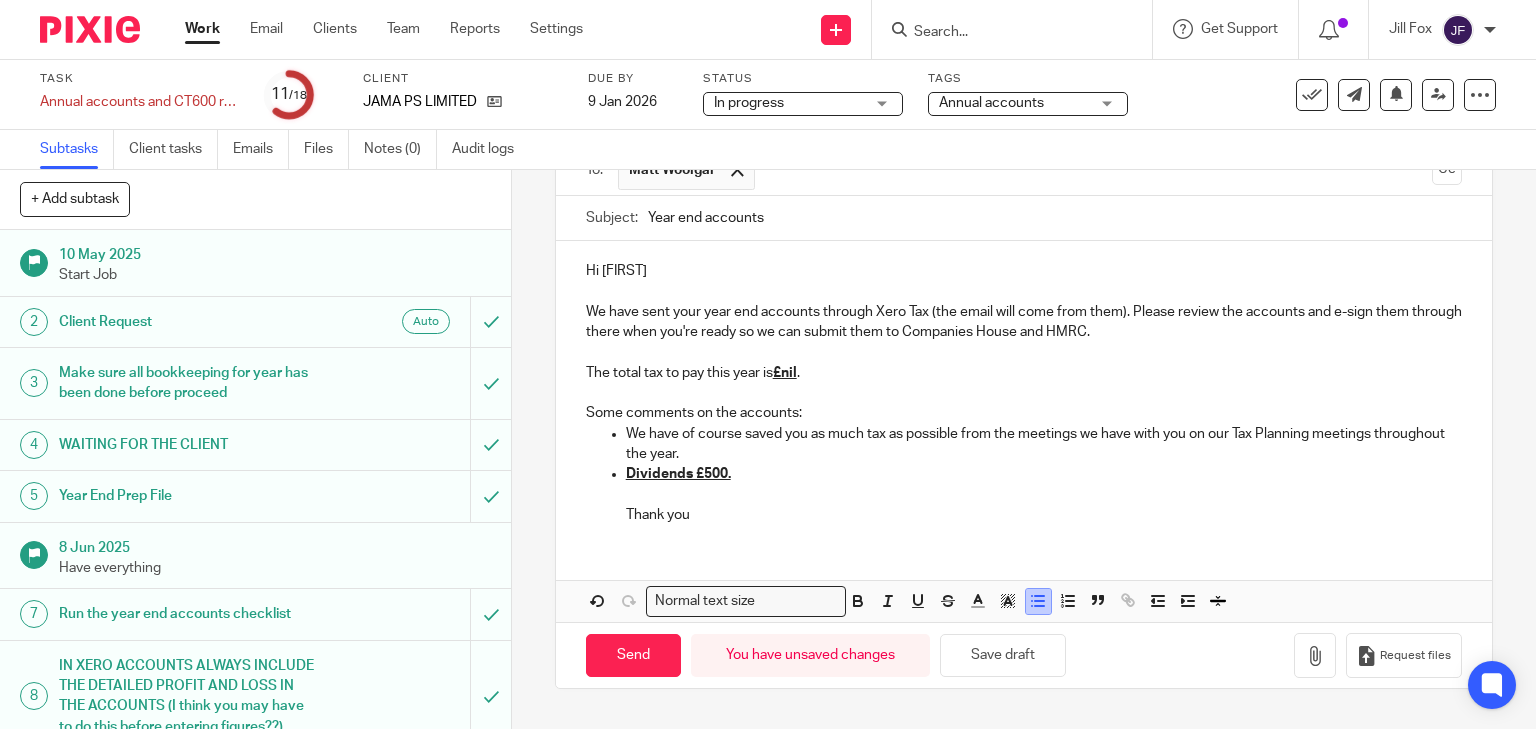 click 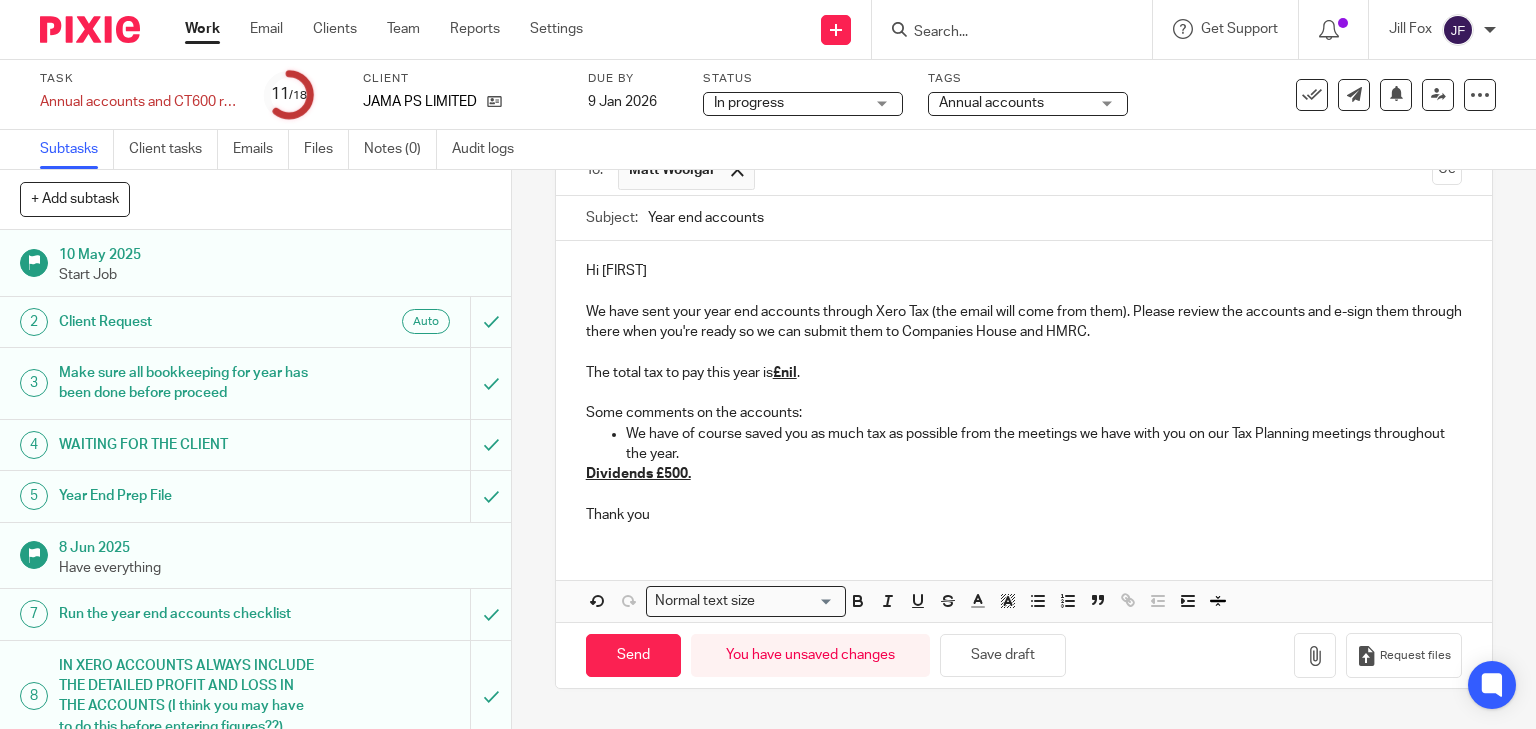 click on "Hi Matt We have sent your year end accounts through Xero Tax (the email will come from them). Please review the accounts and e-sign them through there when you're ready so we can submit them to Companies House and HMRC. The total tax to pay this year is  £nil .  Some comments on the accounts: We have of course saved you as much tax as possible from the meetings we have with you on our Tax Planning meetings throughout the year. Dividends £500. Thank you" at bounding box center [1024, 390] 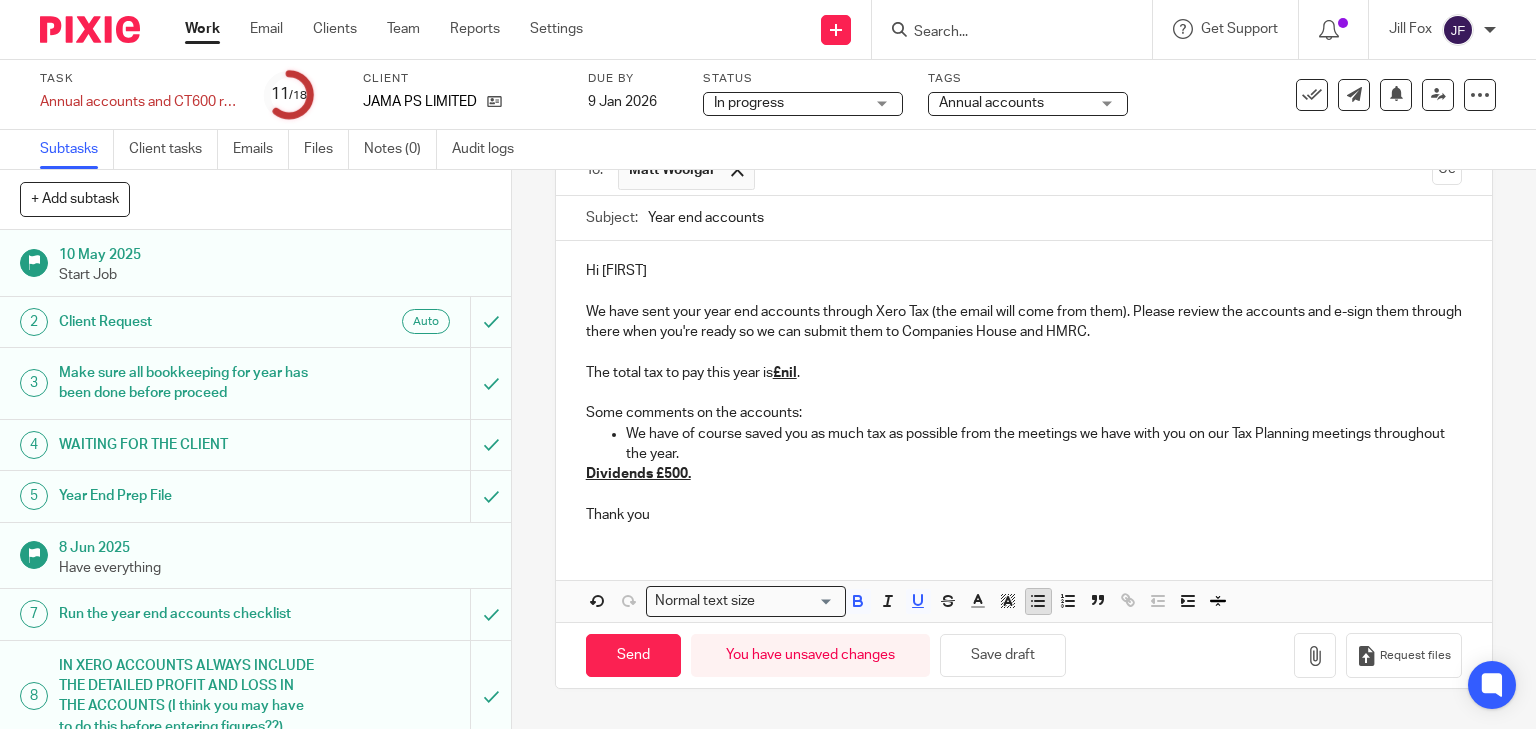 click 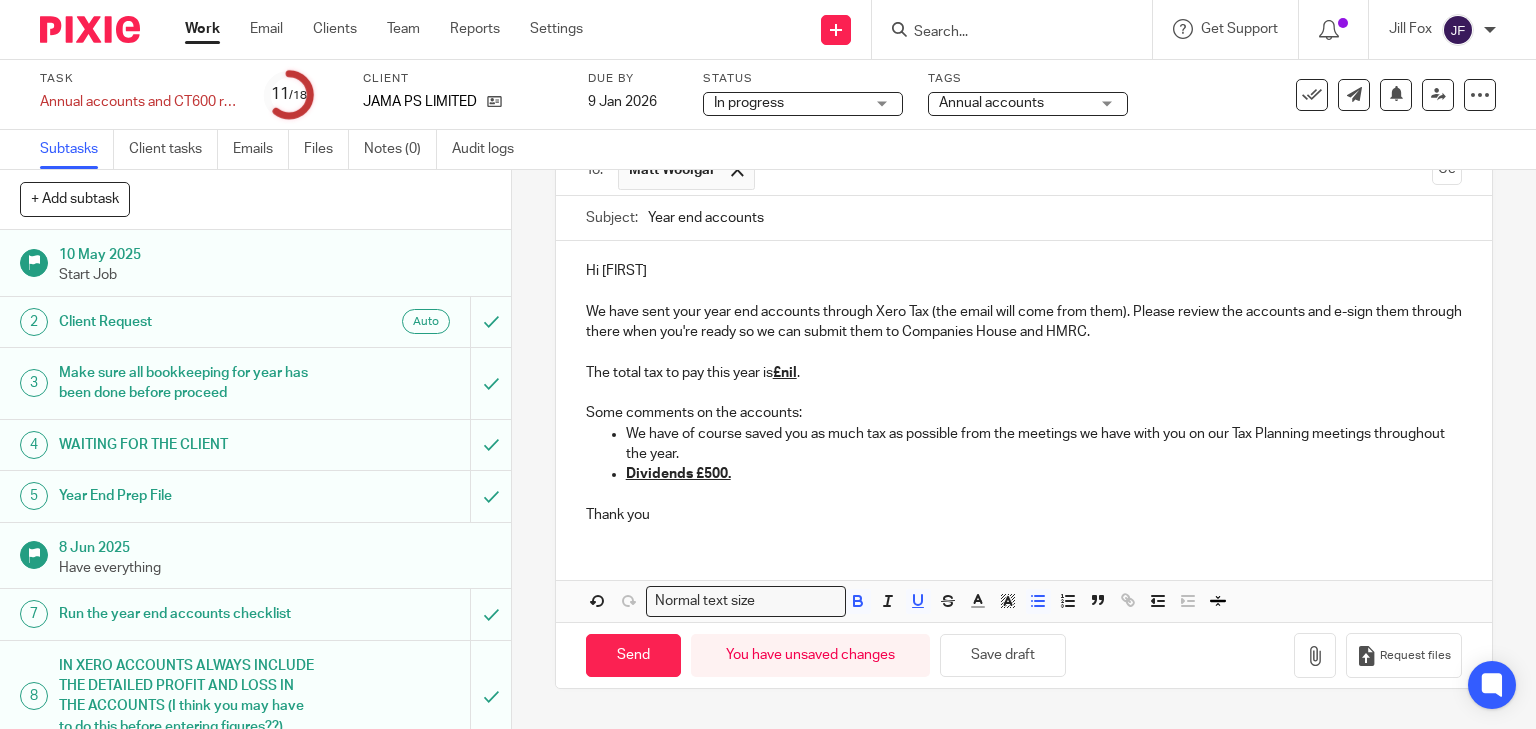 click on "Thank you" at bounding box center [1024, 515] 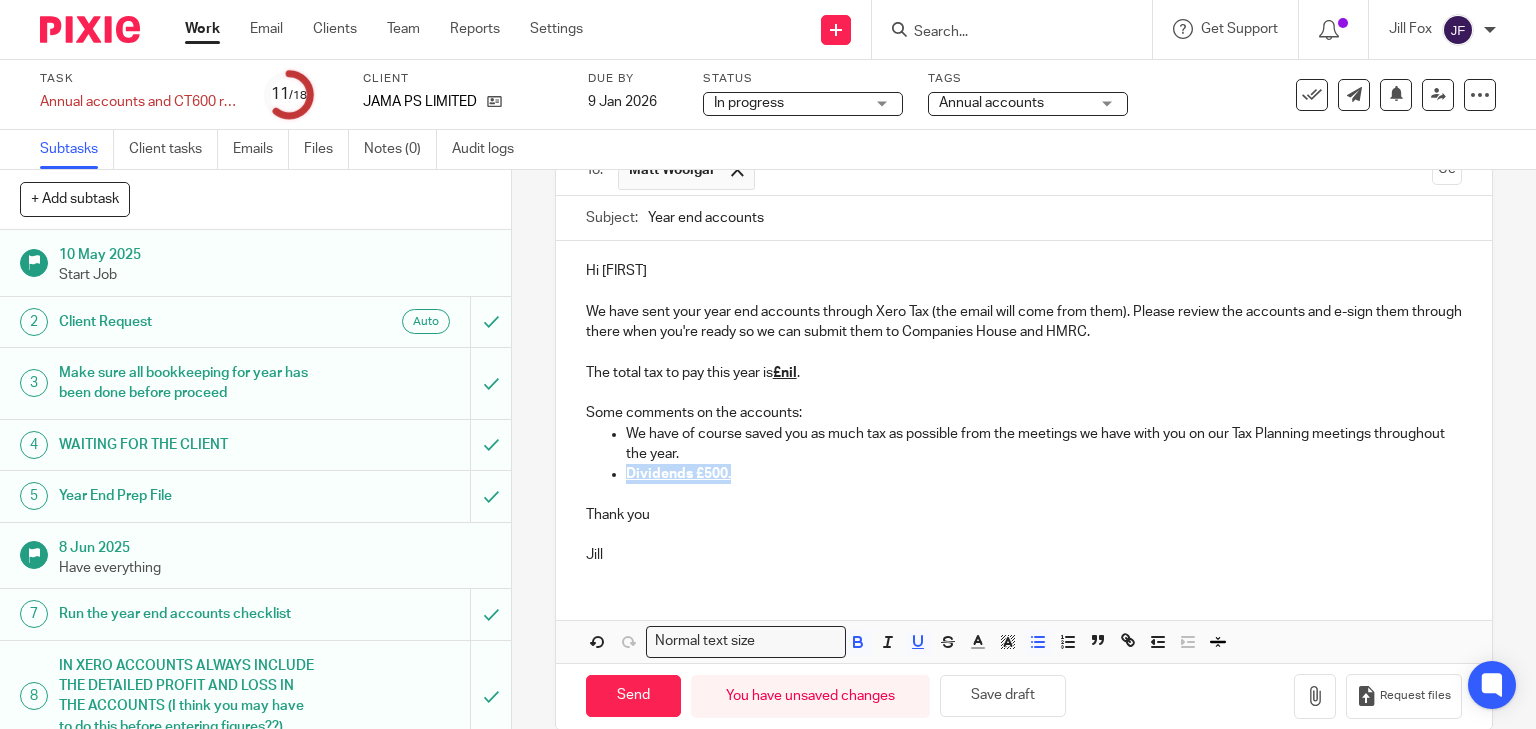 drag, startPoint x: 734, startPoint y: 469, endPoint x: 603, endPoint y: 470, distance: 131.00381 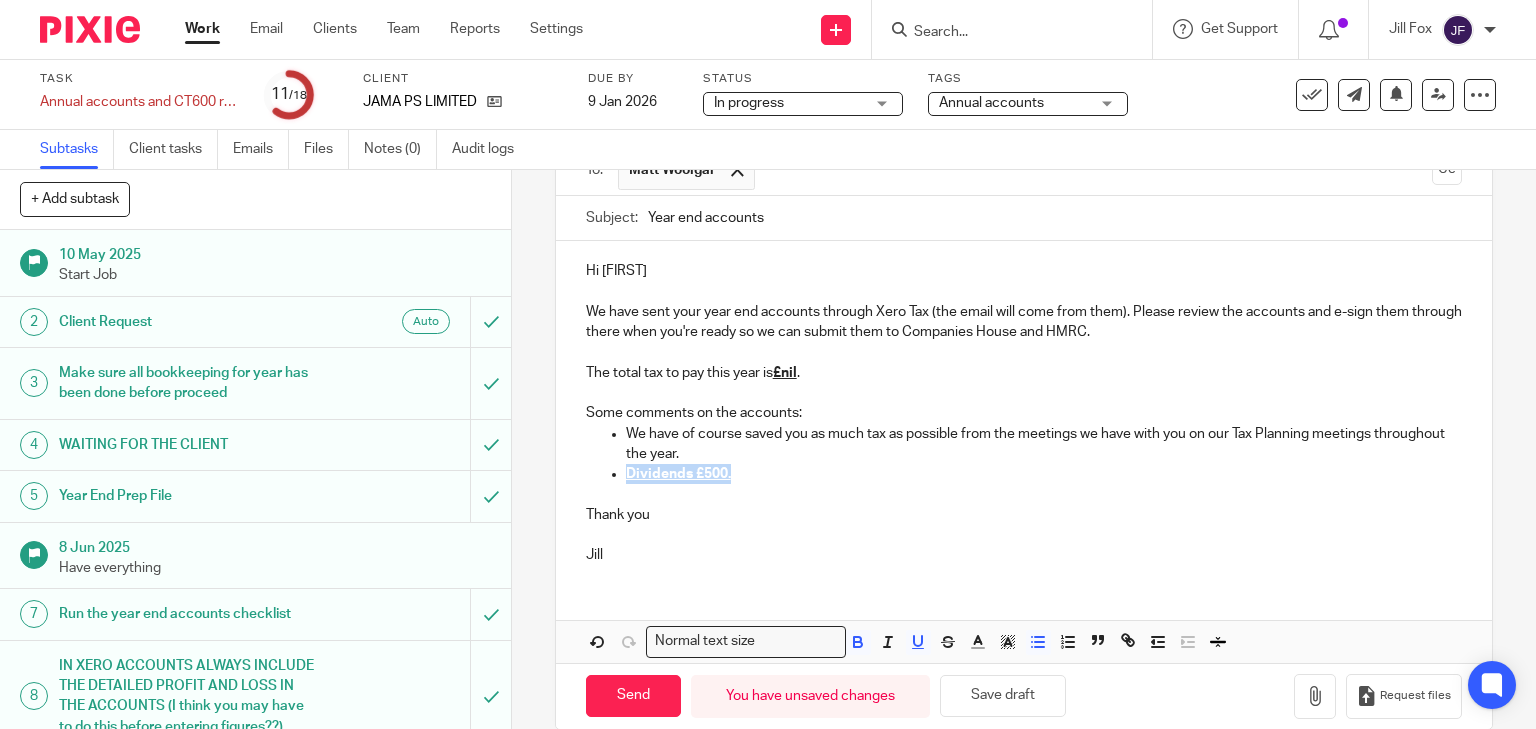 click on "Dividends £500." at bounding box center (1024, 474) 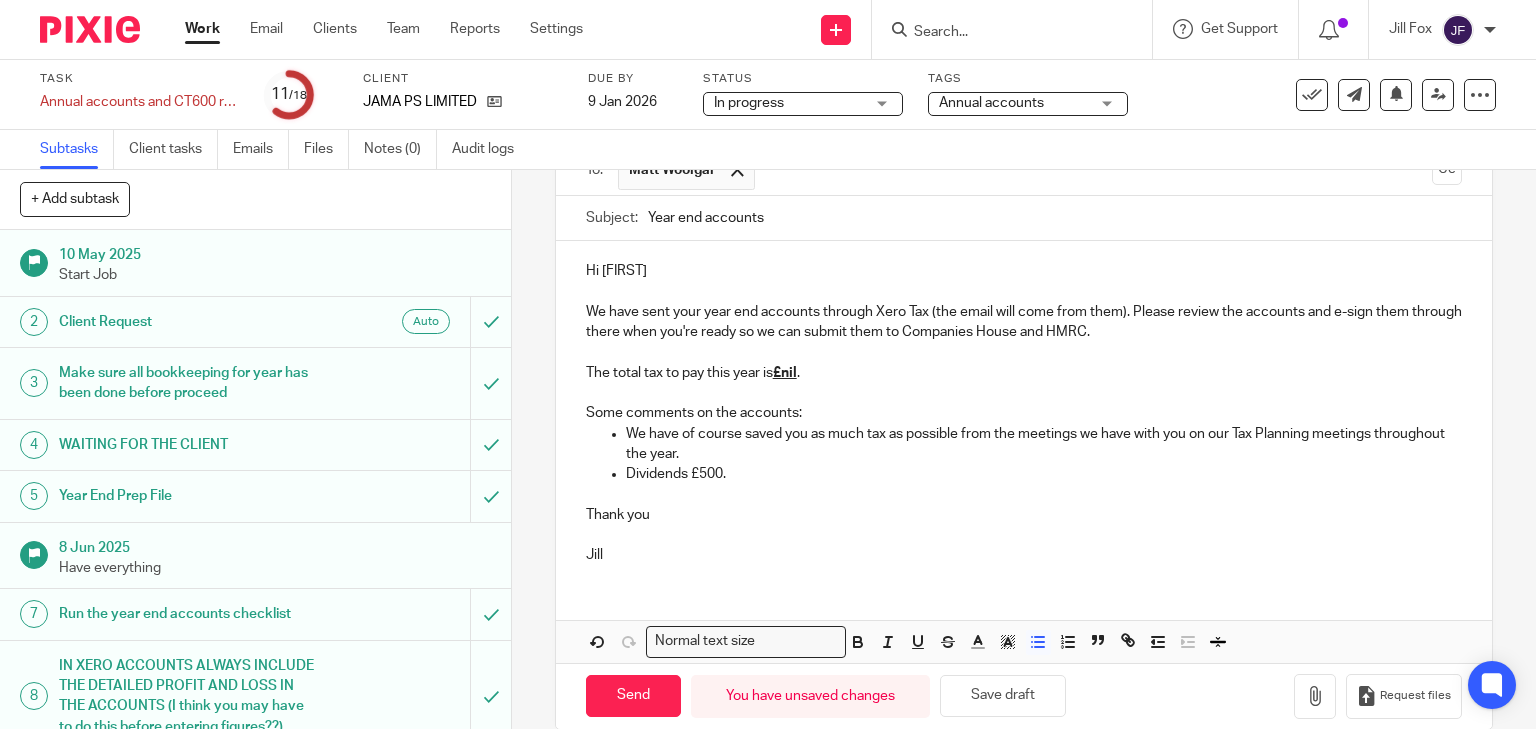click at bounding box center [1024, 535] 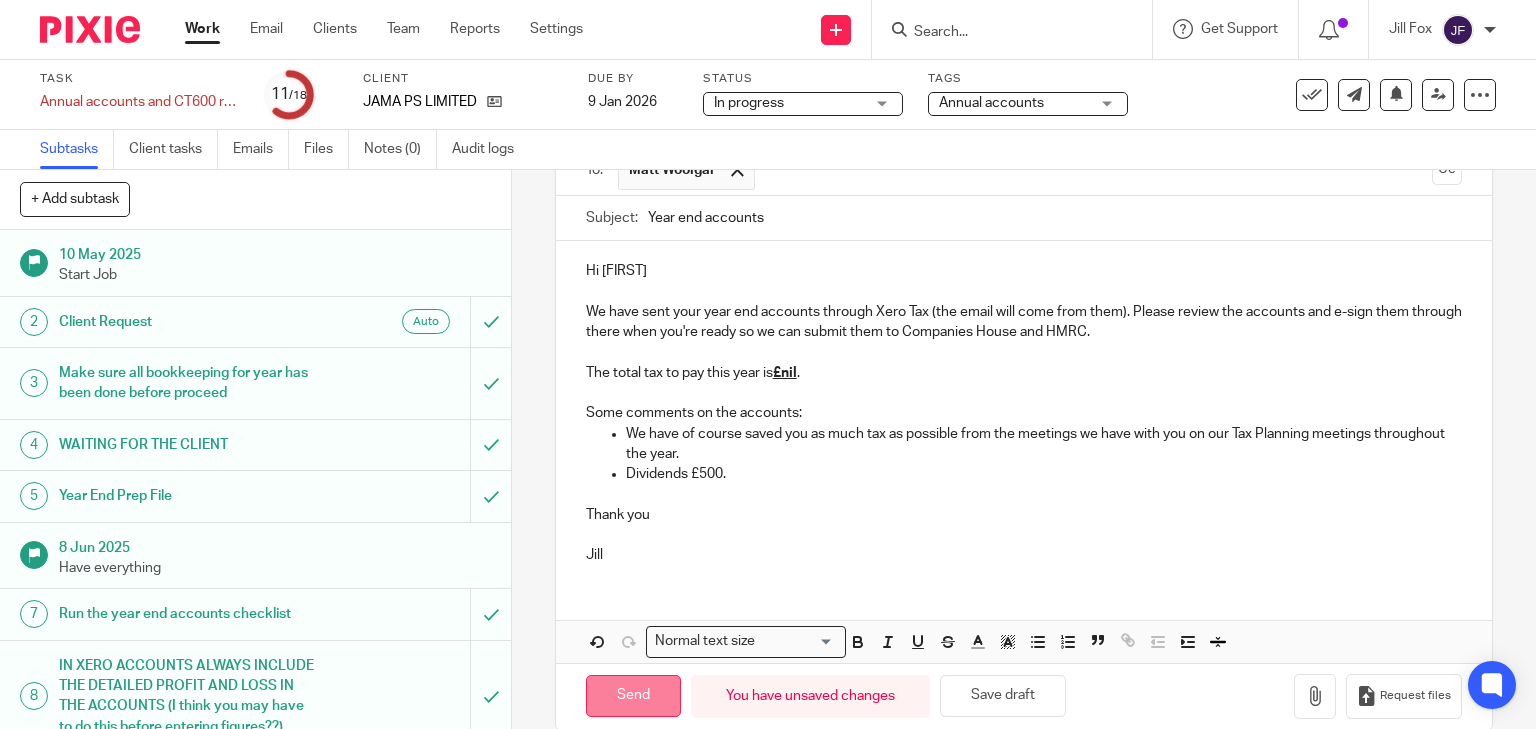 click on "Send" at bounding box center (633, 696) 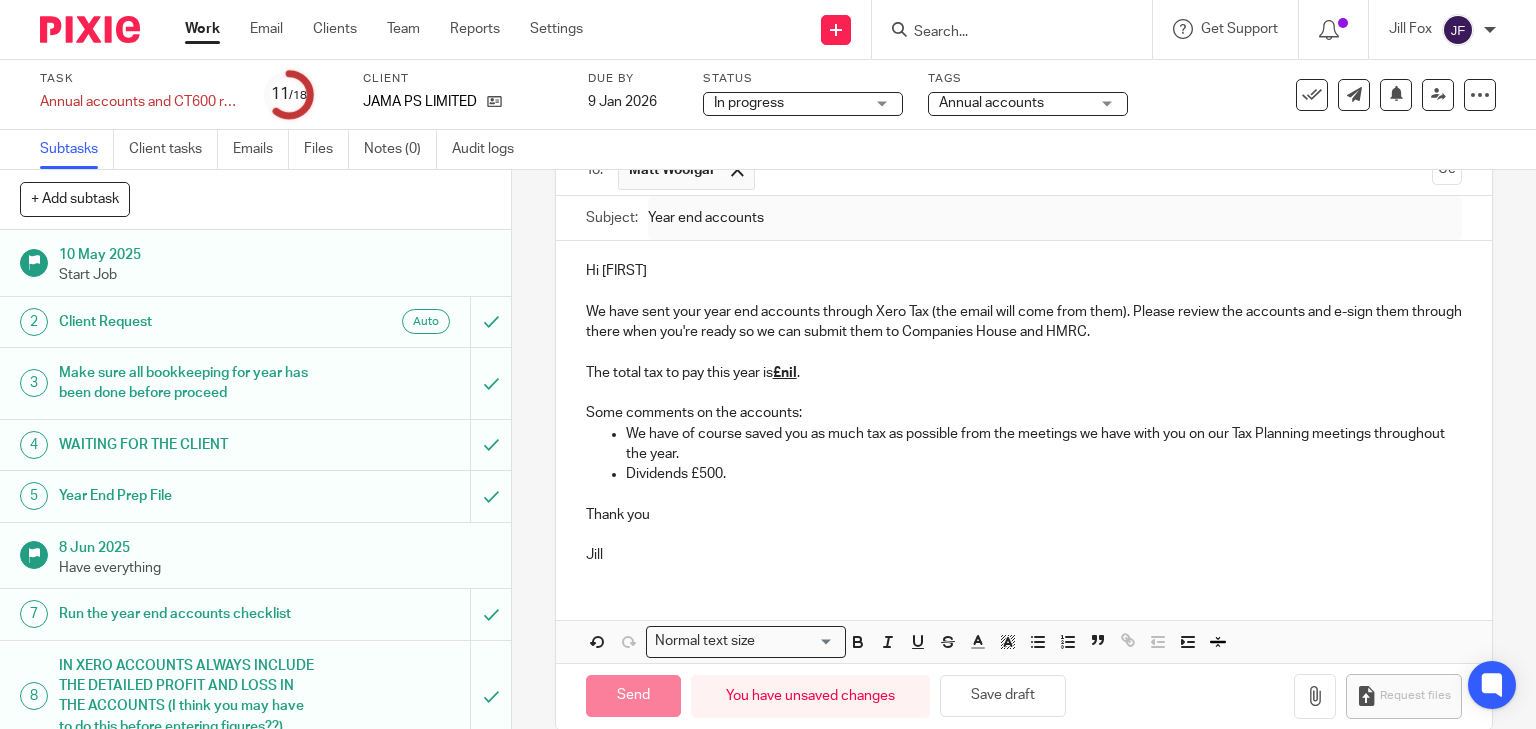 type on "Sent" 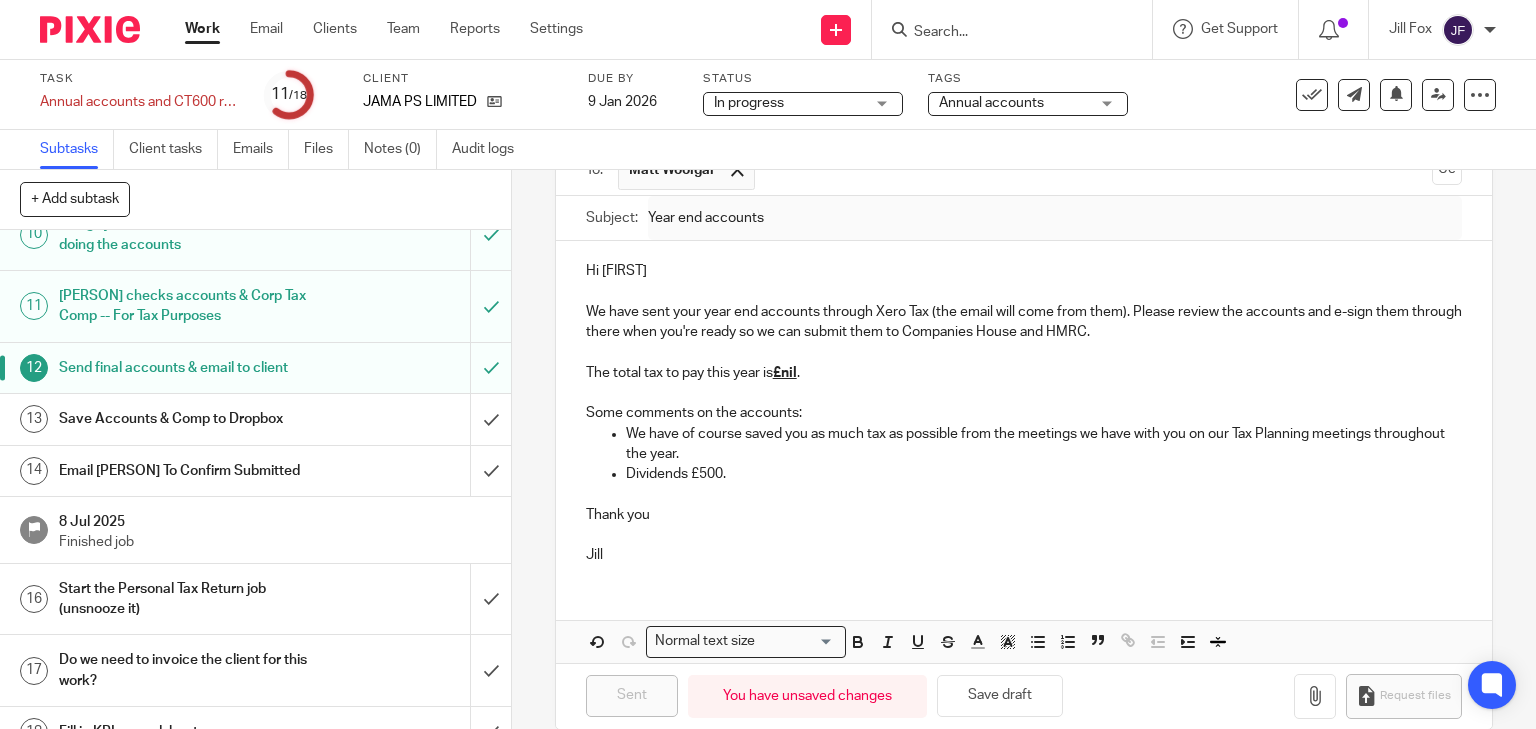 scroll, scrollTop: 651, scrollLeft: 0, axis: vertical 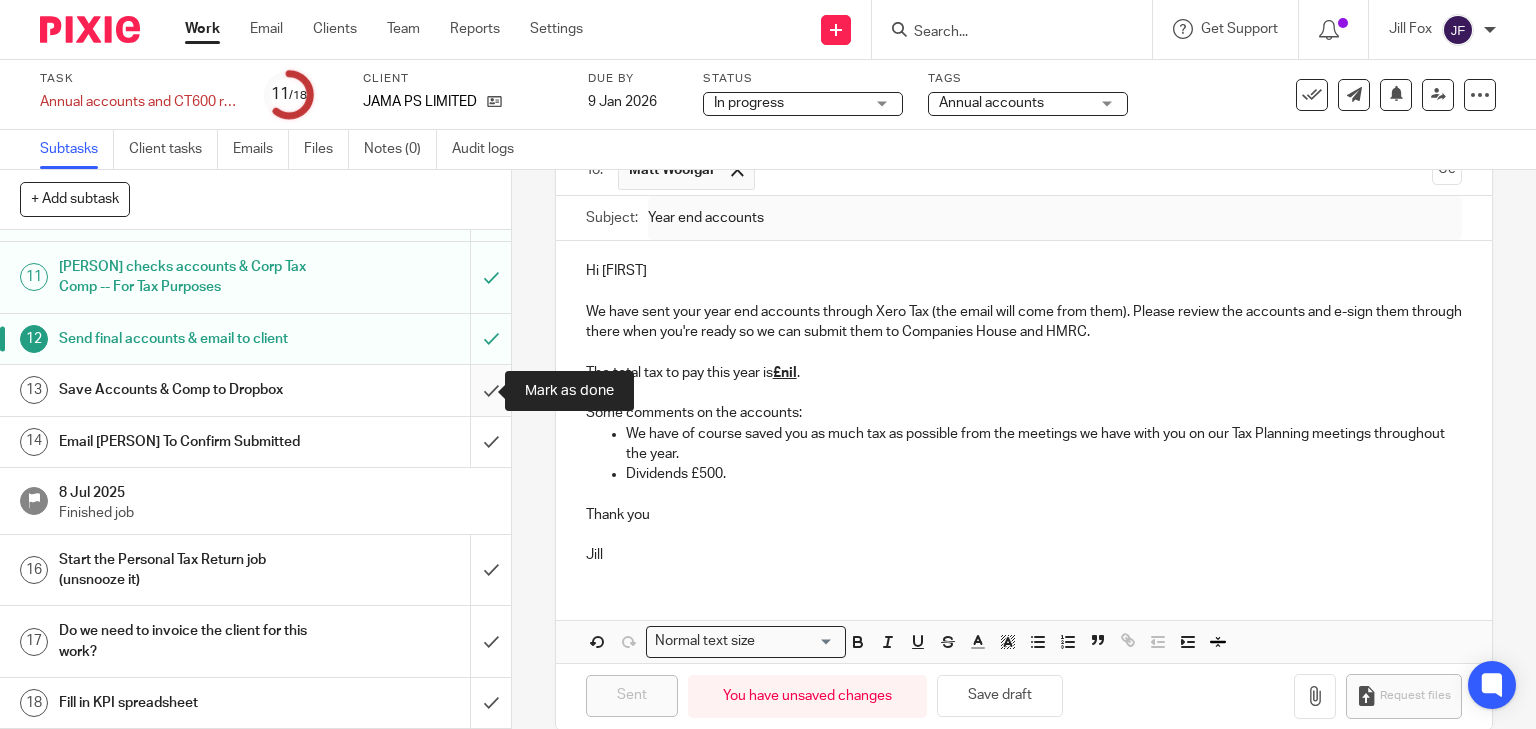 click at bounding box center (255, 390) 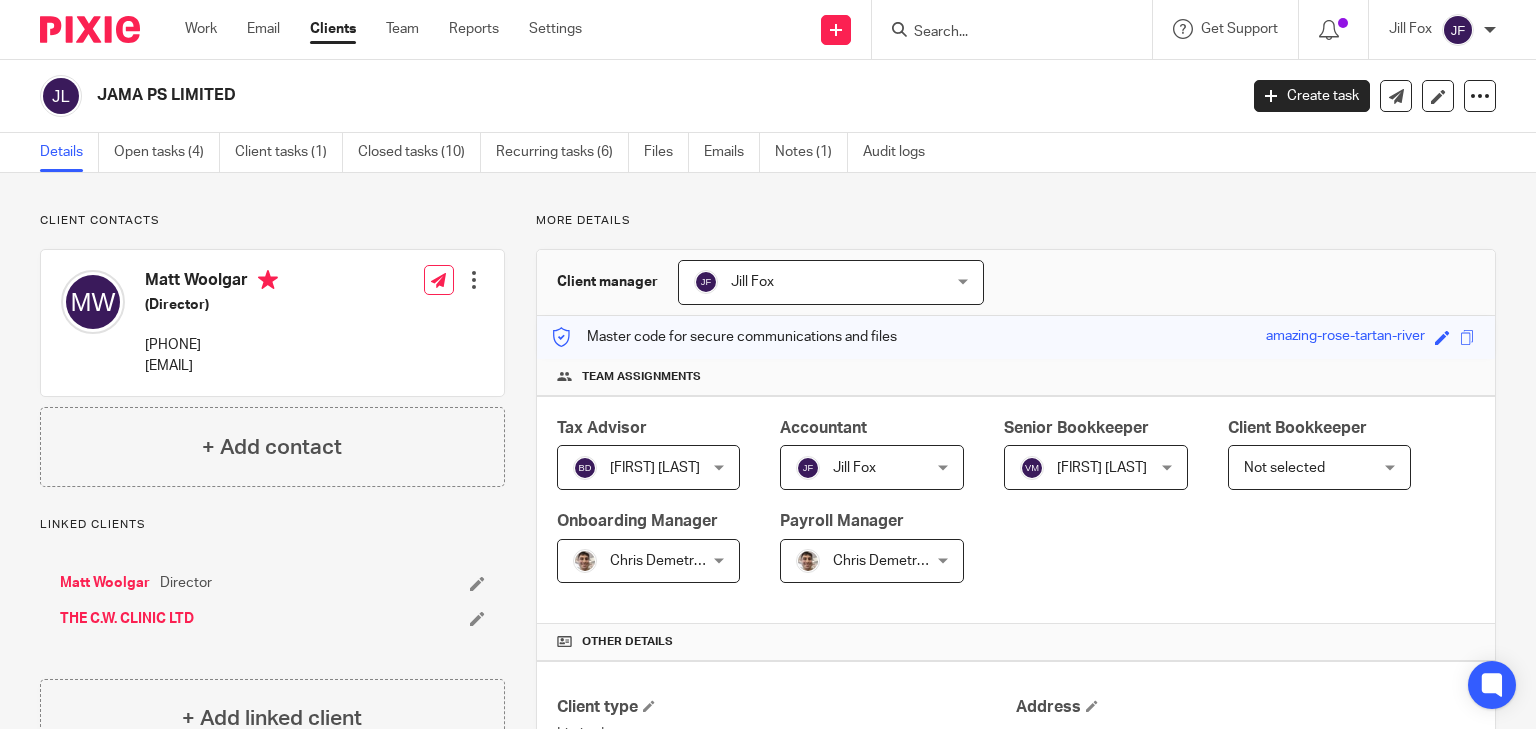 scroll, scrollTop: 0, scrollLeft: 0, axis: both 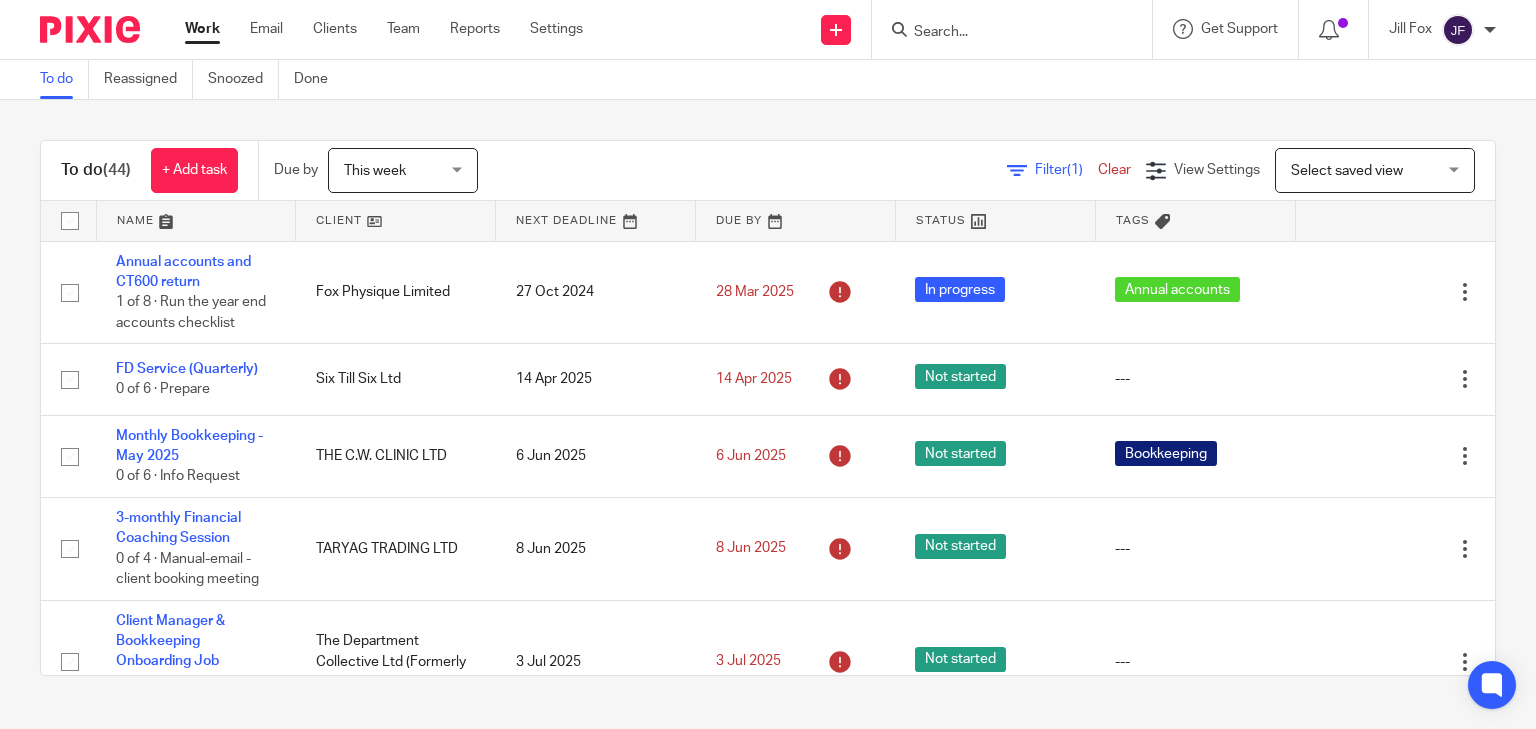 click at bounding box center [1002, 33] 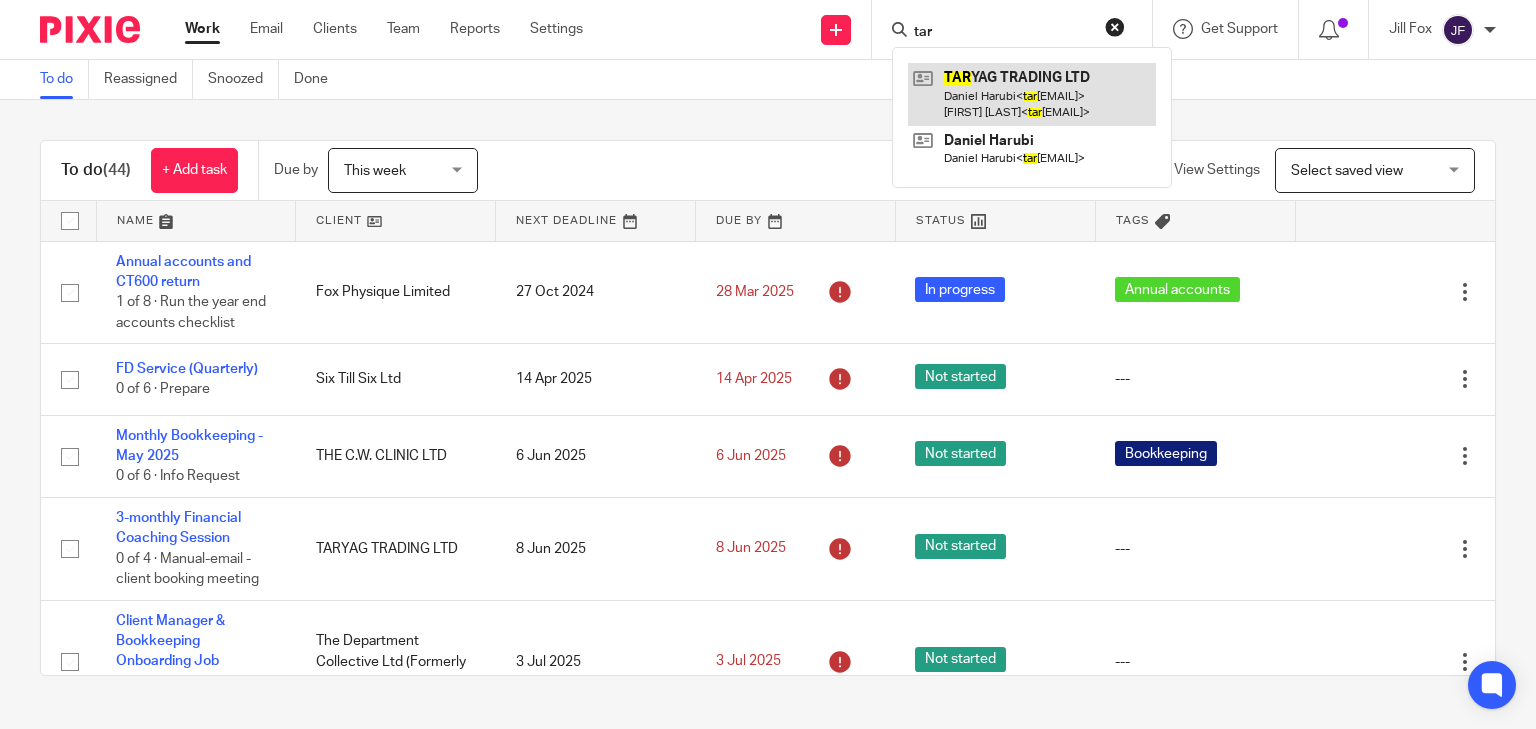 type on "tar" 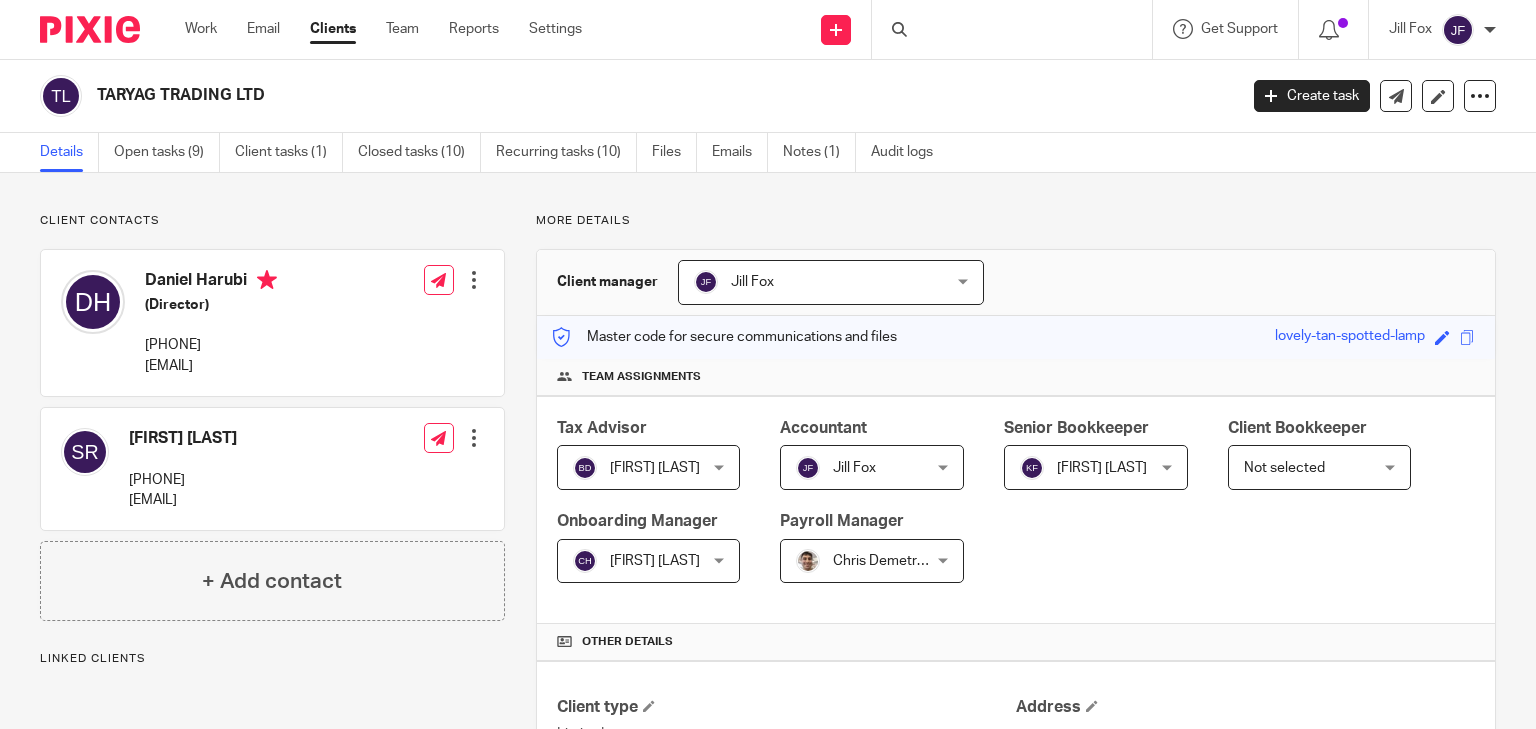 scroll, scrollTop: 0, scrollLeft: 0, axis: both 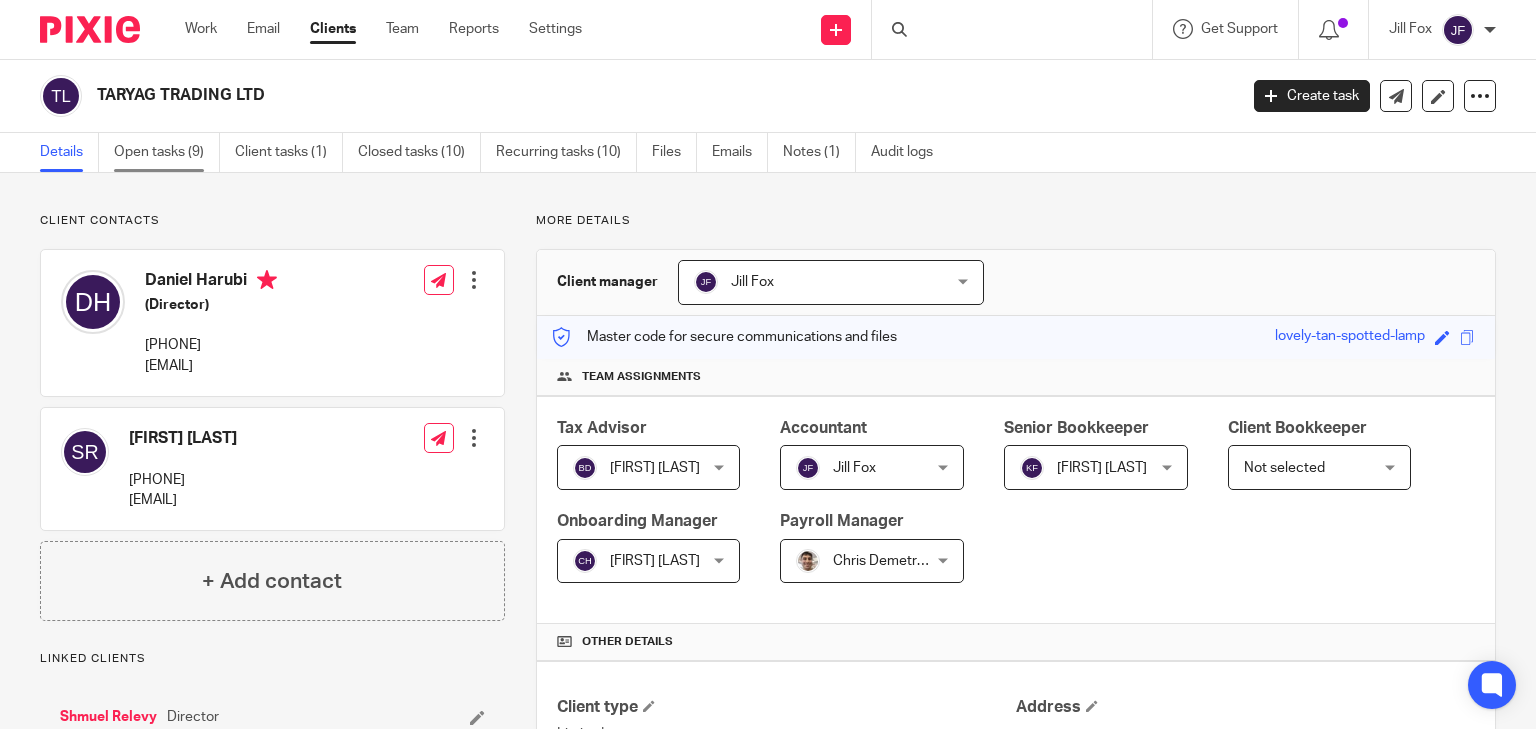 click on "Open tasks (9)" at bounding box center (167, 152) 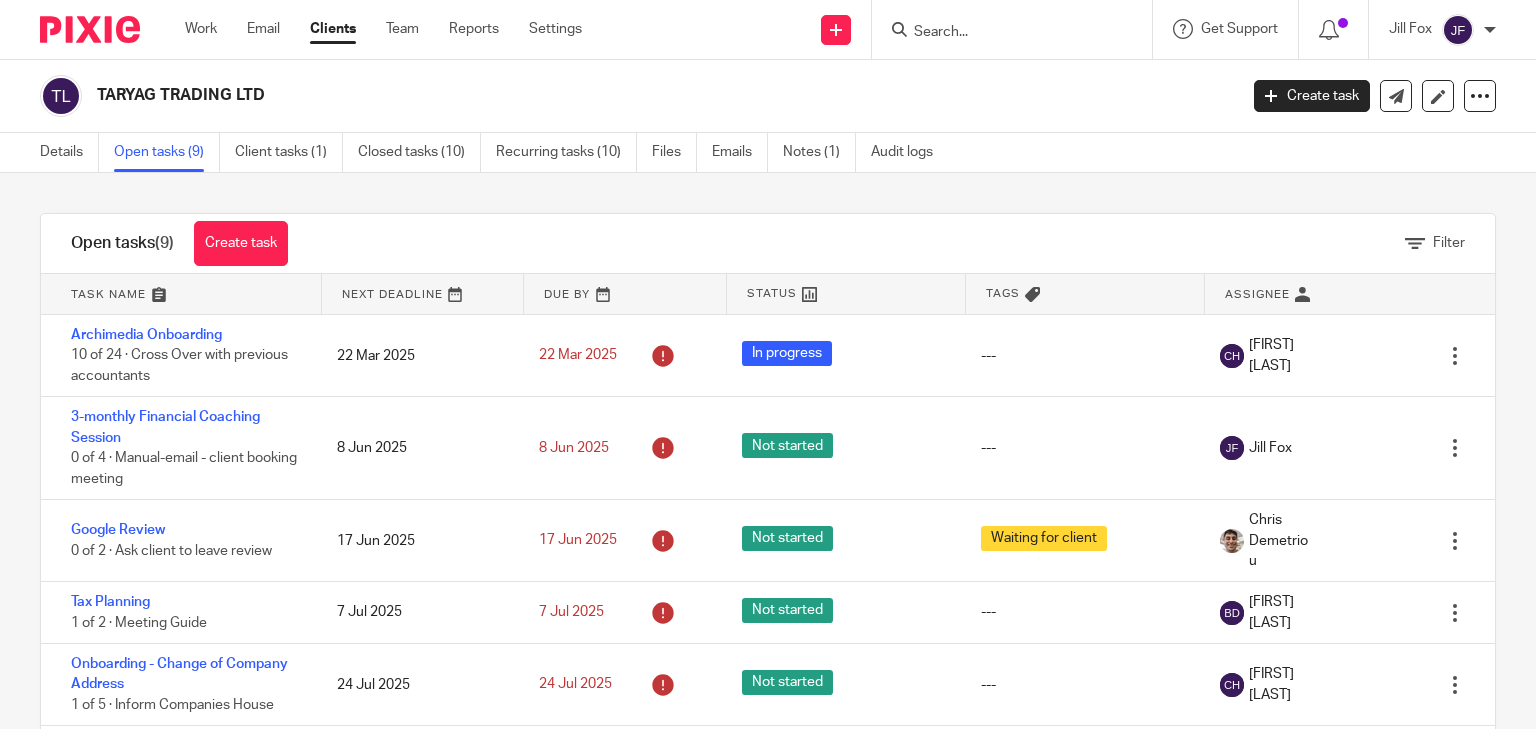 scroll, scrollTop: 0, scrollLeft: 0, axis: both 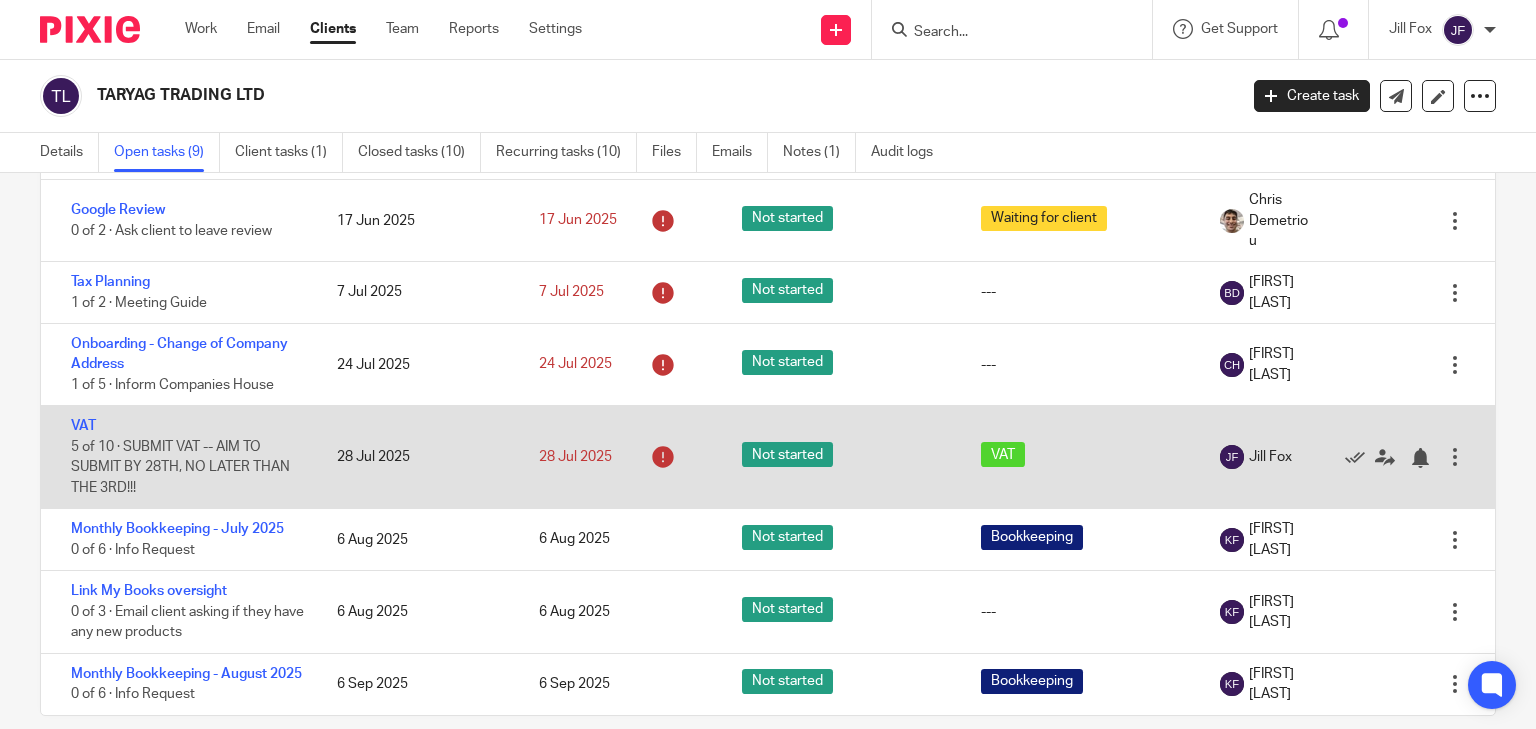 click on "VAT
5
of
10 ·
SUBMIT VAT -- AIM TO SUBMIT BY 28TH, NO LATER THAN THE 3RD!!!" at bounding box center (179, 457) 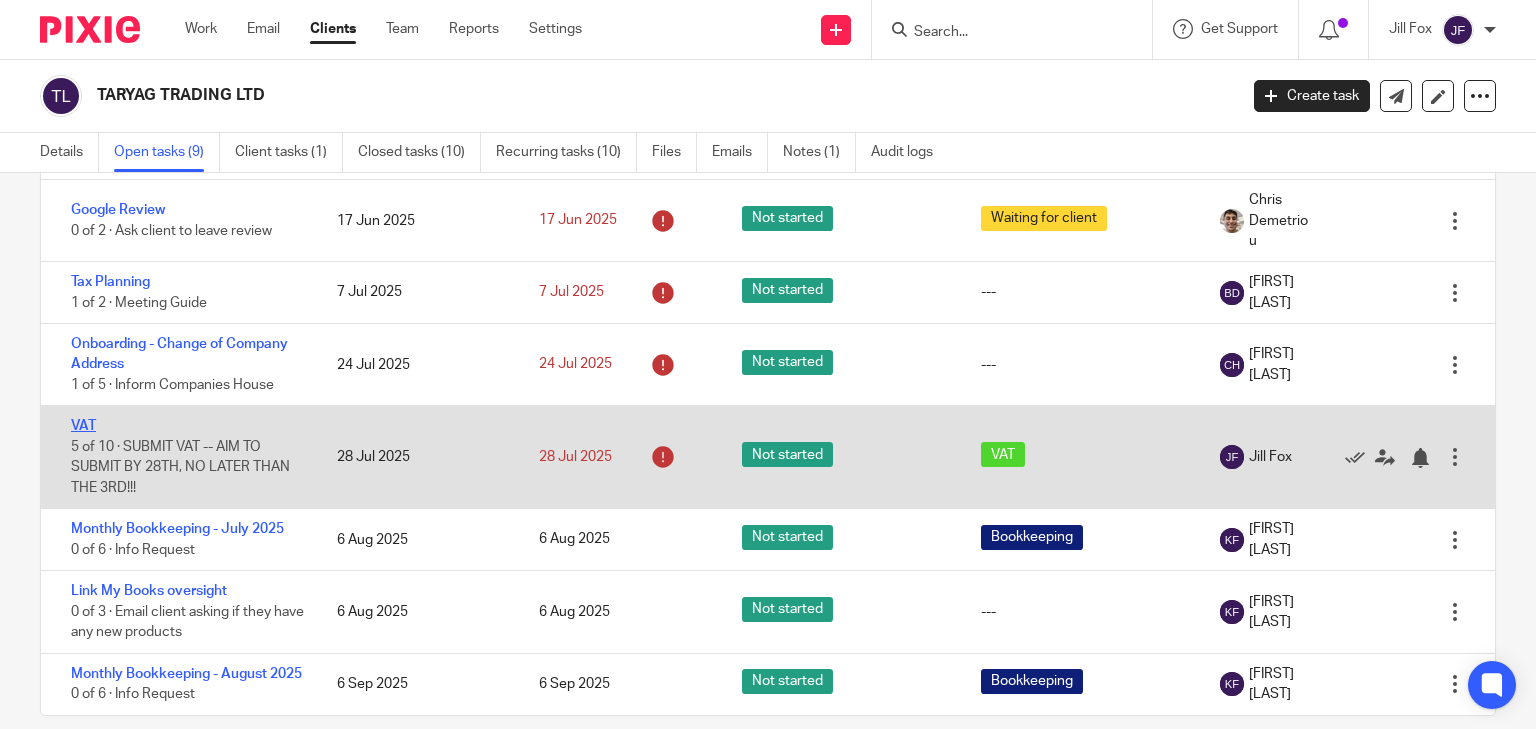 click on "VAT" at bounding box center [83, 426] 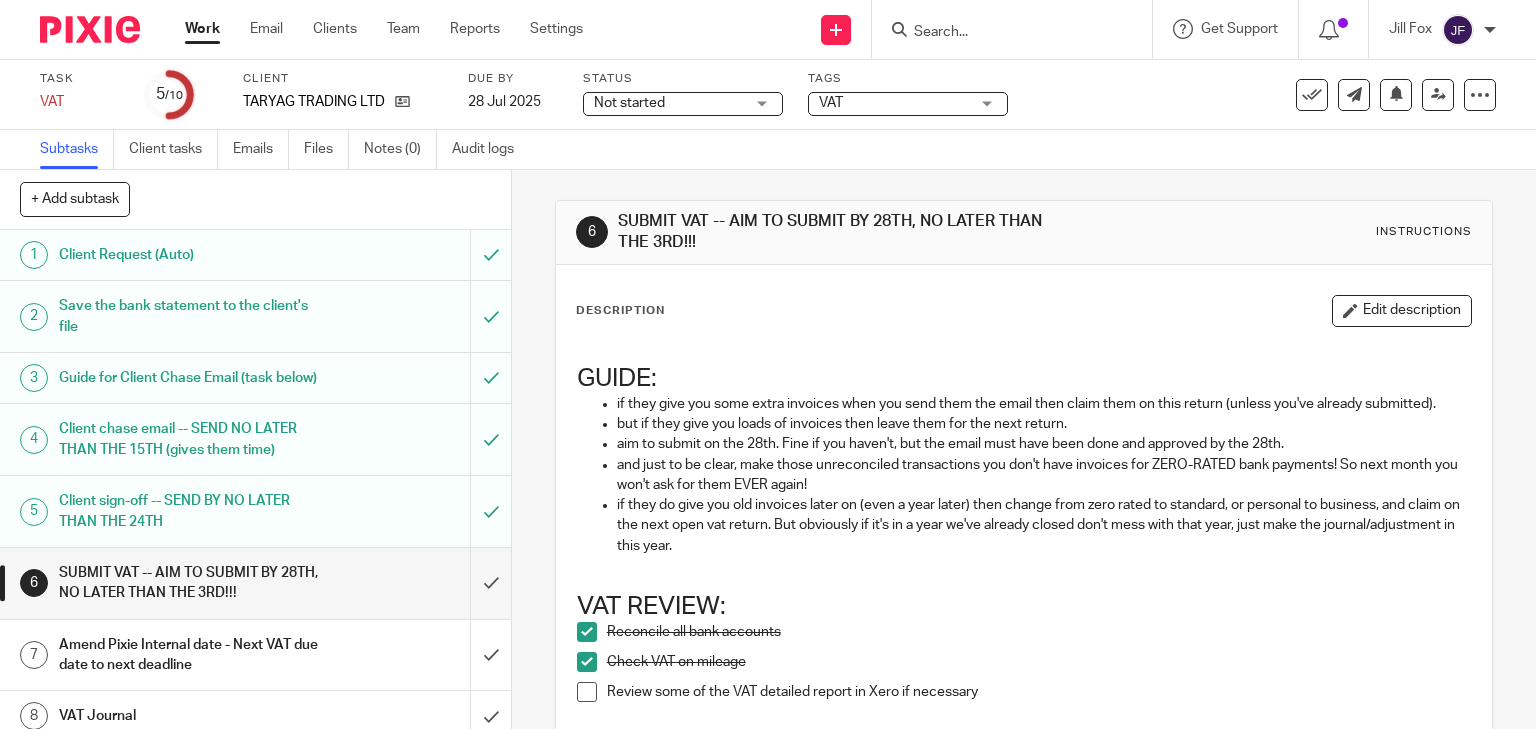 scroll, scrollTop: 0, scrollLeft: 0, axis: both 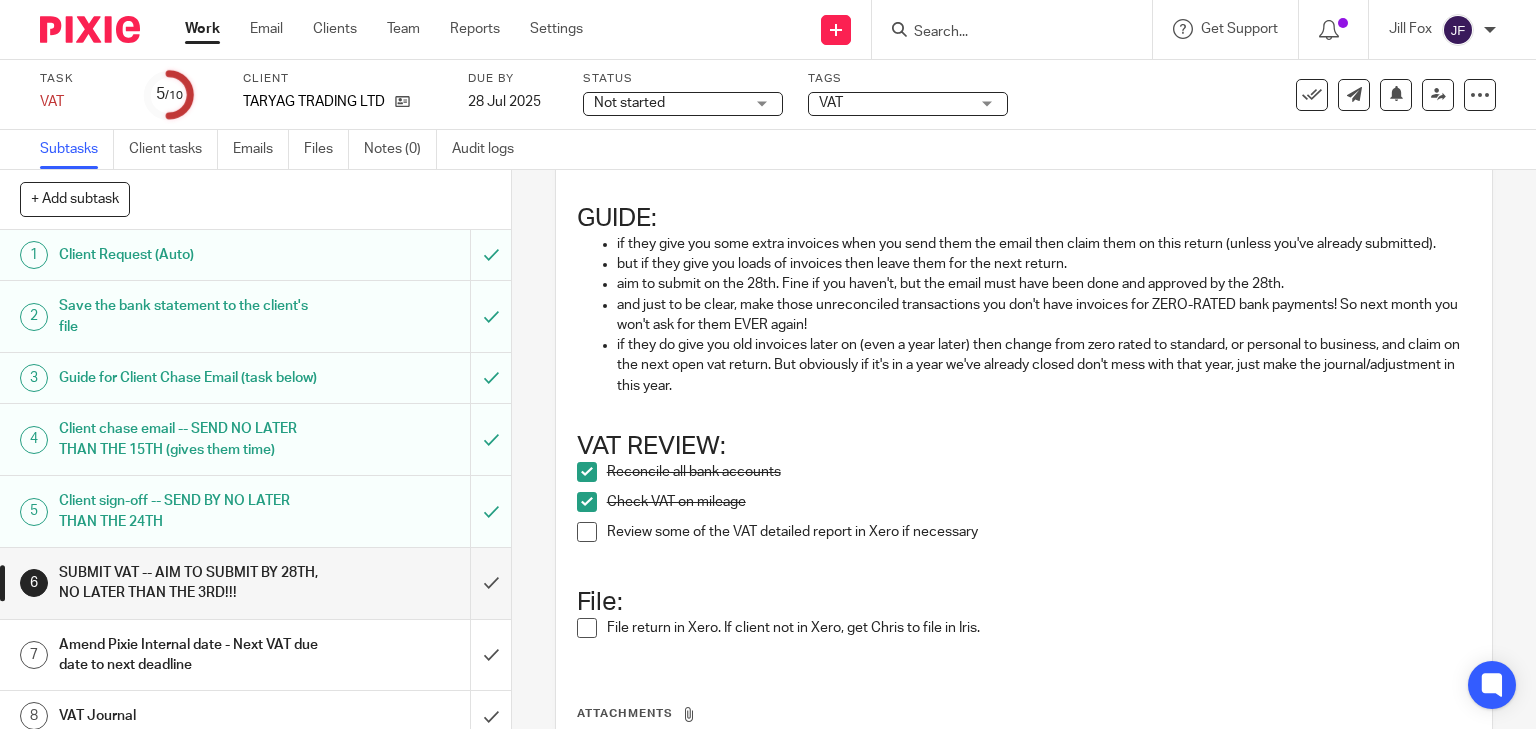 click at bounding box center [587, 532] 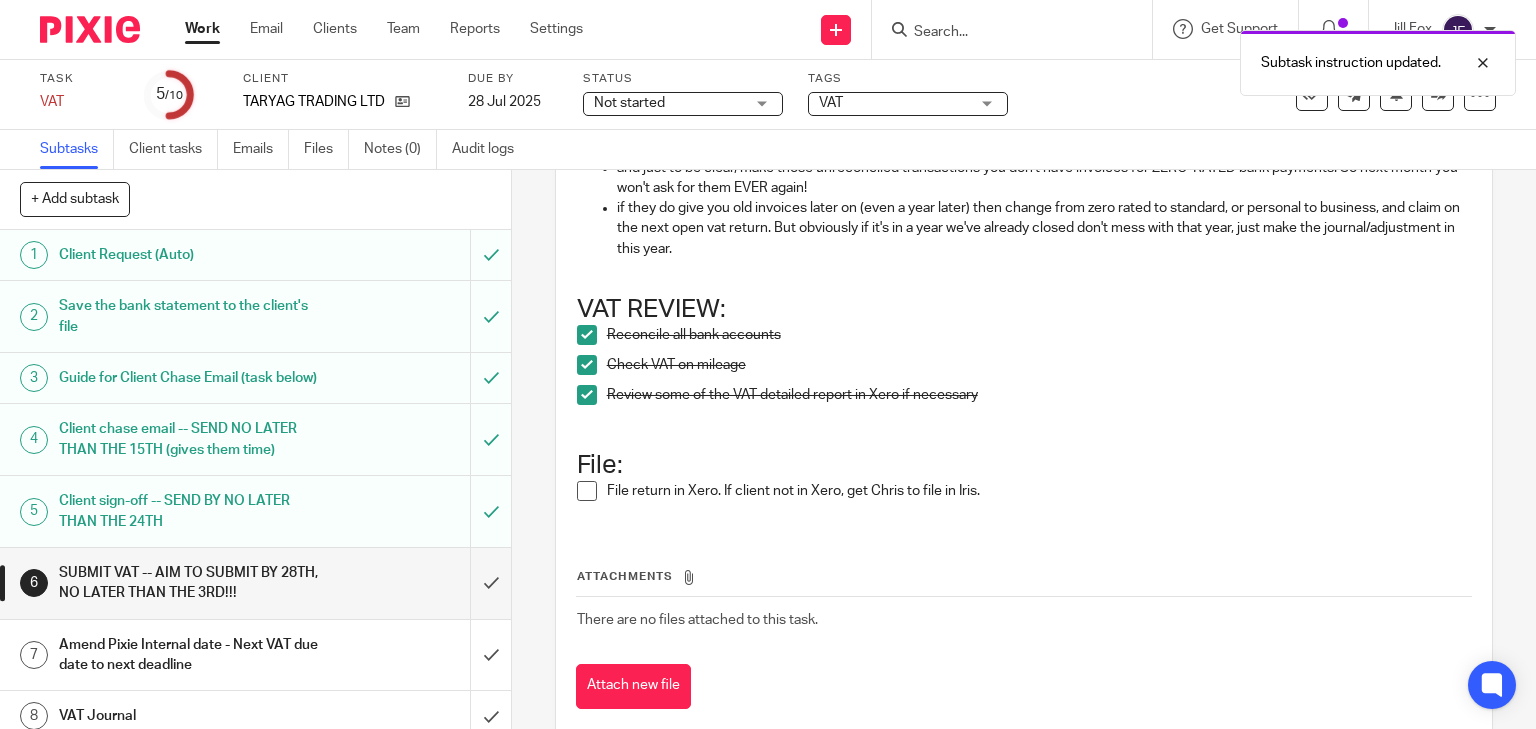scroll, scrollTop: 320, scrollLeft: 0, axis: vertical 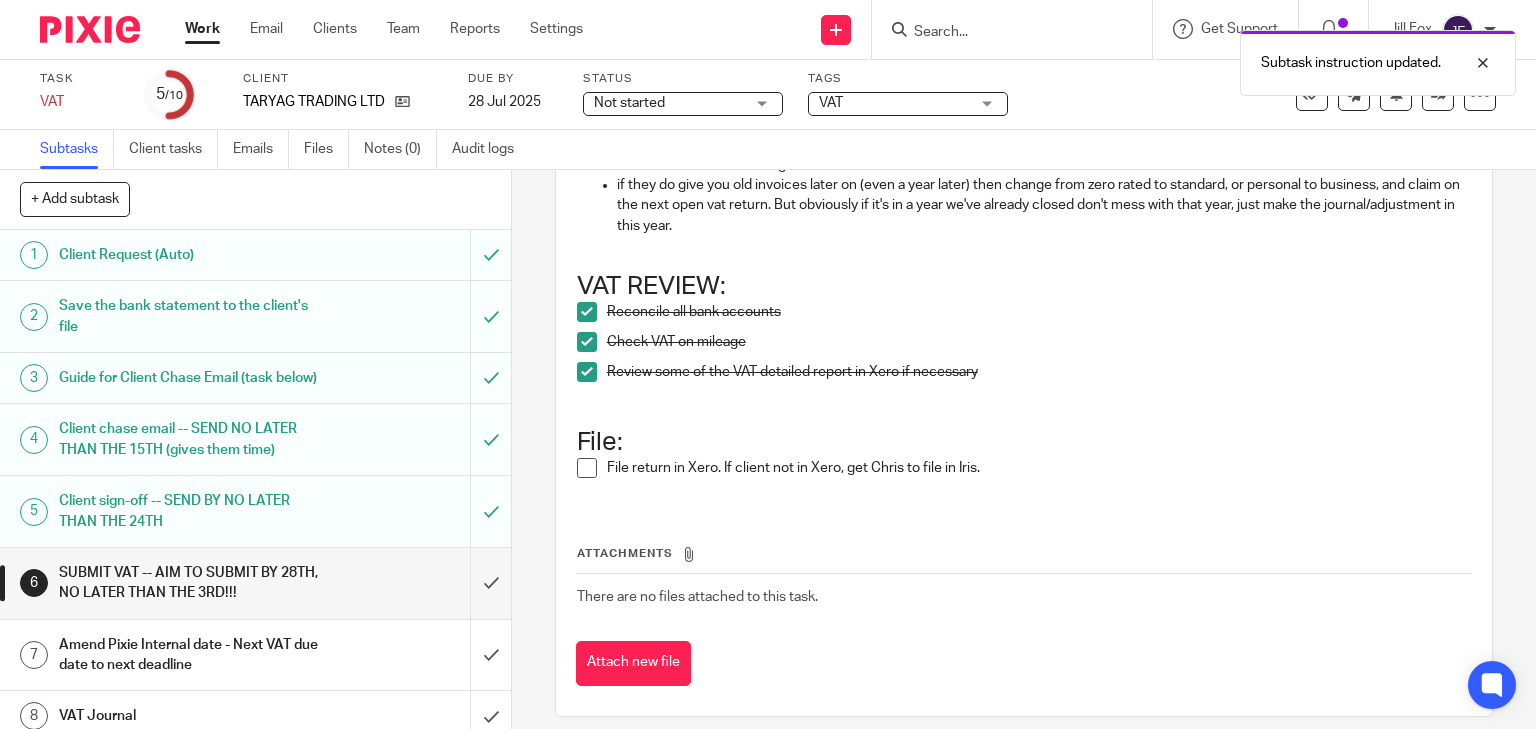 click at bounding box center (587, 468) 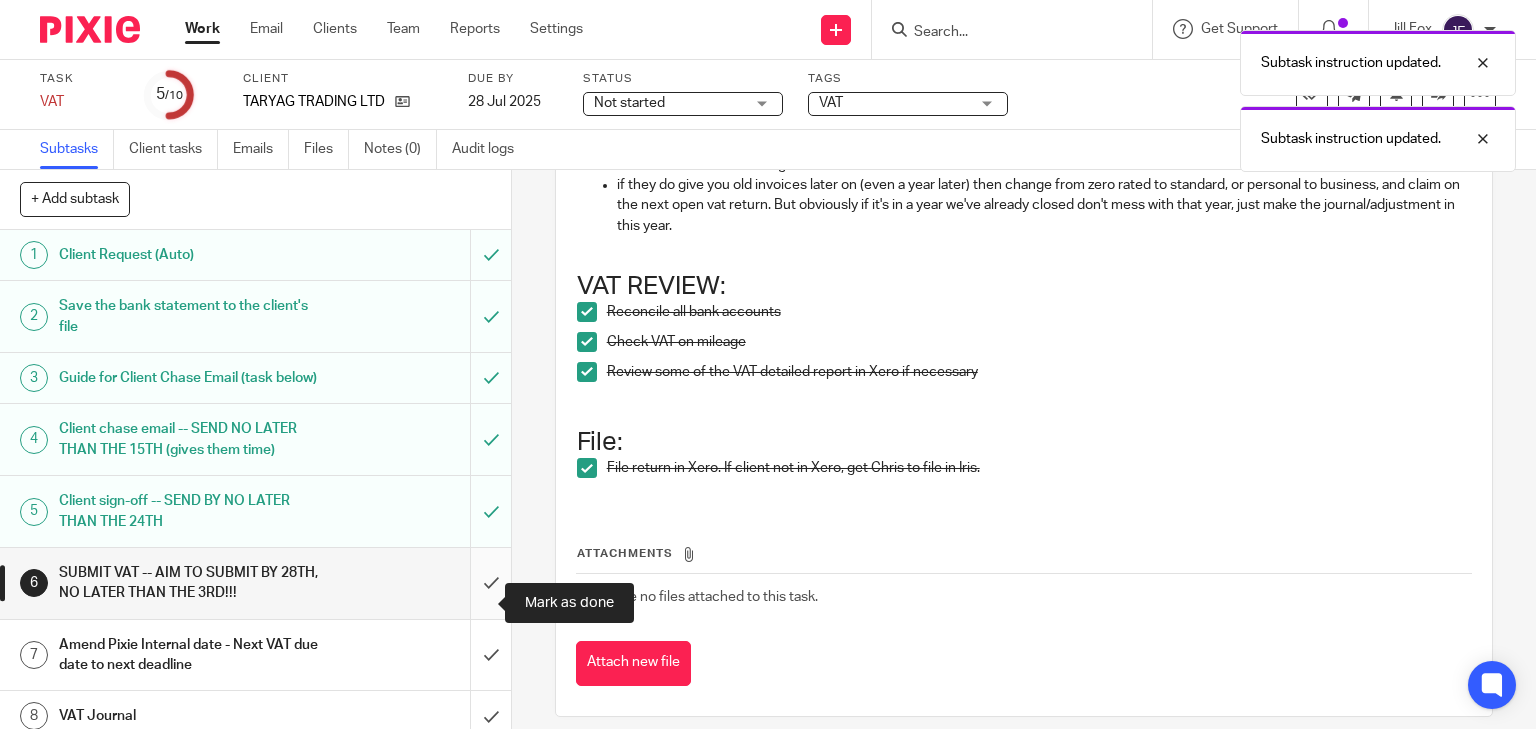 click at bounding box center [255, 583] 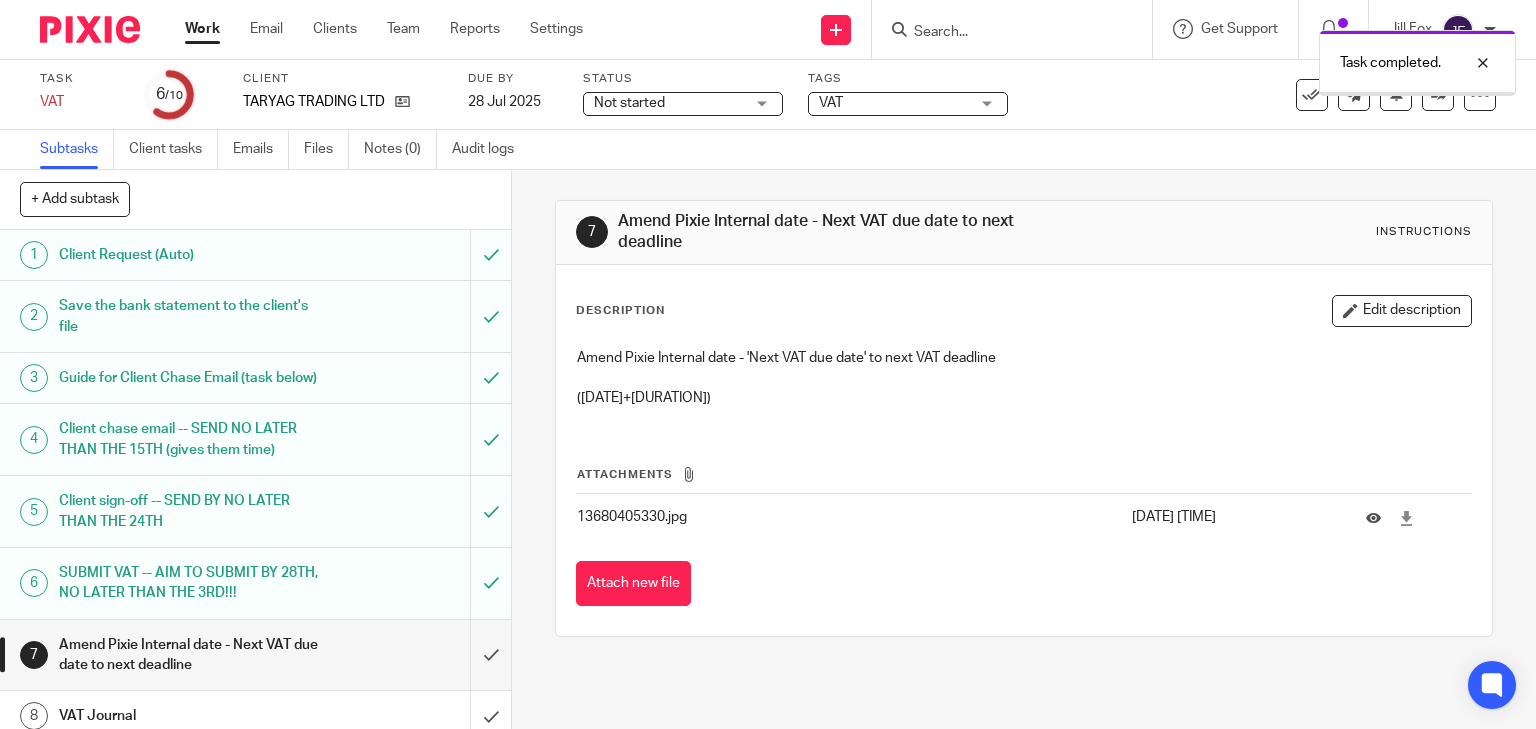 scroll, scrollTop: 0, scrollLeft: 0, axis: both 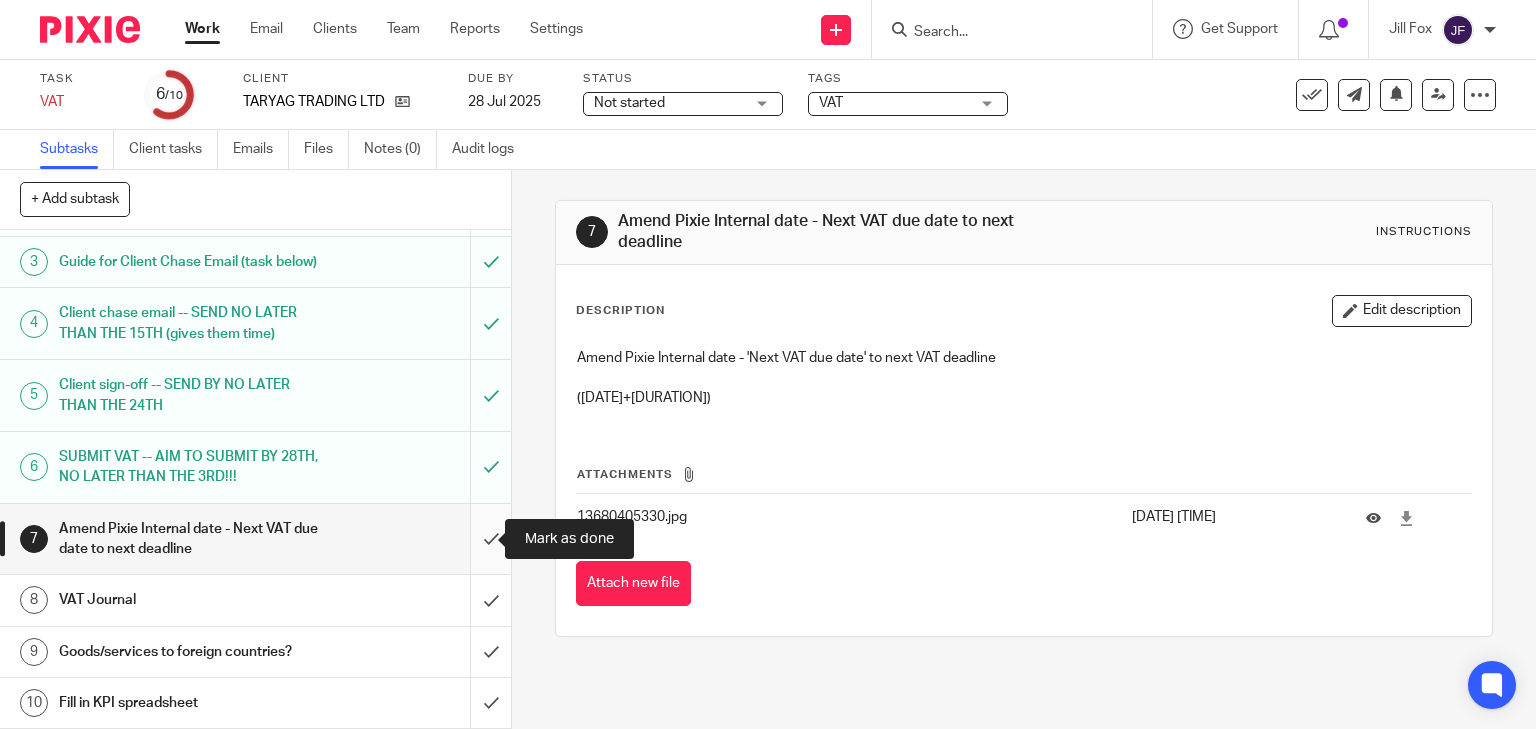 click at bounding box center (255, 539) 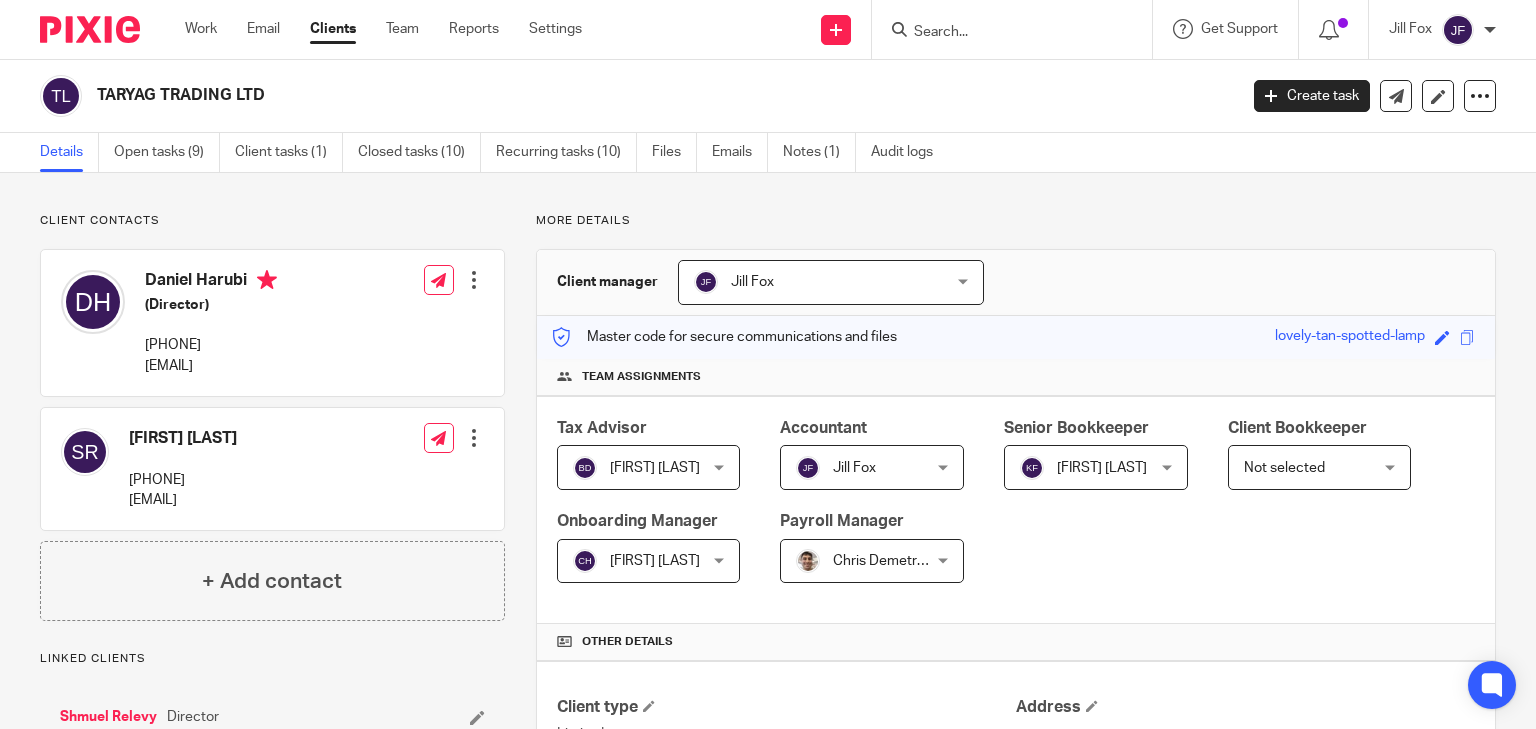scroll, scrollTop: 0, scrollLeft: 0, axis: both 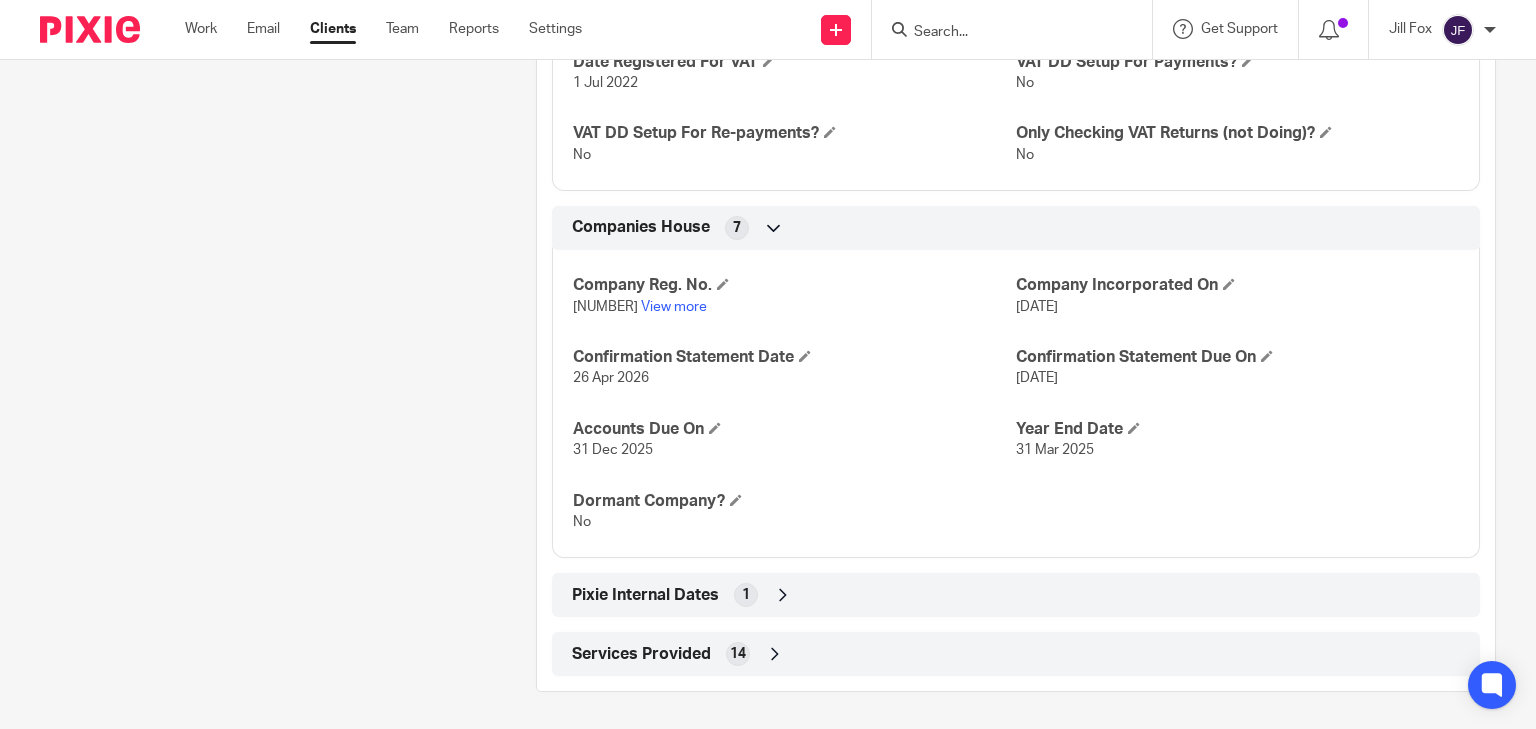 click at bounding box center (783, 595) 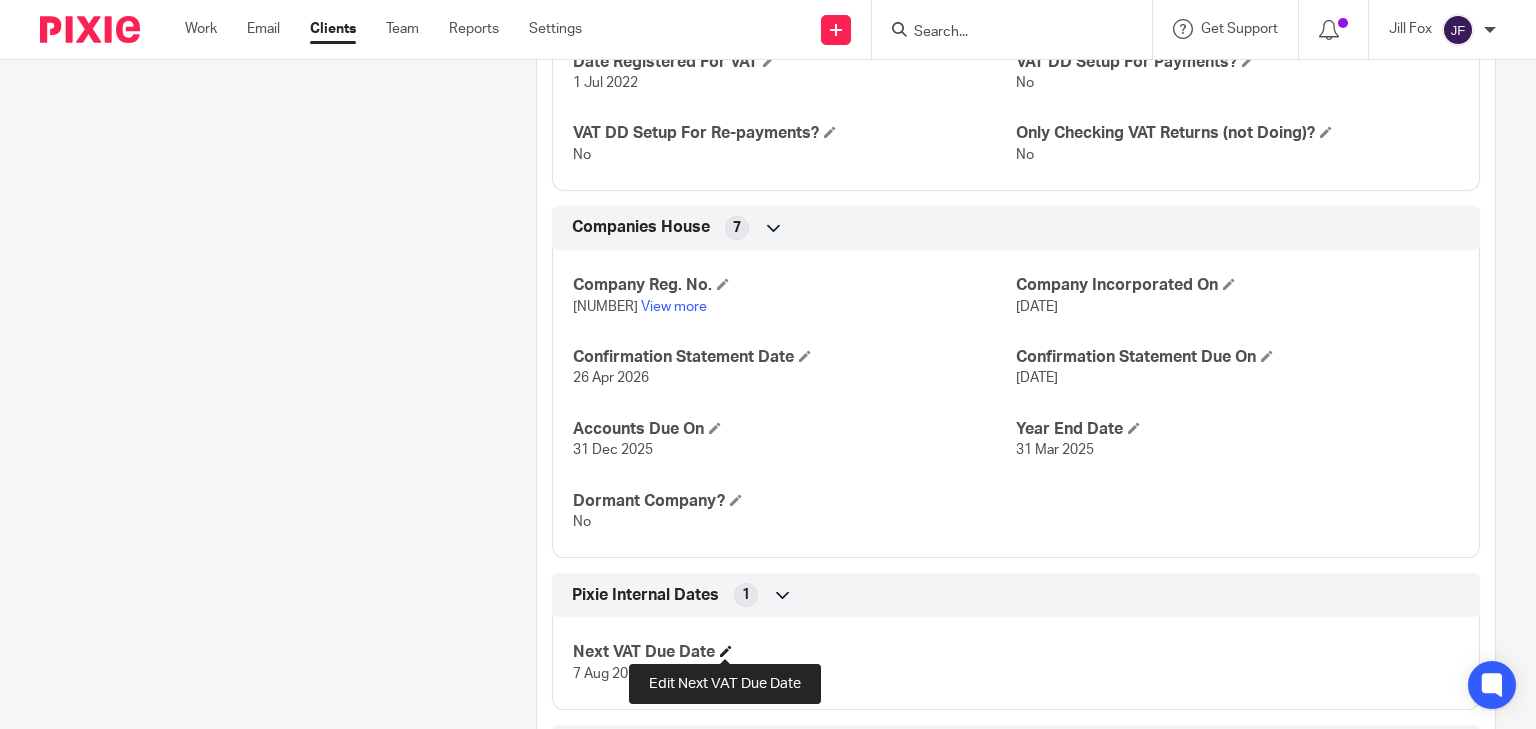click at bounding box center (726, 651) 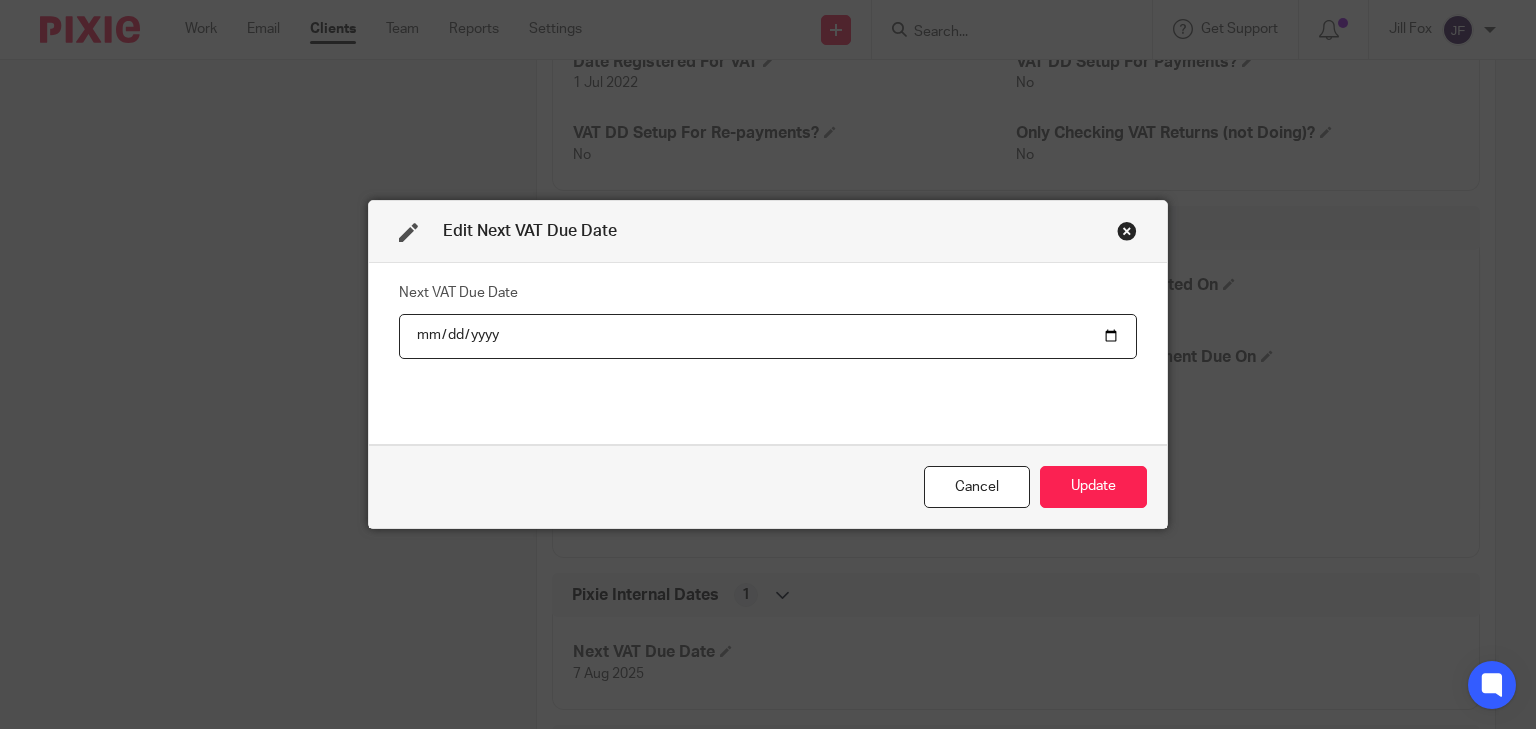 type on "2025-11-07" 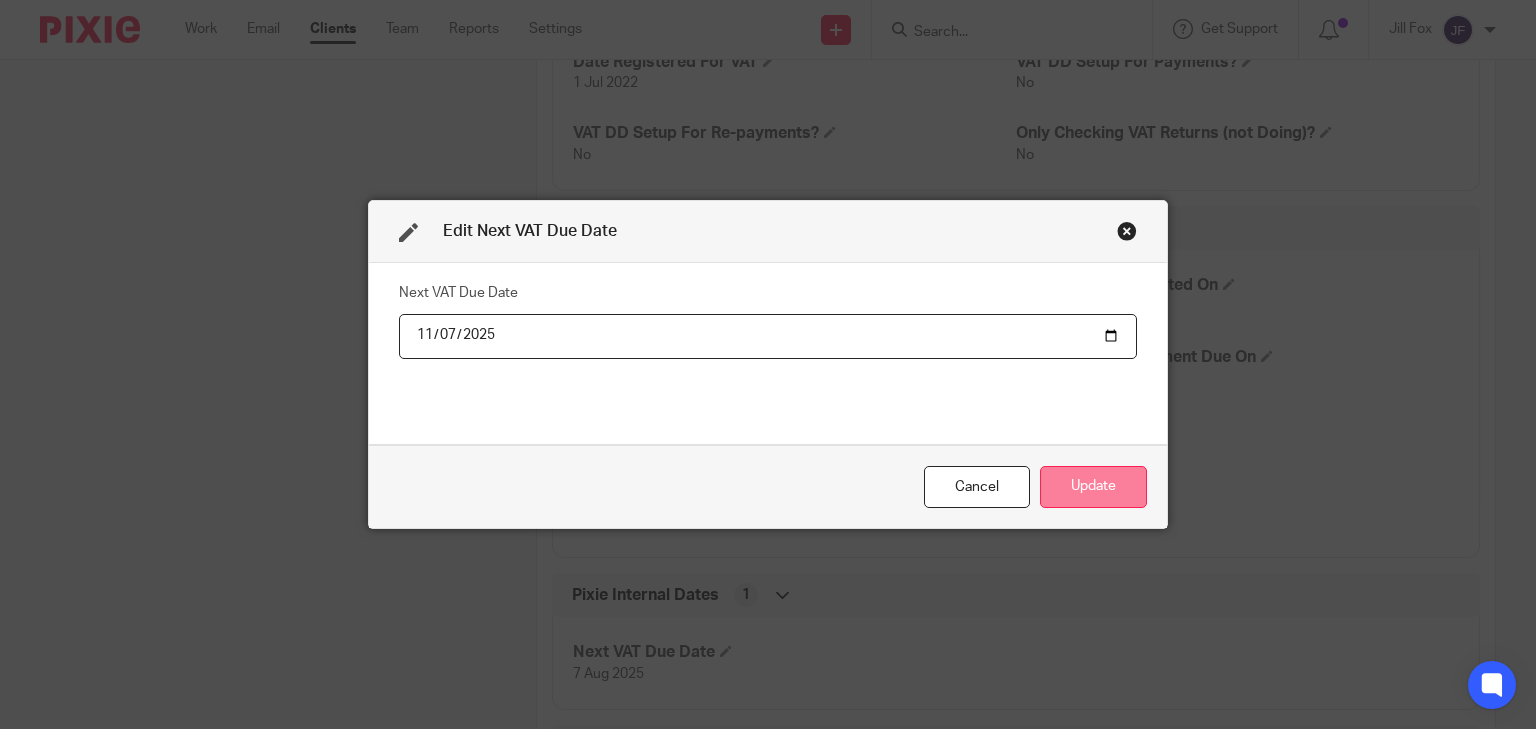 click on "Update" at bounding box center [1093, 487] 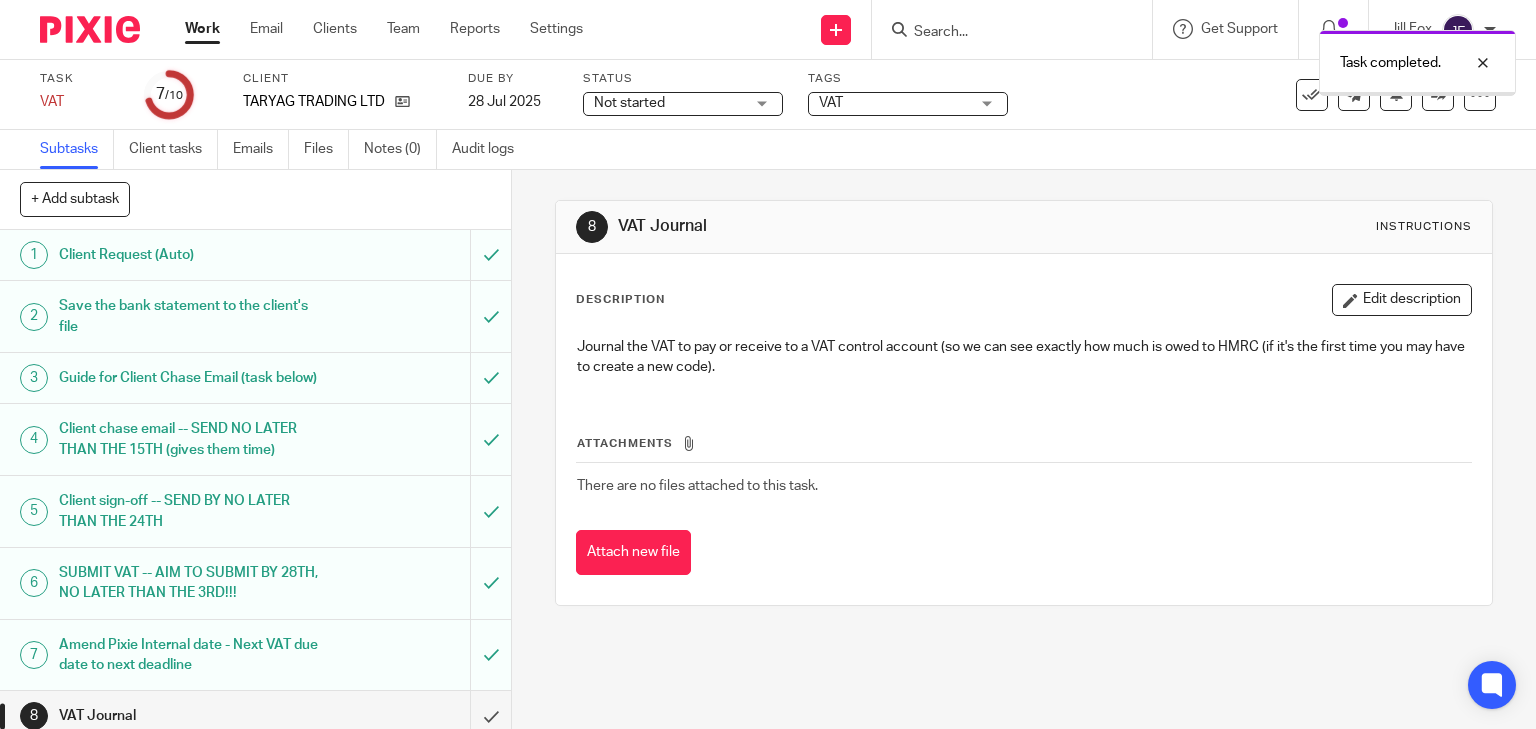 scroll, scrollTop: 0, scrollLeft: 0, axis: both 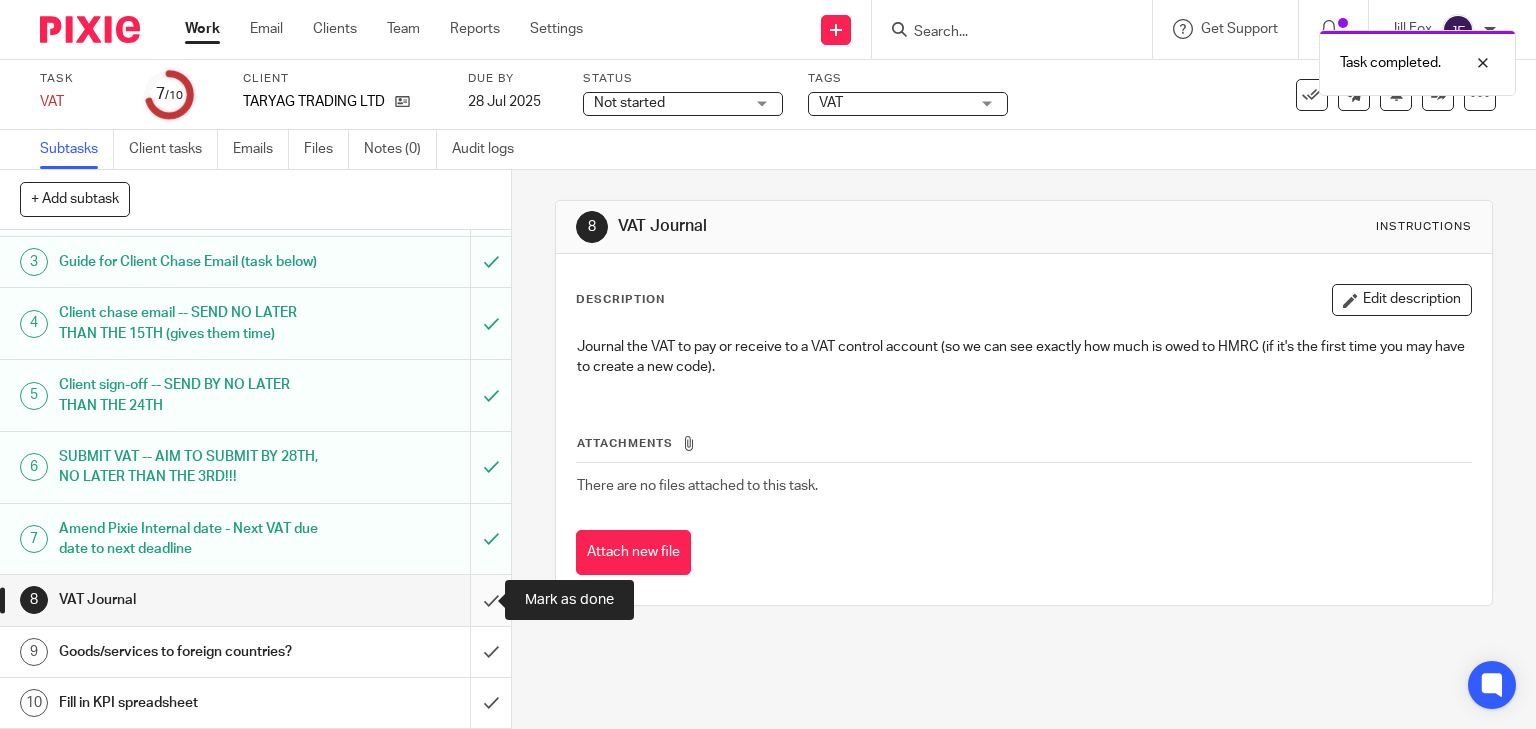 click at bounding box center [255, 600] 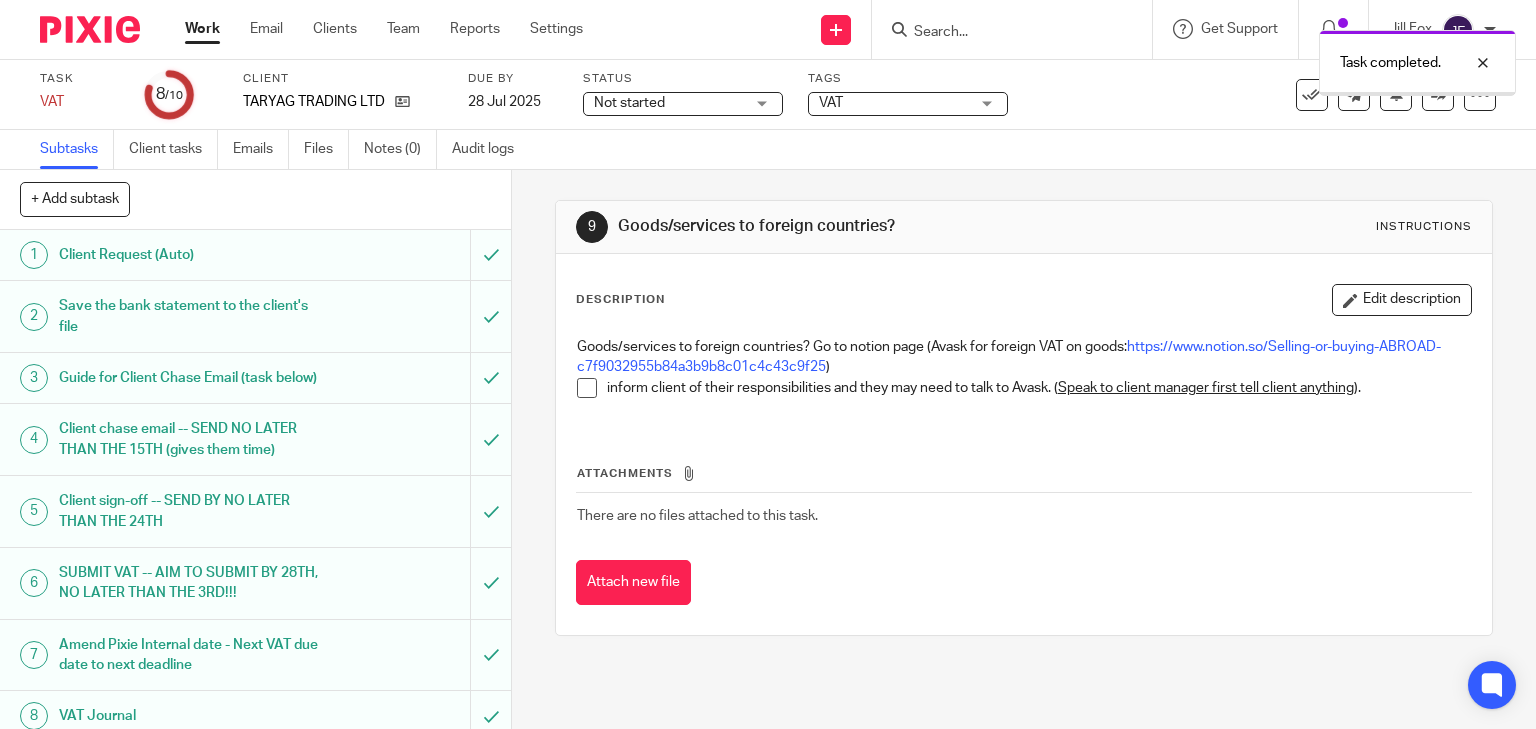 scroll, scrollTop: 0, scrollLeft: 0, axis: both 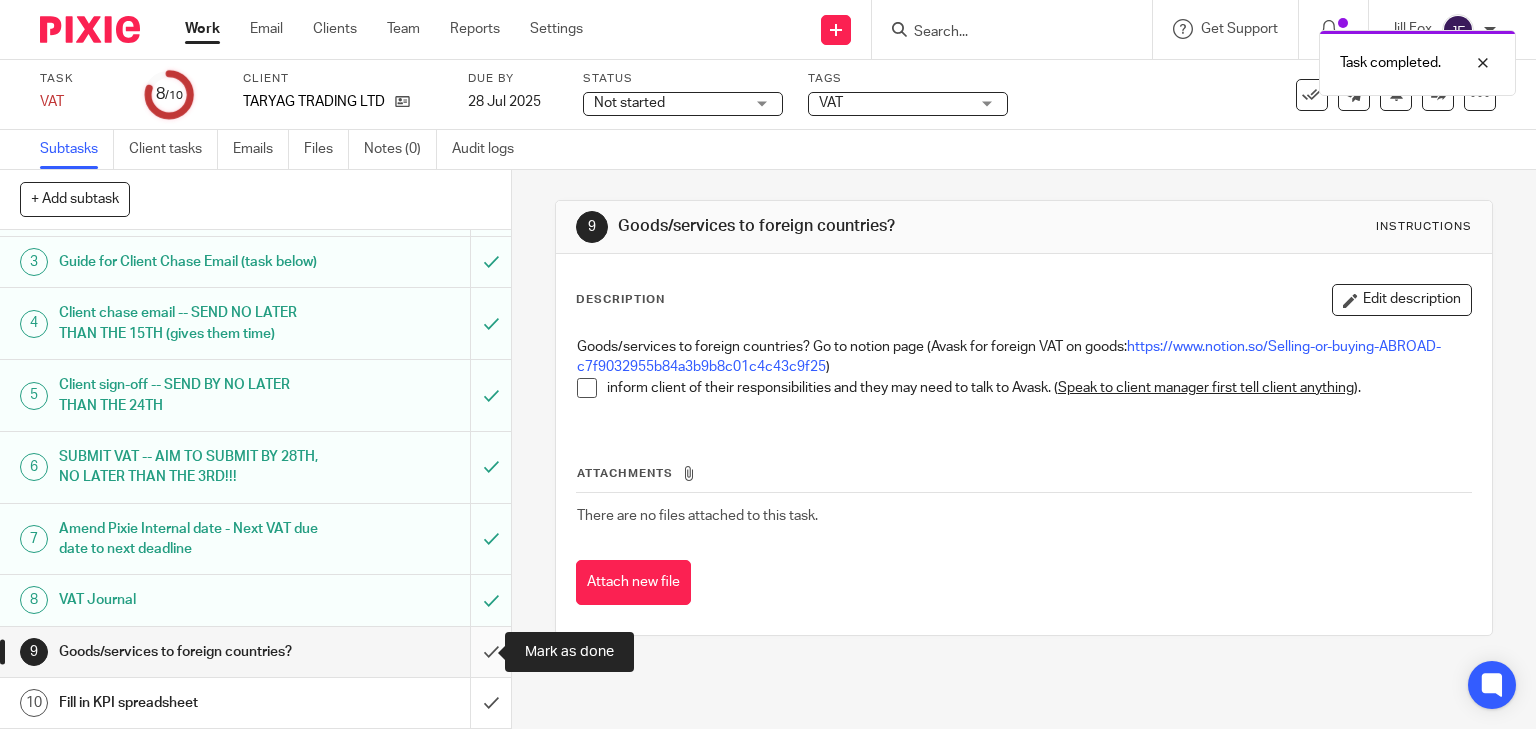 click at bounding box center [255, 652] 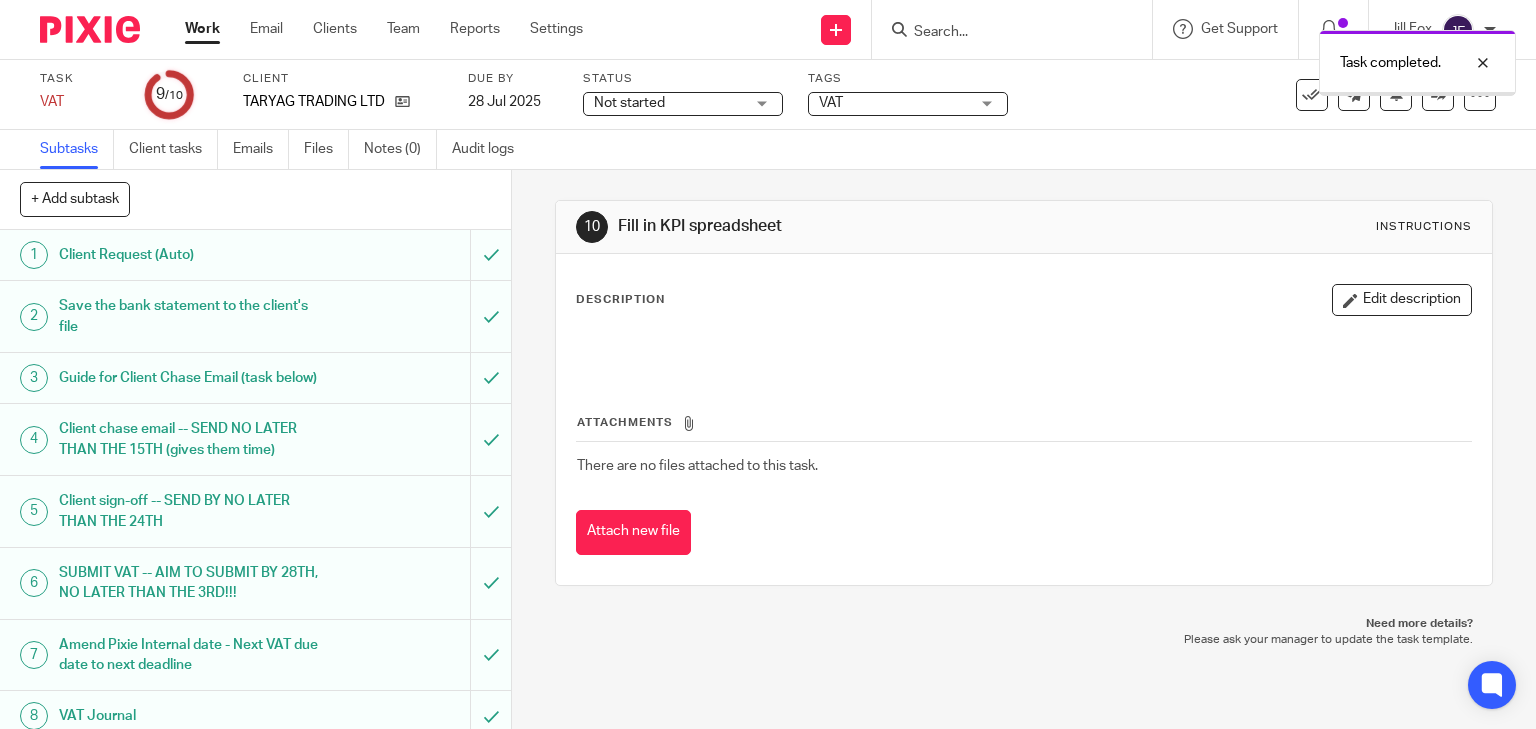 scroll, scrollTop: 0, scrollLeft: 0, axis: both 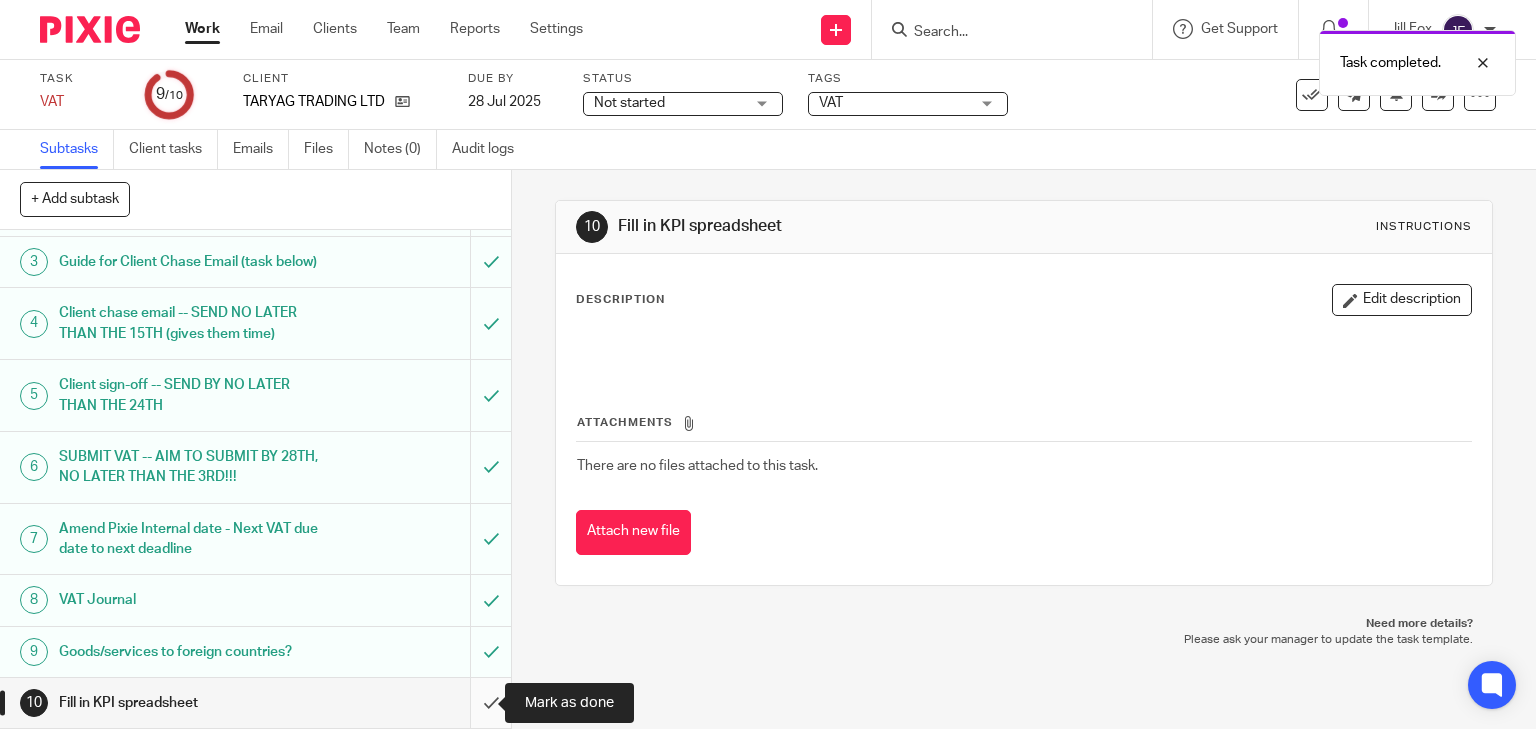 click at bounding box center (255, 703) 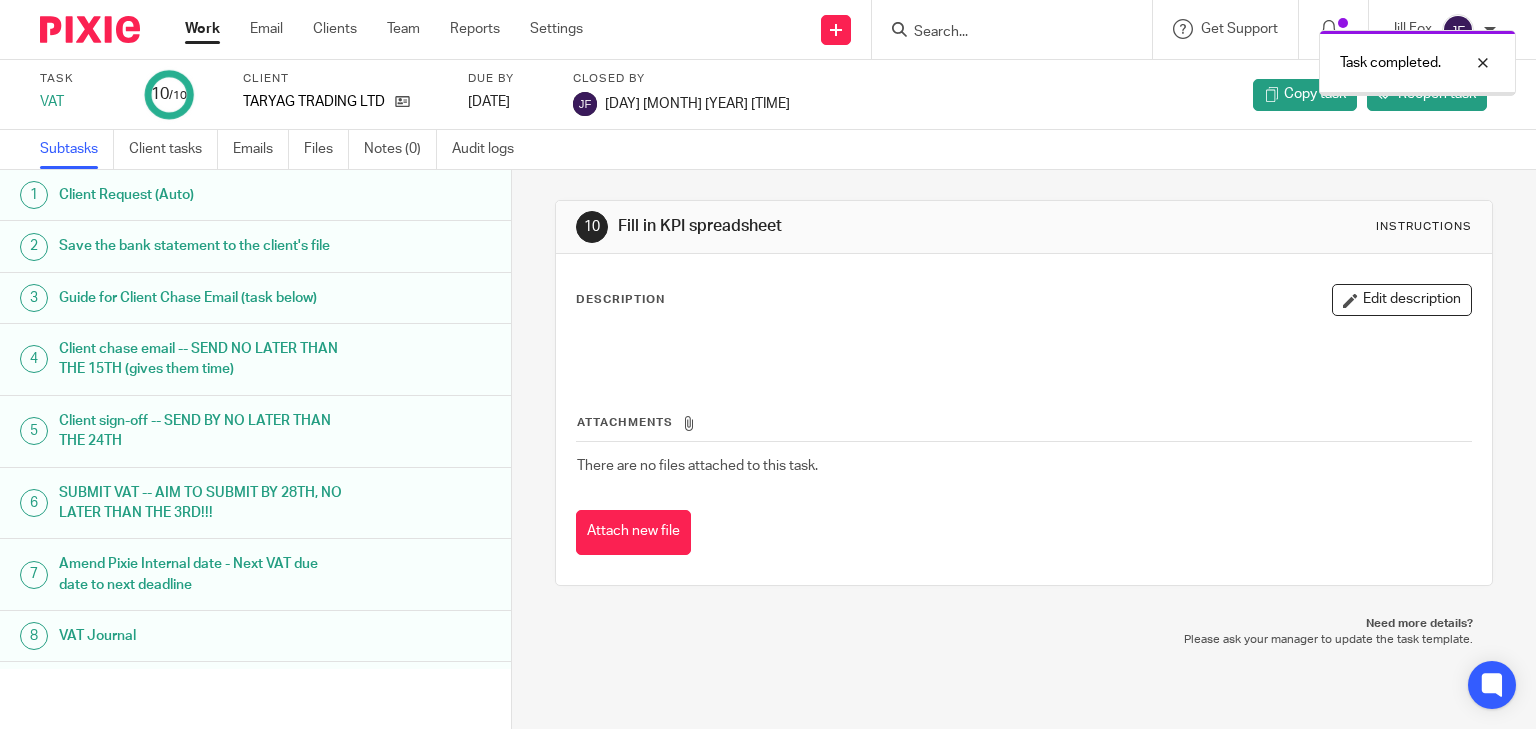 scroll, scrollTop: 0, scrollLeft: 0, axis: both 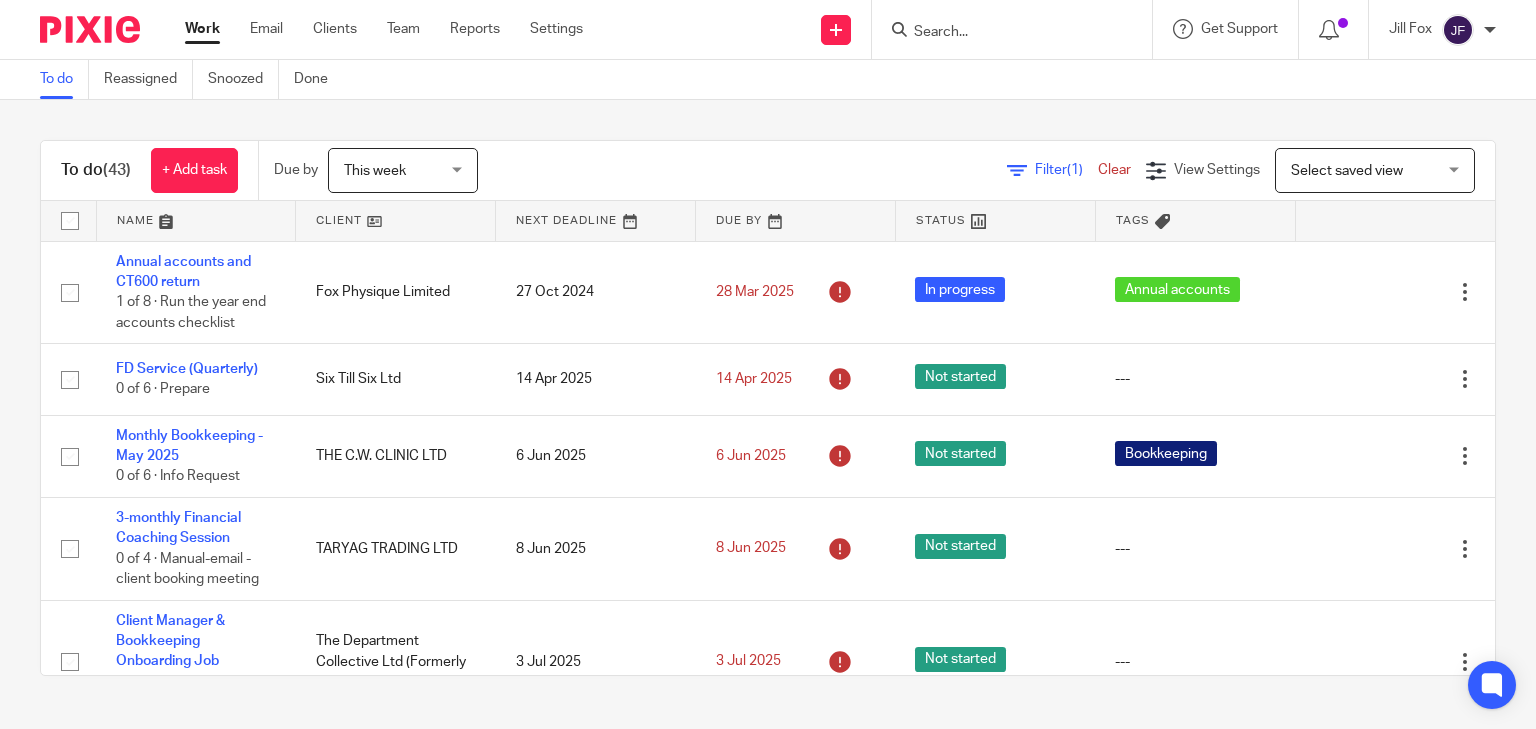 click at bounding box center [1012, 29] 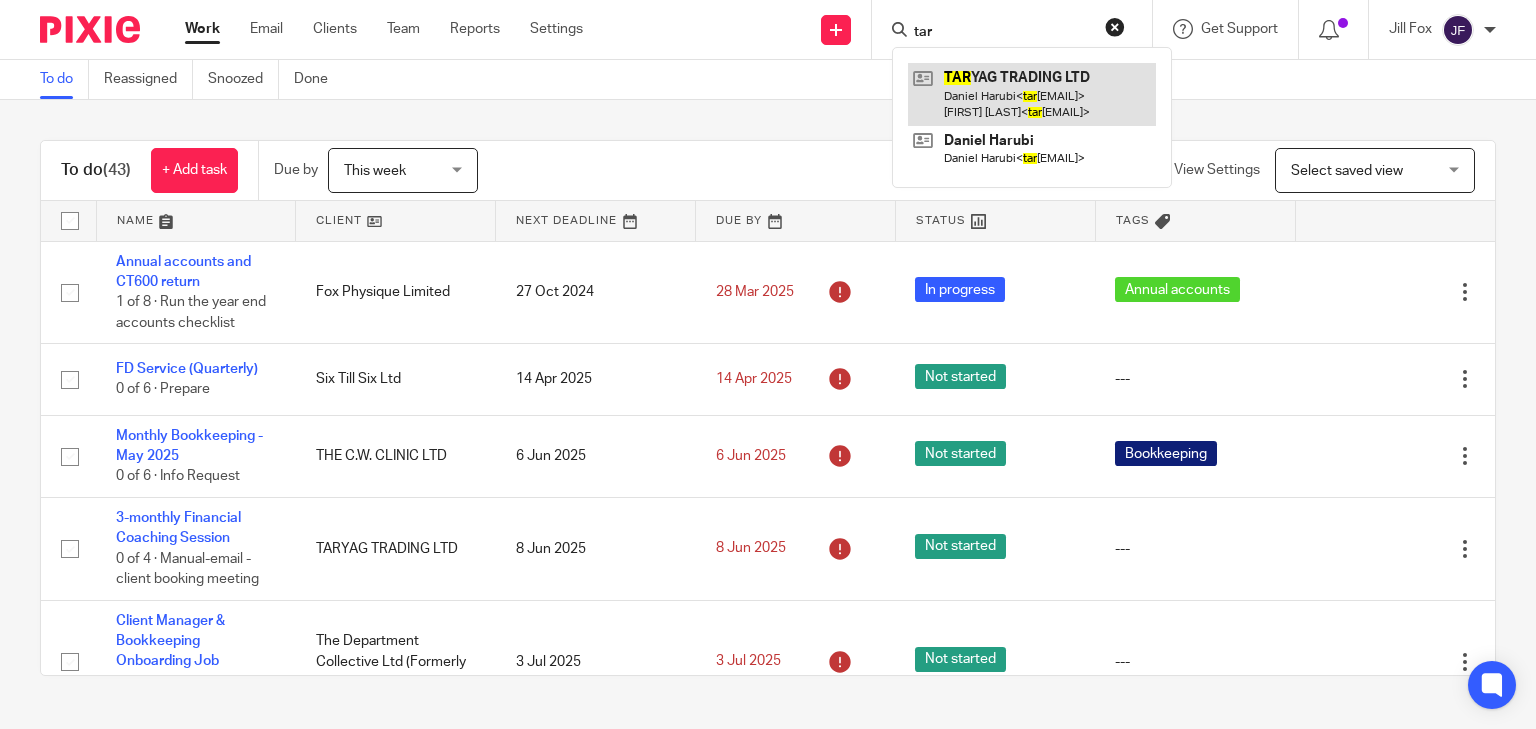 type on "tar" 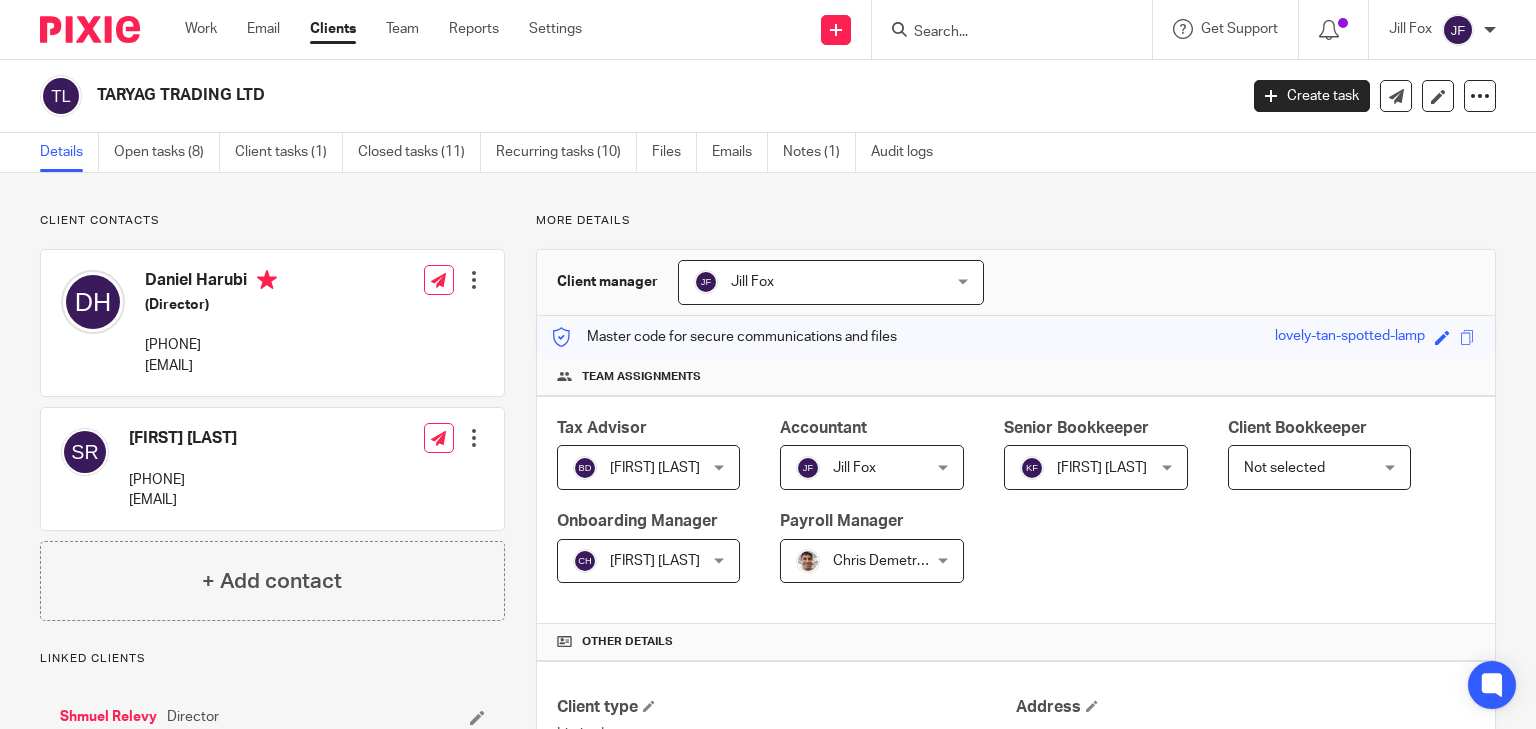 scroll, scrollTop: 0, scrollLeft: 0, axis: both 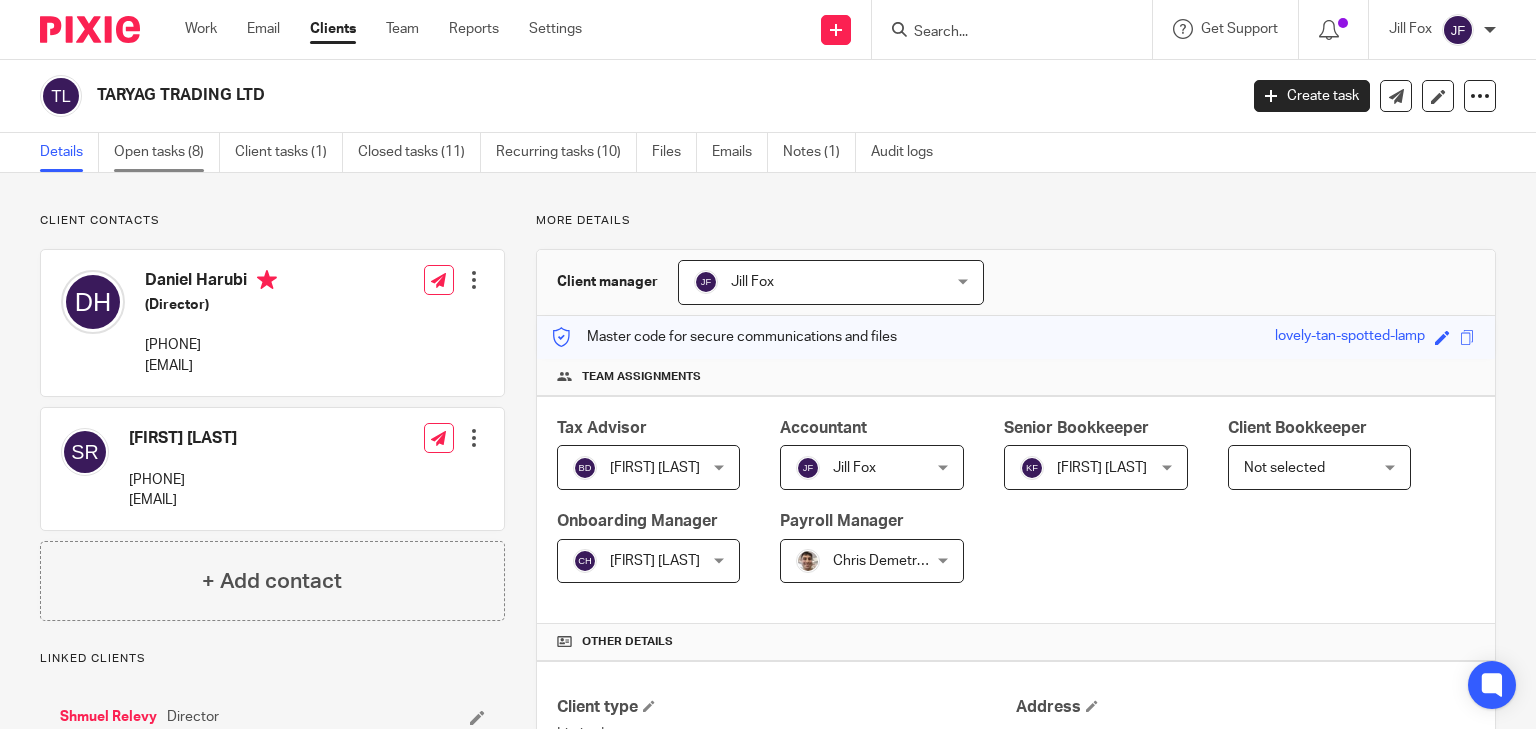 click on "Open tasks (8)" at bounding box center [167, 152] 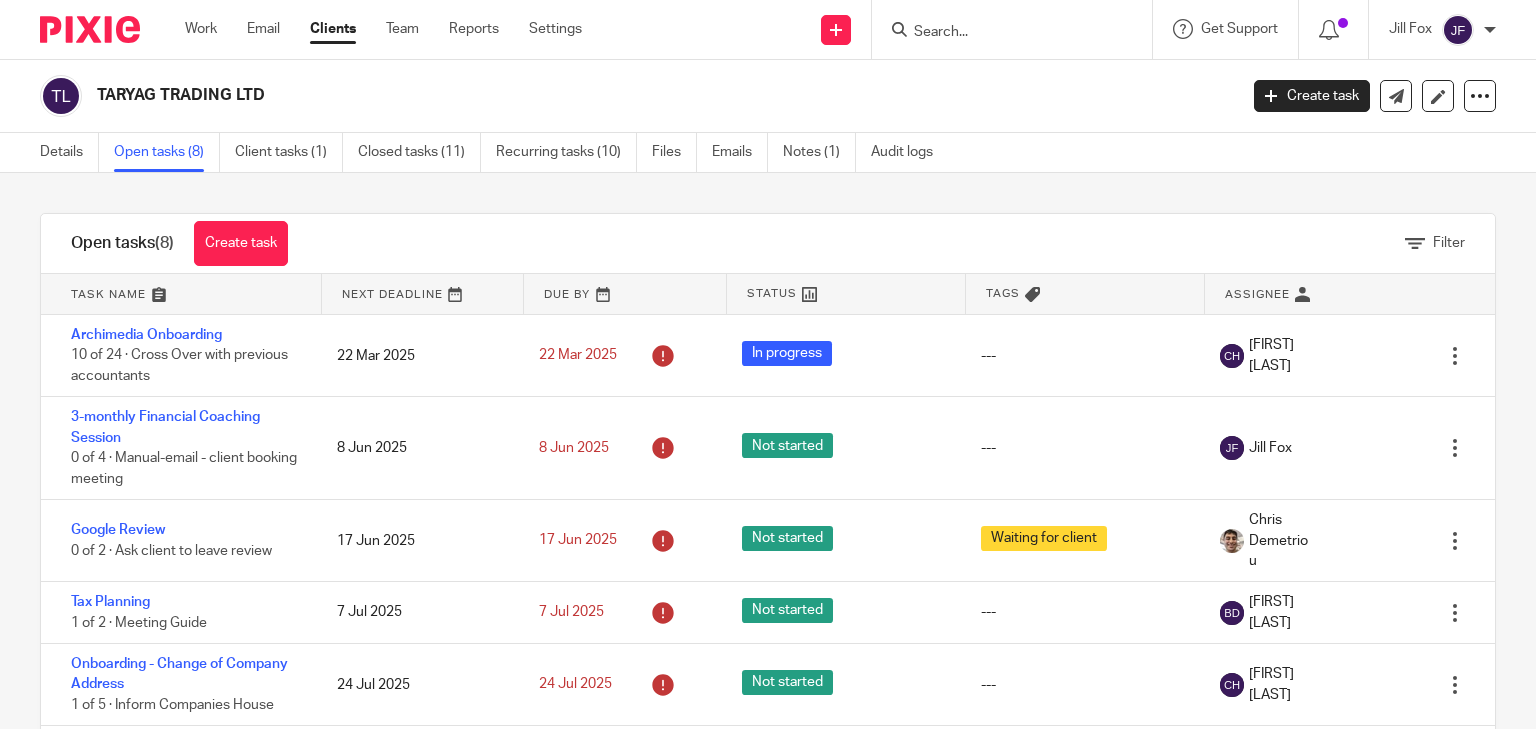 scroll, scrollTop: 0, scrollLeft: 0, axis: both 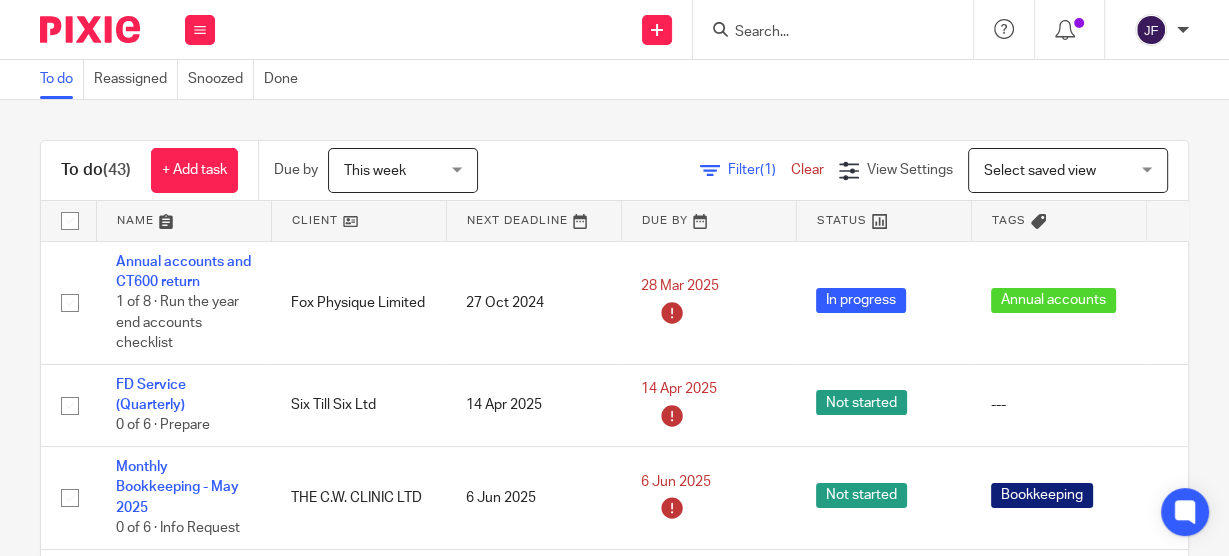 click at bounding box center [823, 33] 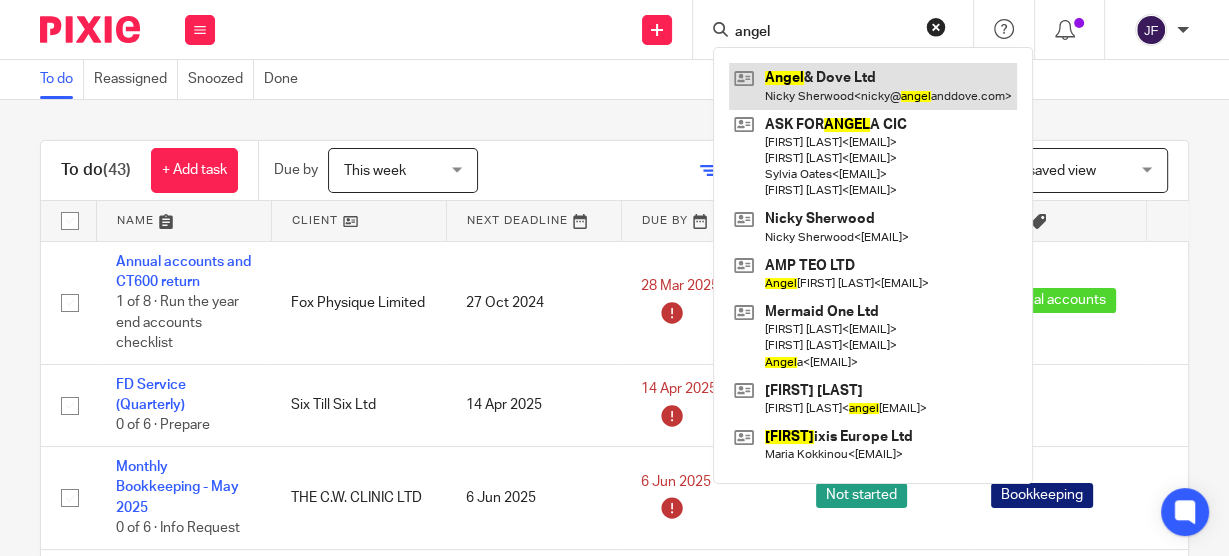 type on "angel" 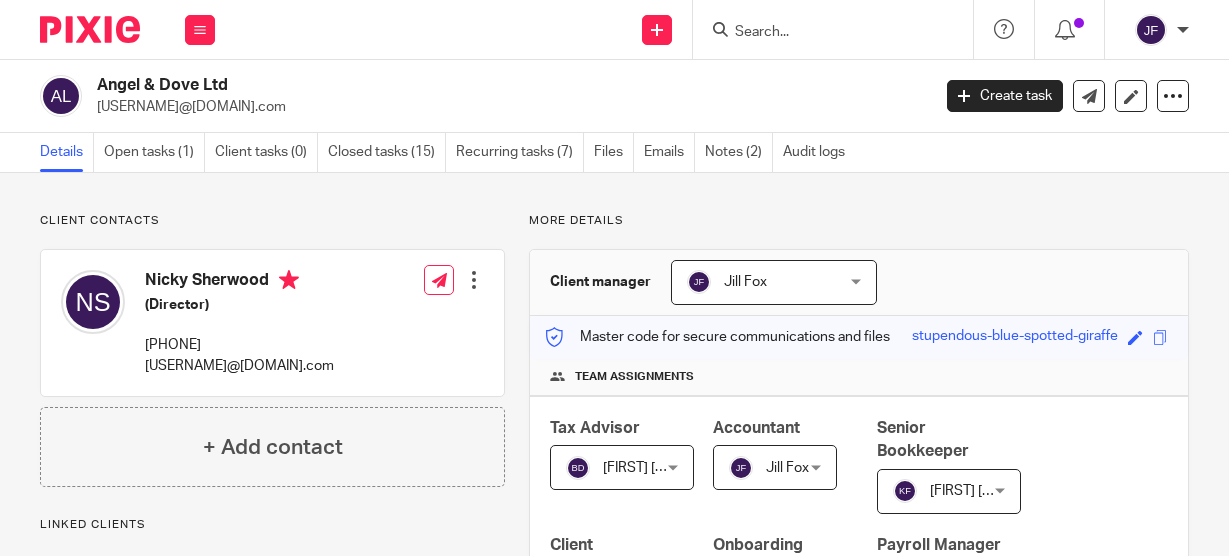 scroll, scrollTop: 0, scrollLeft: 0, axis: both 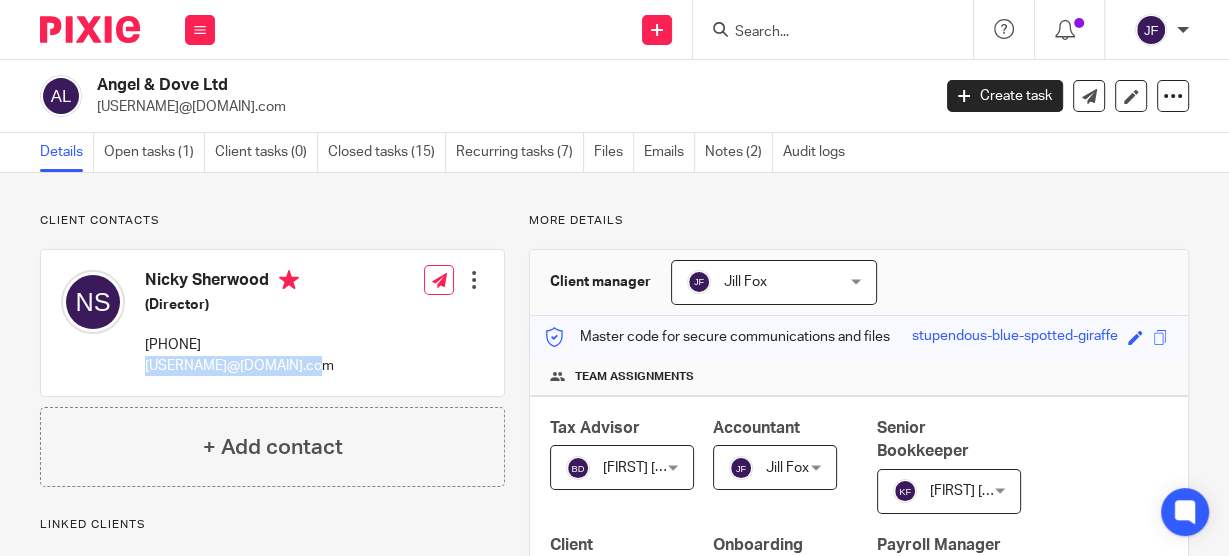 drag, startPoint x: 147, startPoint y: 366, endPoint x: 306, endPoint y: 365, distance: 159.00314 